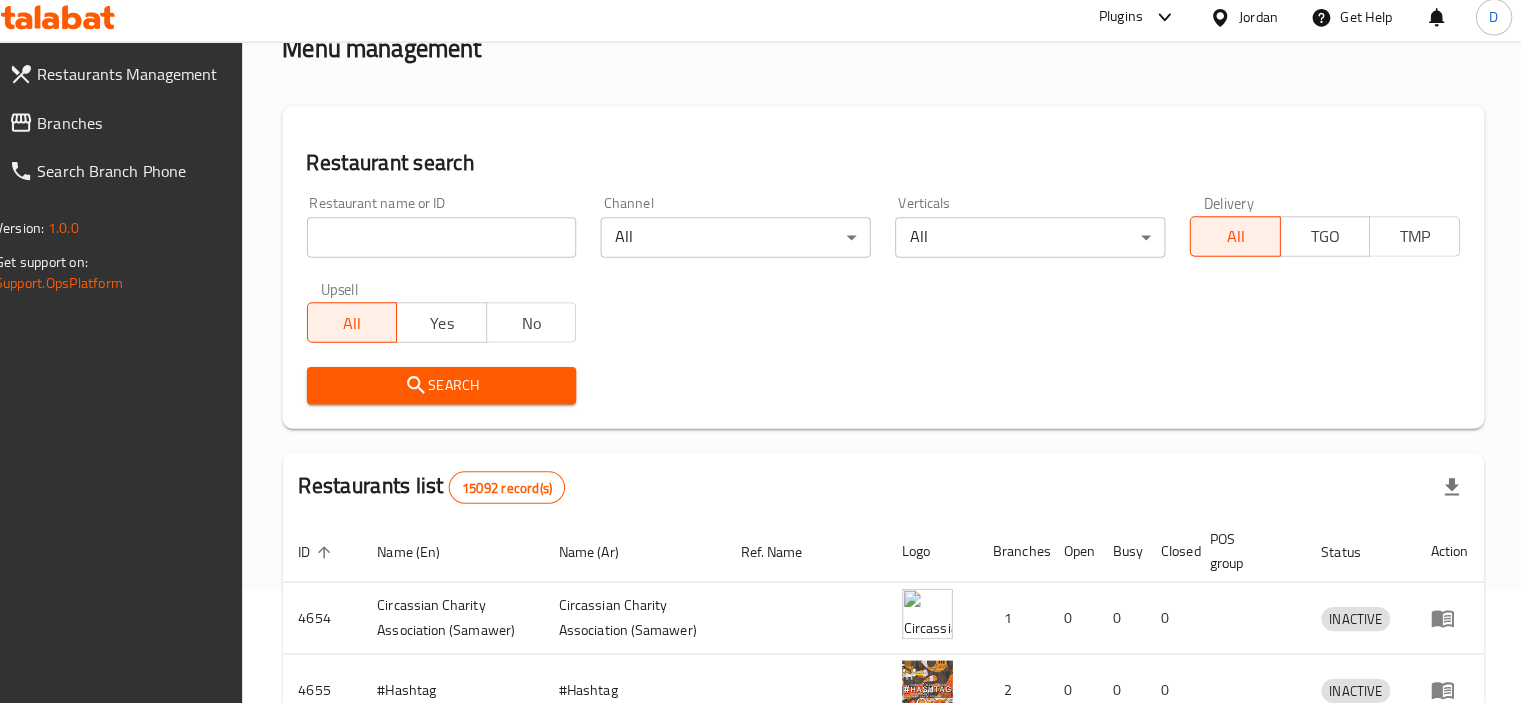 scroll, scrollTop: 803, scrollLeft: 0, axis: vertical 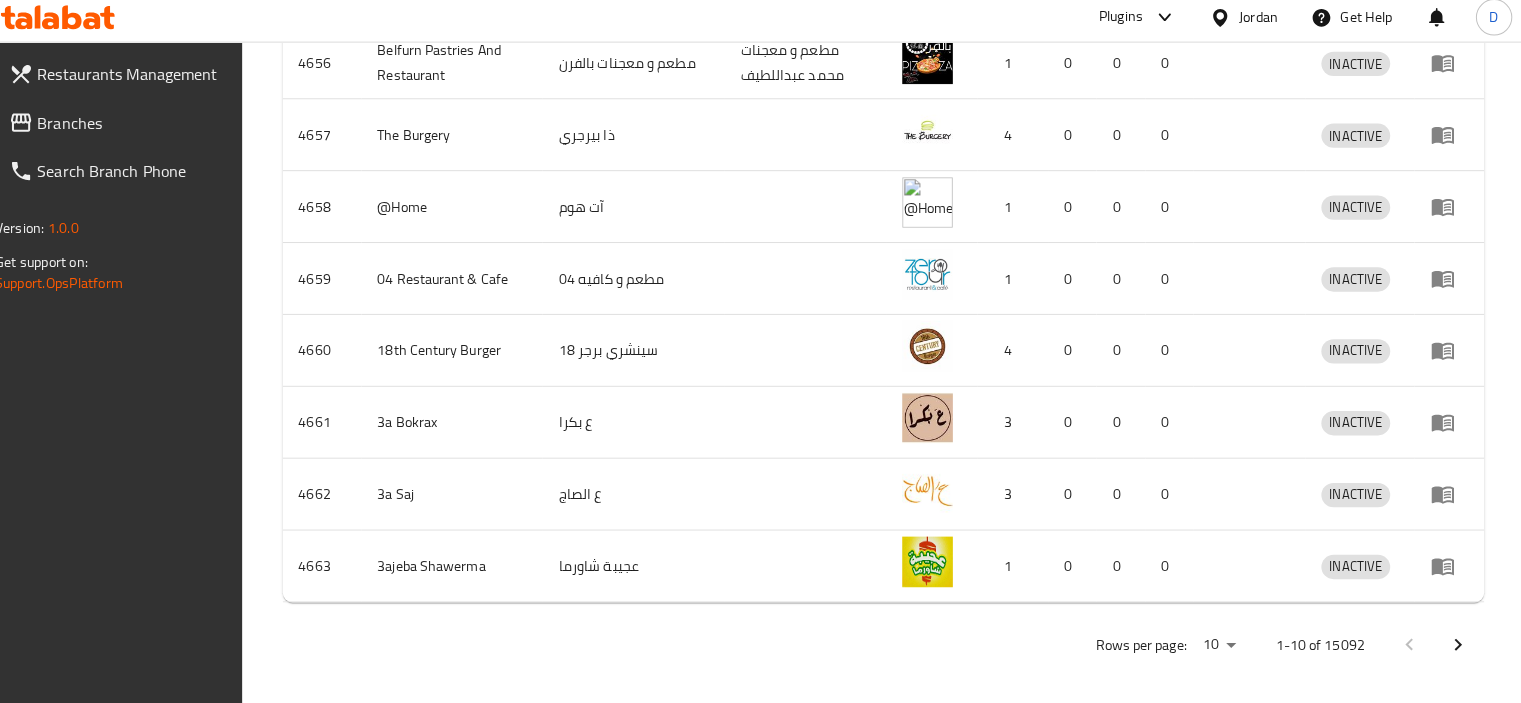 click on "Branches" at bounding box center [145, 129] 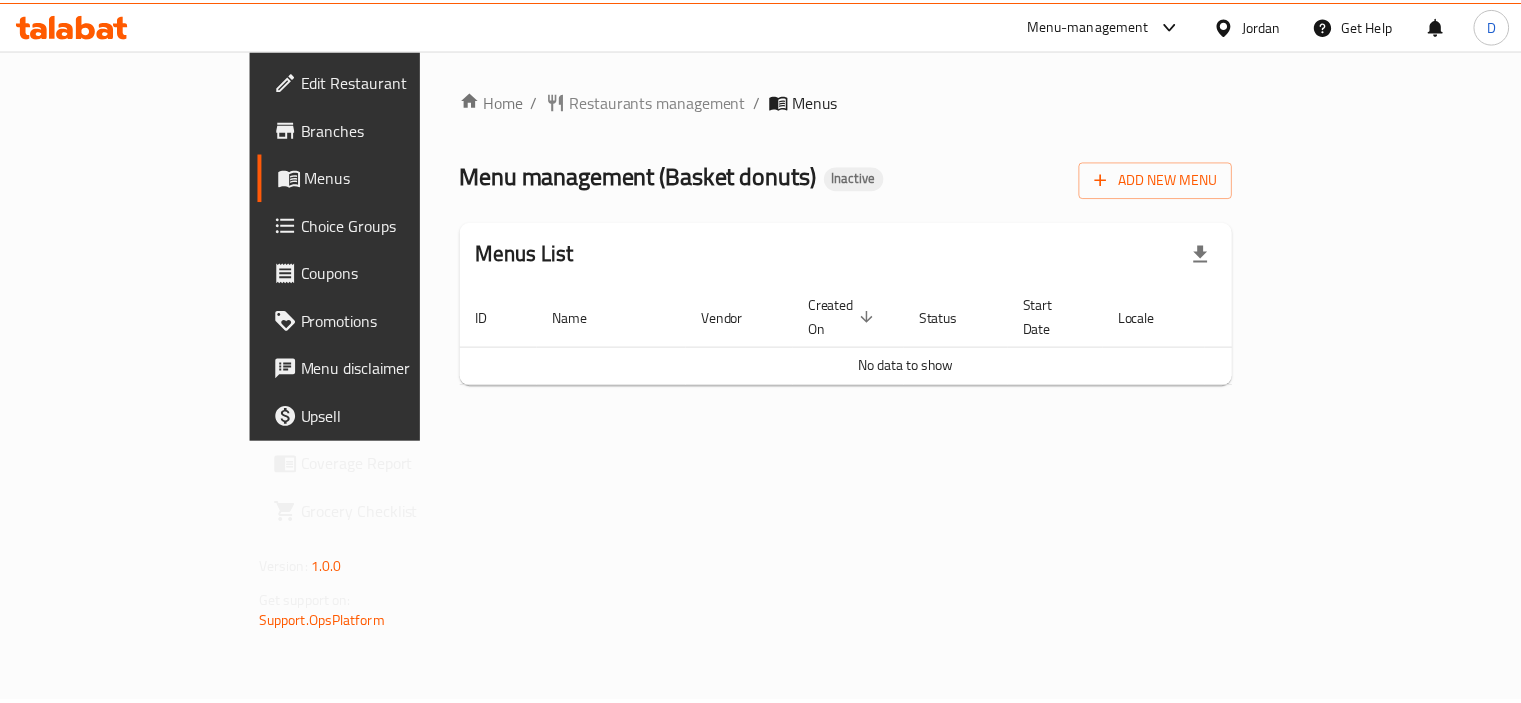 scroll, scrollTop: 0, scrollLeft: 0, axis: both 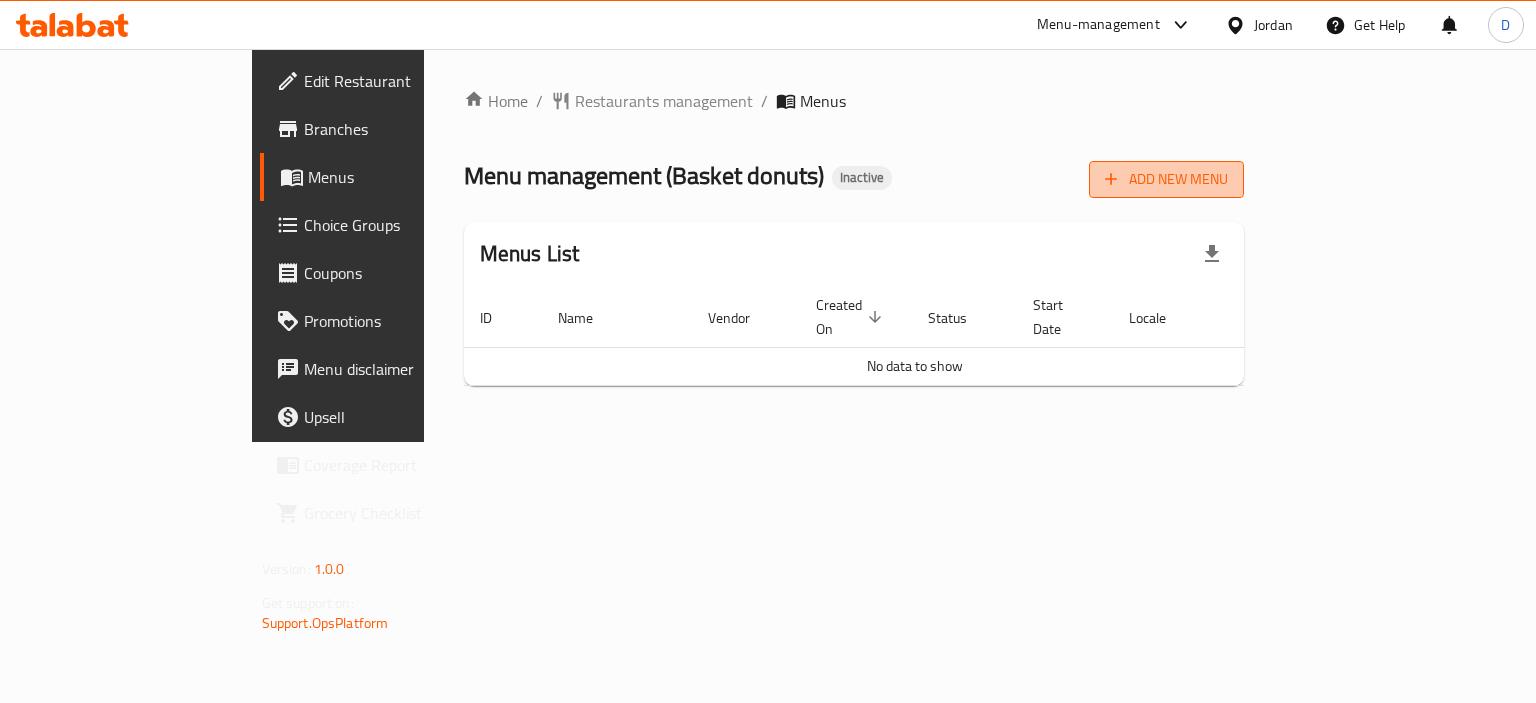 click on "Add New Menu" at bounding box center [1166, 179] 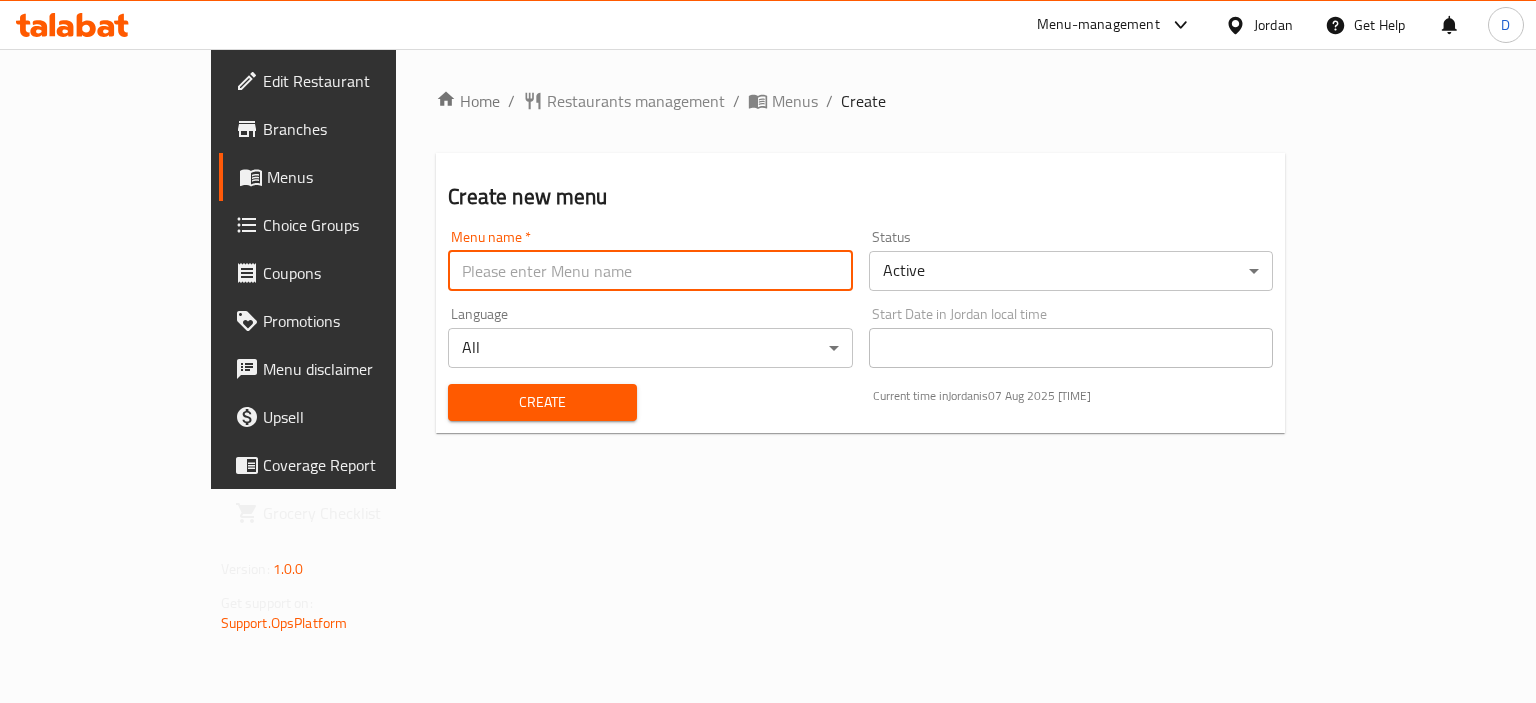 click at bounding box center [650, 271] 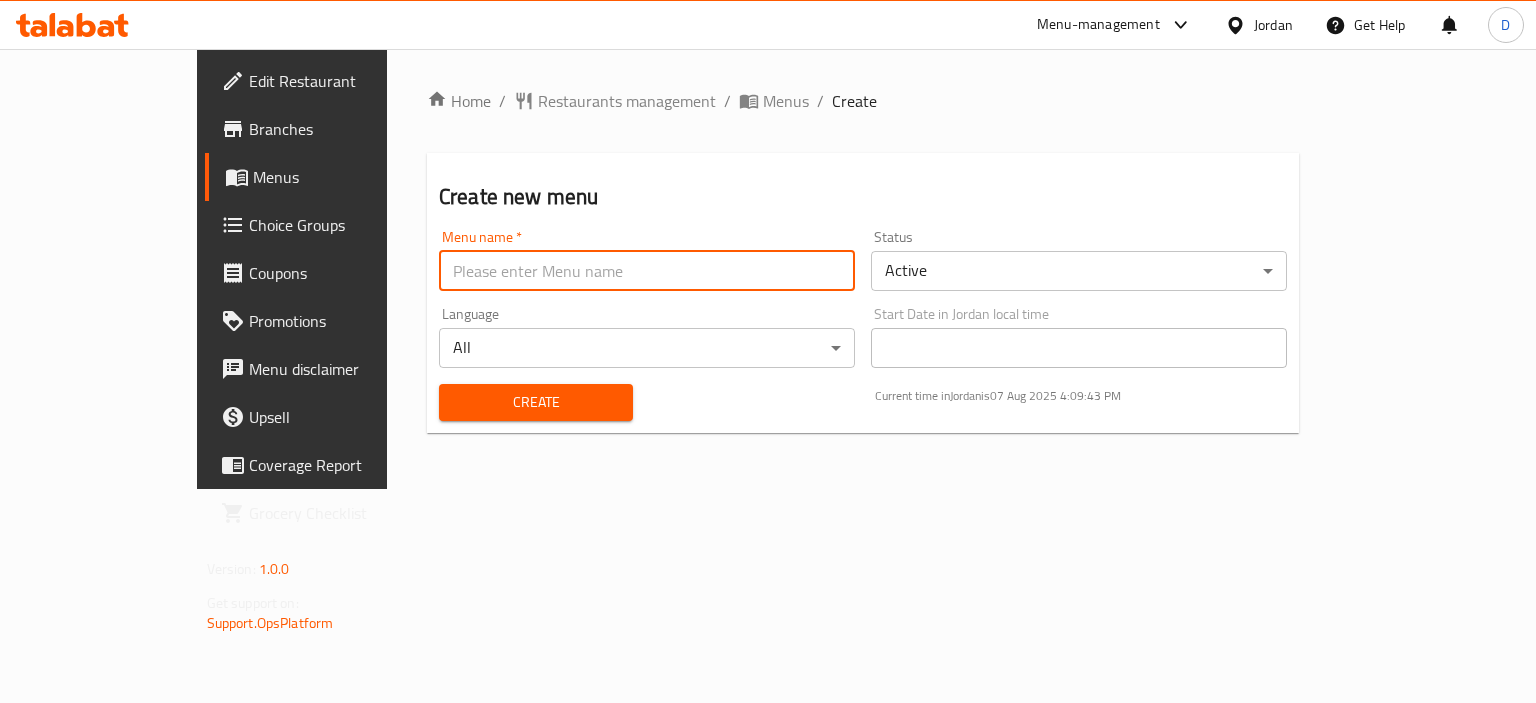 type on "MENU" 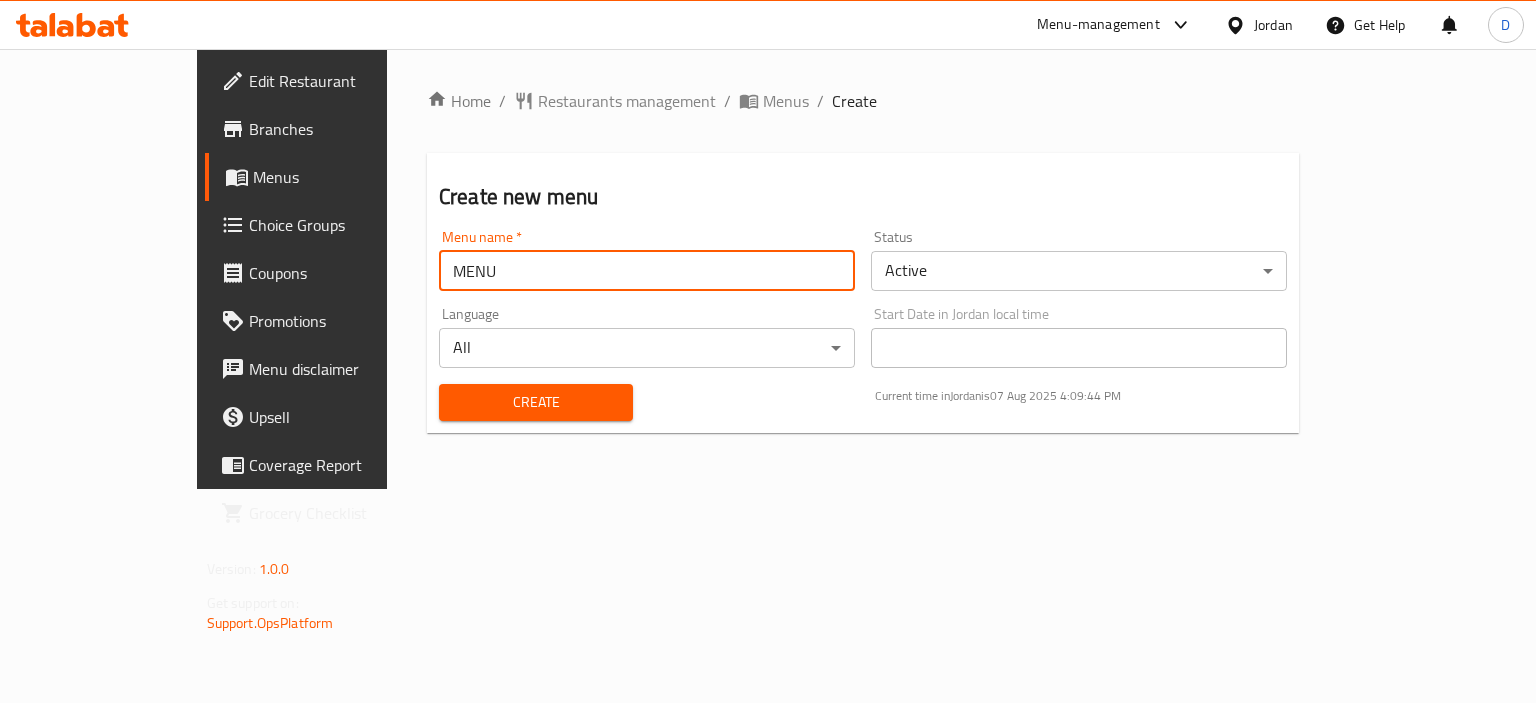 click on "Create" at bounding box center [536, 402] 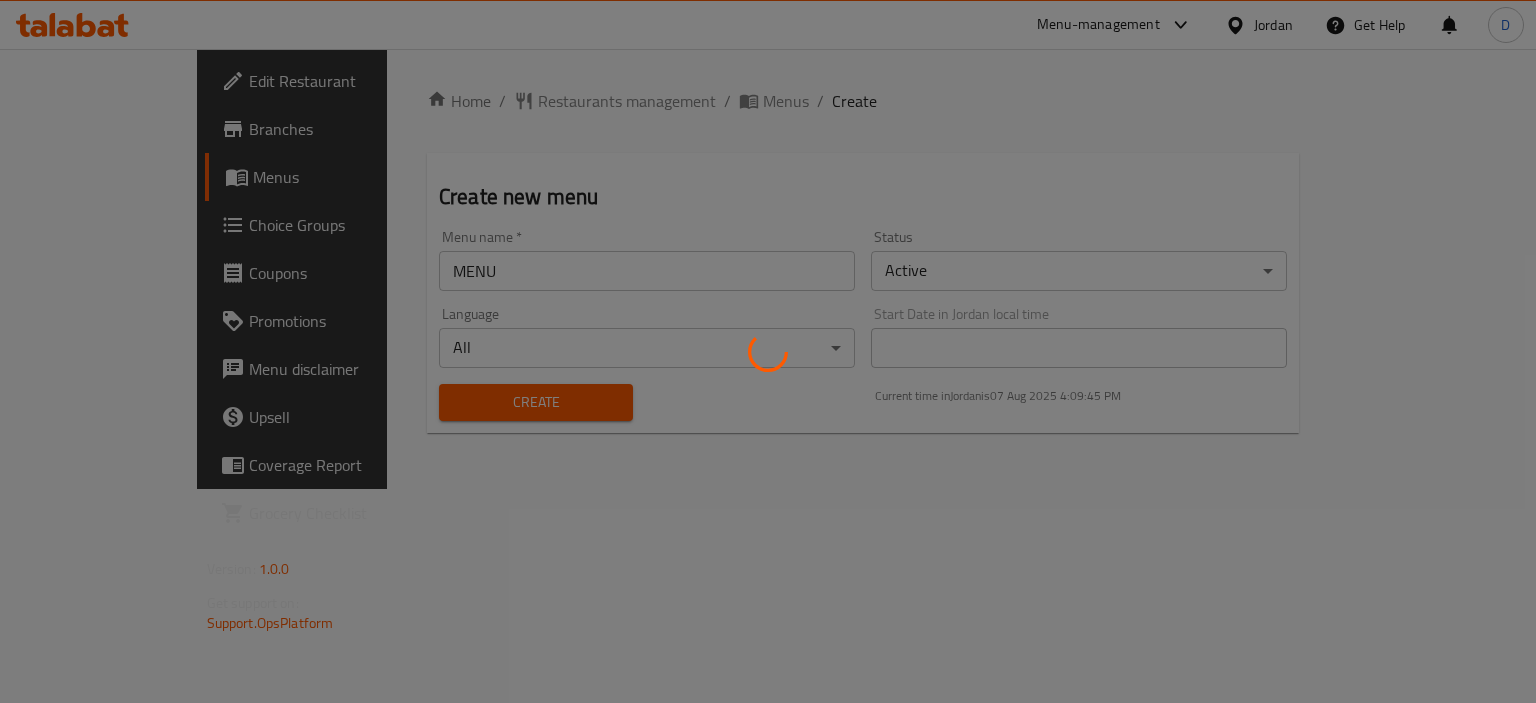type 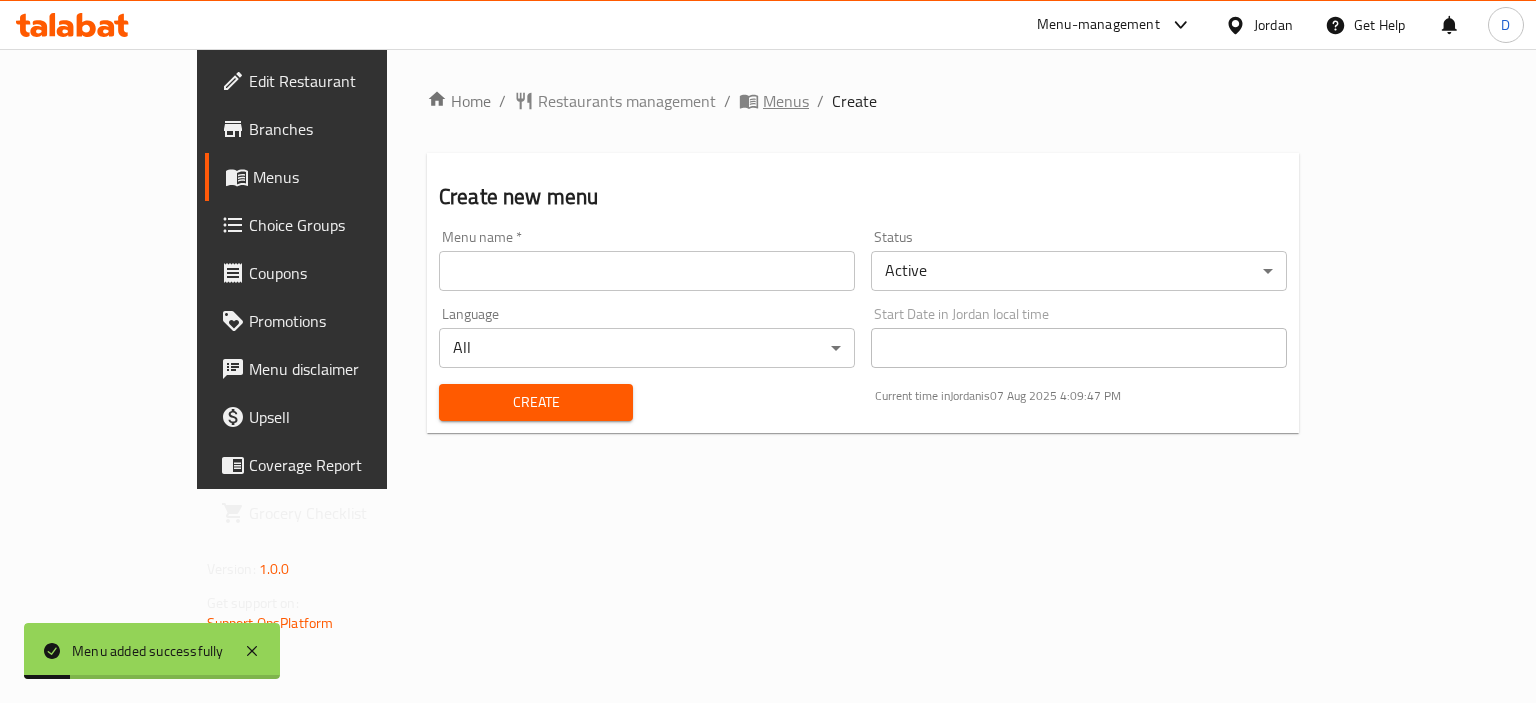 click on "Menus" at bounding box center (786, 101) 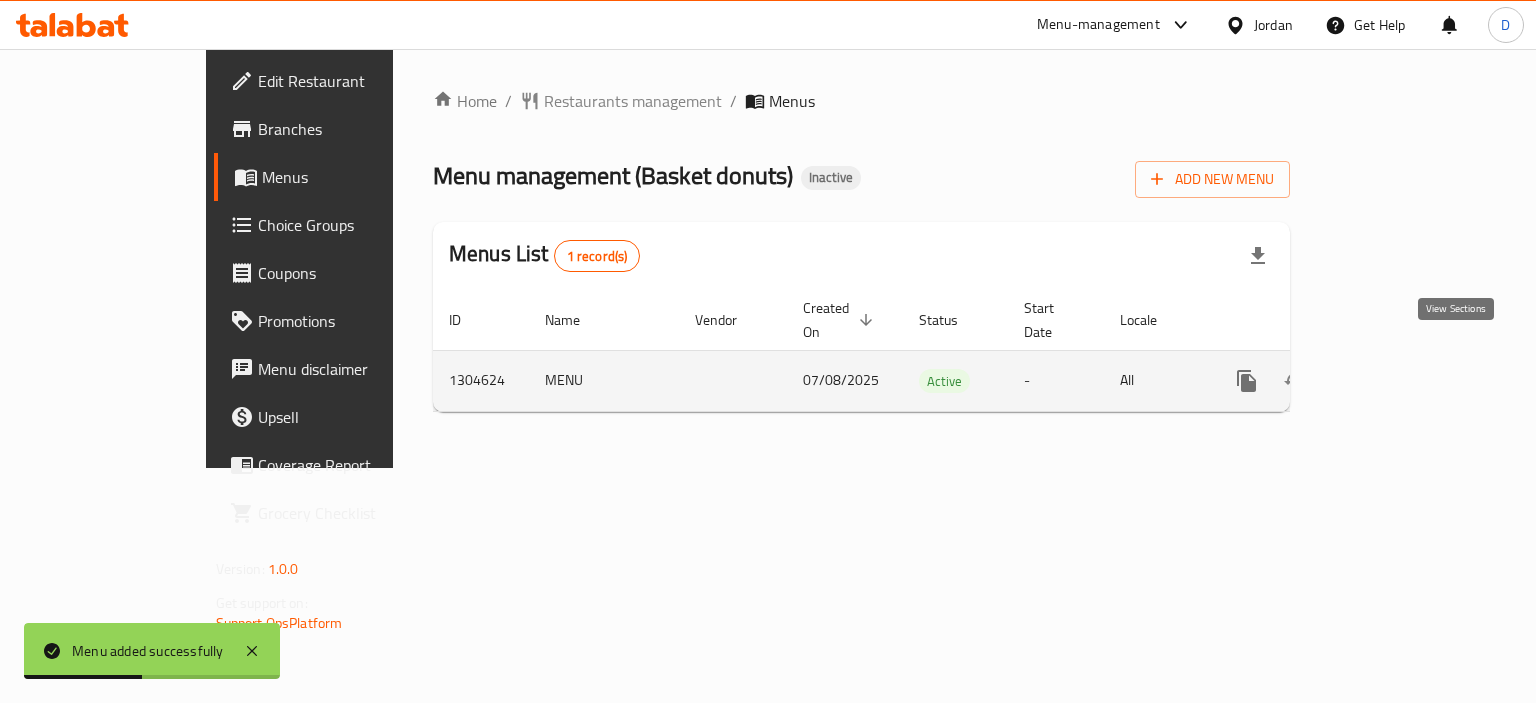 click at bounding box center [1391, 381] 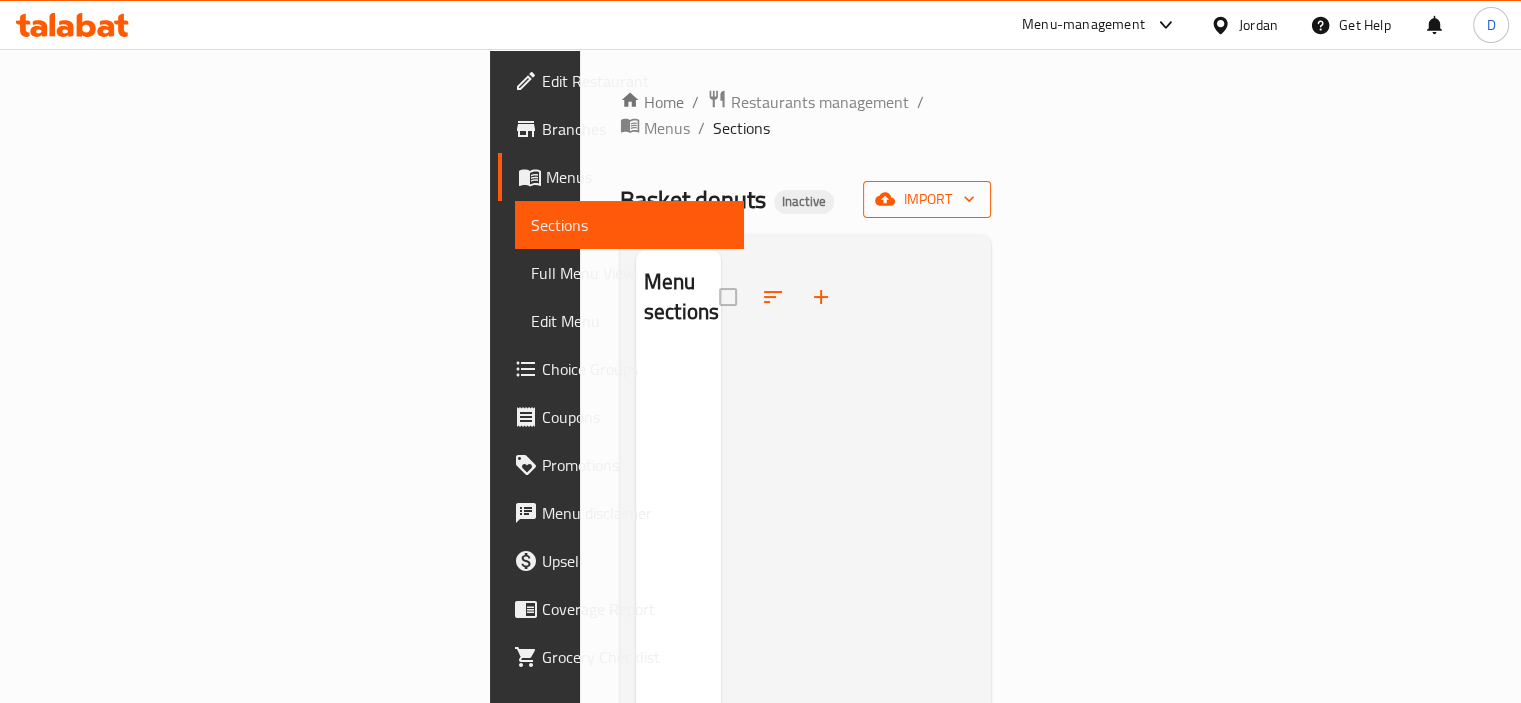 click on "import" at bounding box center (927, 199) 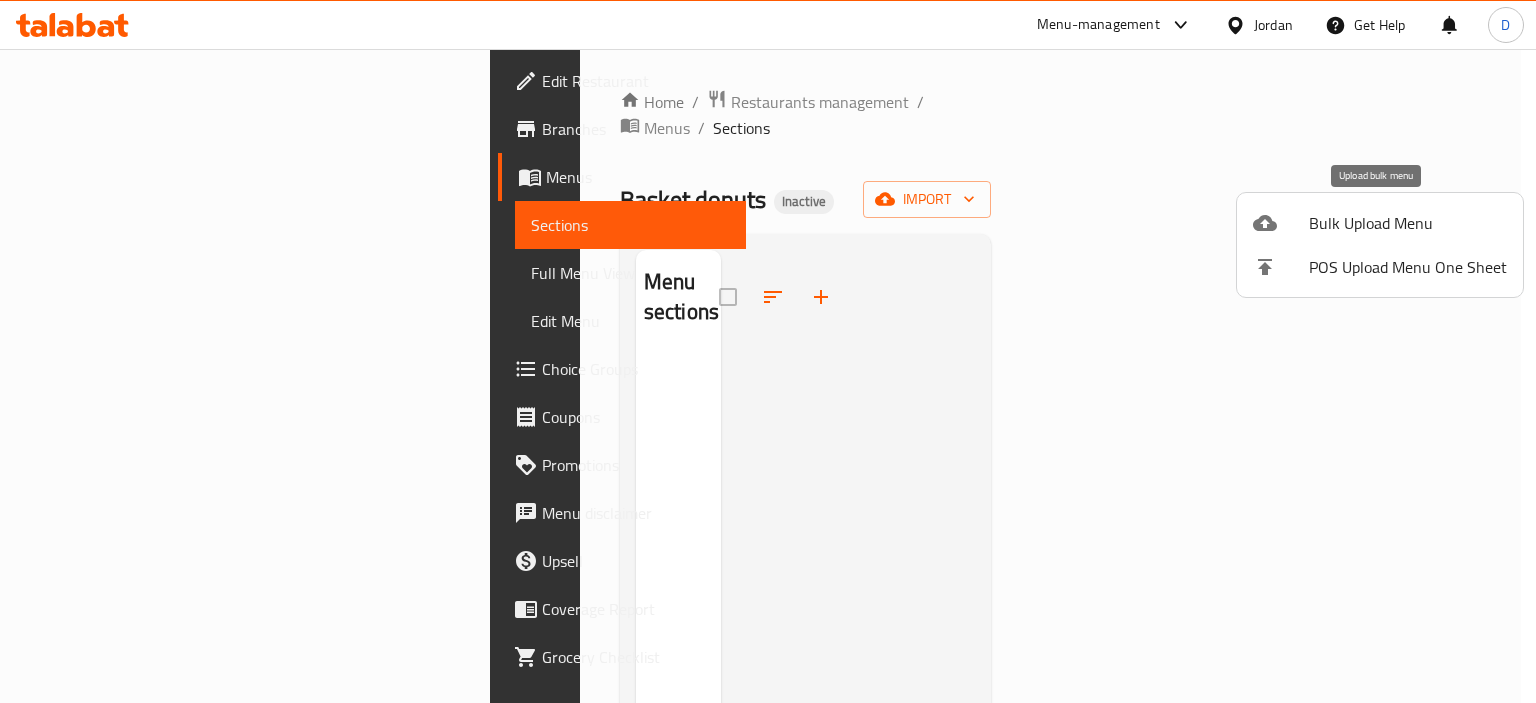 click on "Bulk Upload Menu" at bounding box center [1408, 223] 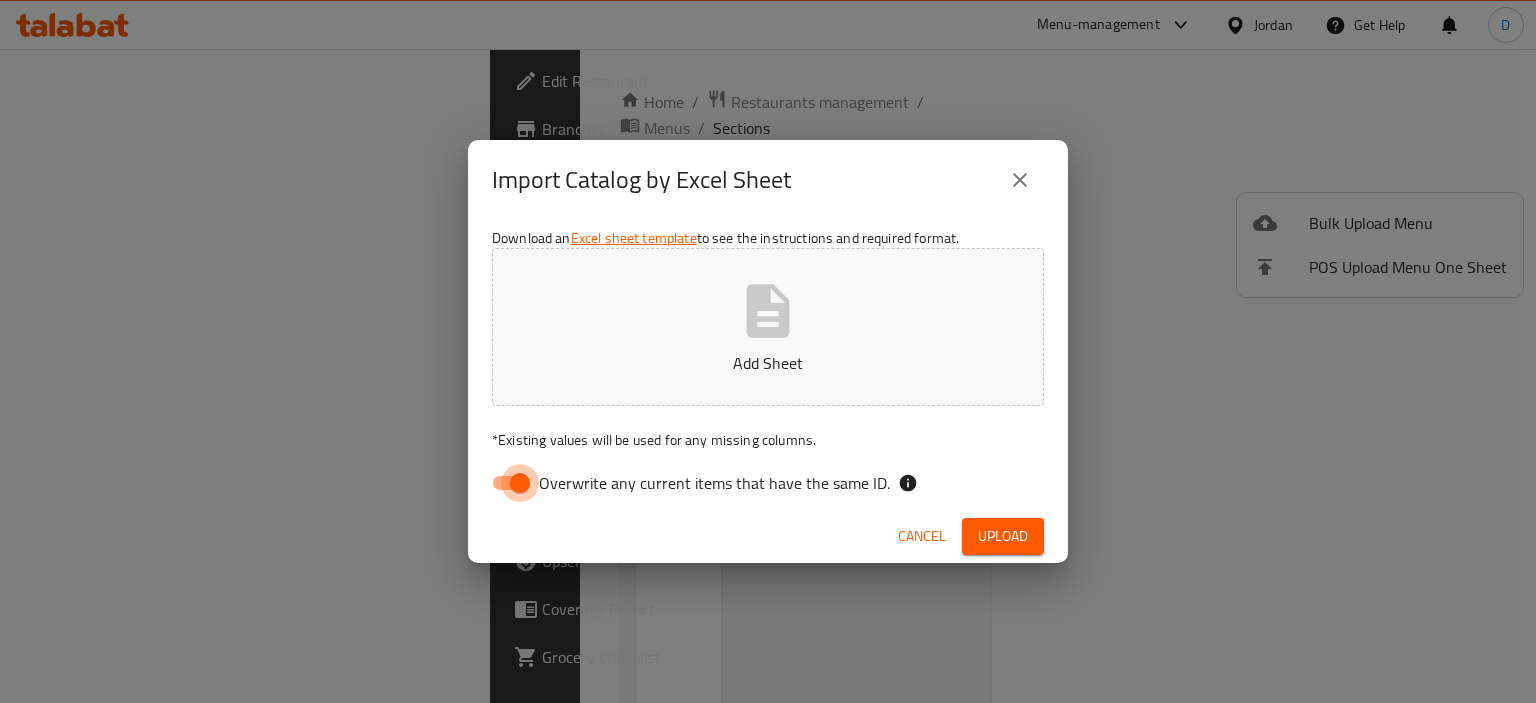 click on "Overwrite any current items that have the same ID." at bounding box center [520, 483] 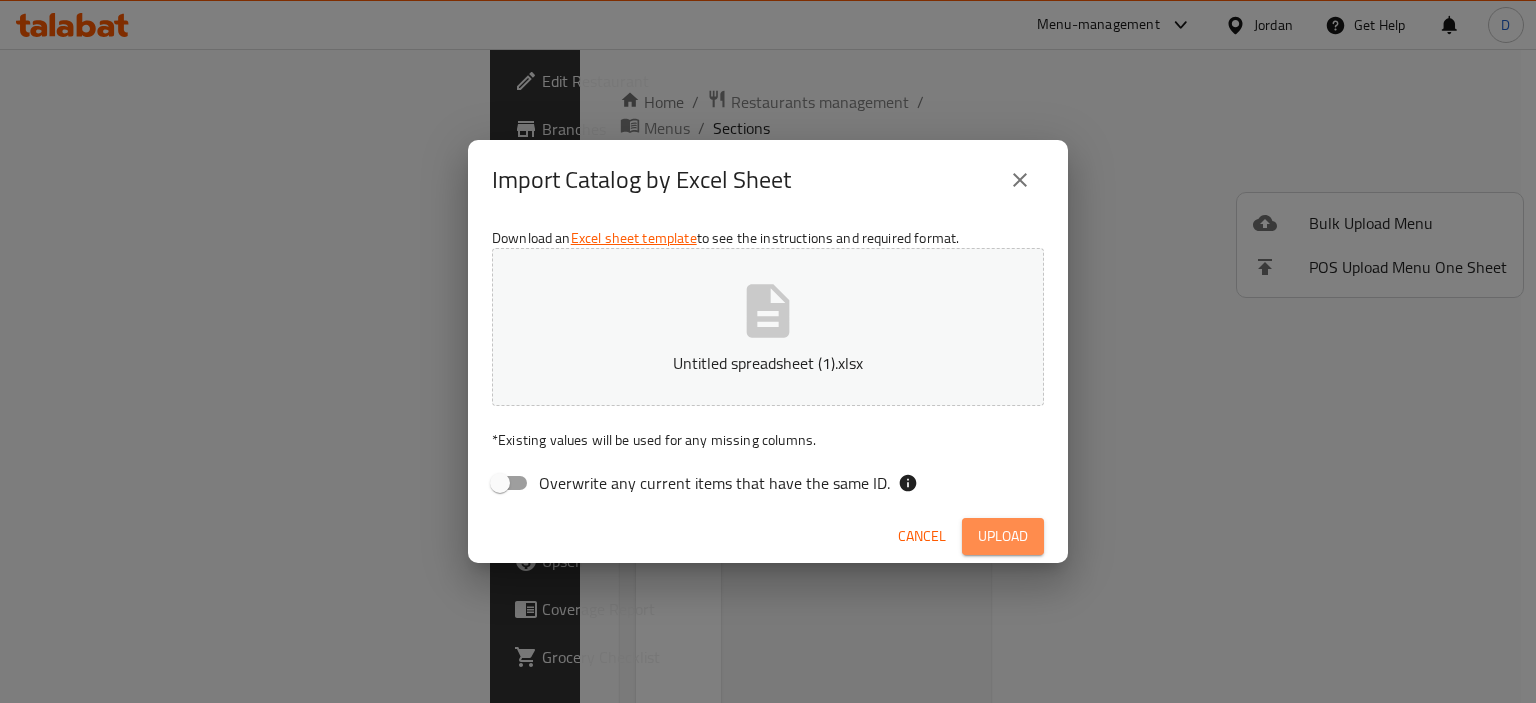 click on "Upload" at bounding box center [1003, 536] 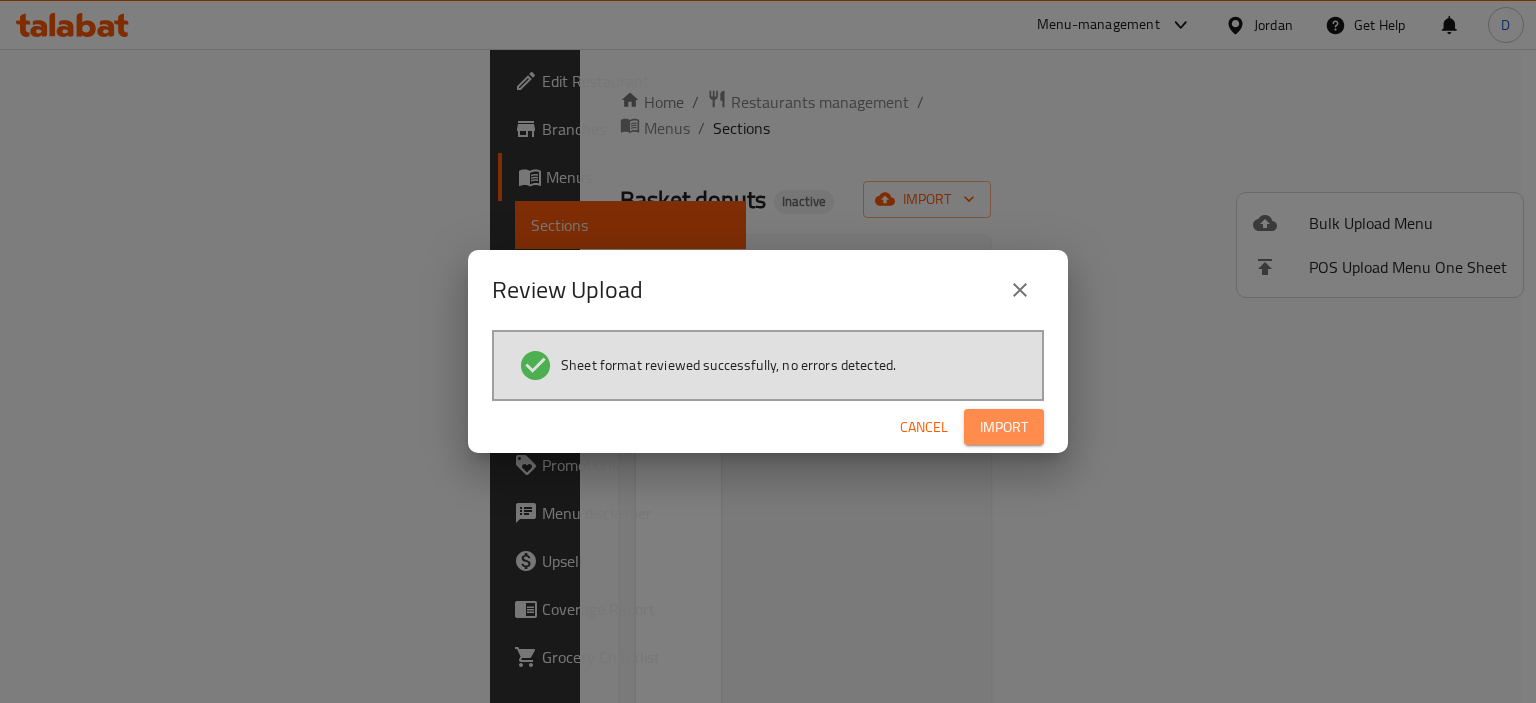 click on "Import" at bounding box center (1004, 427) 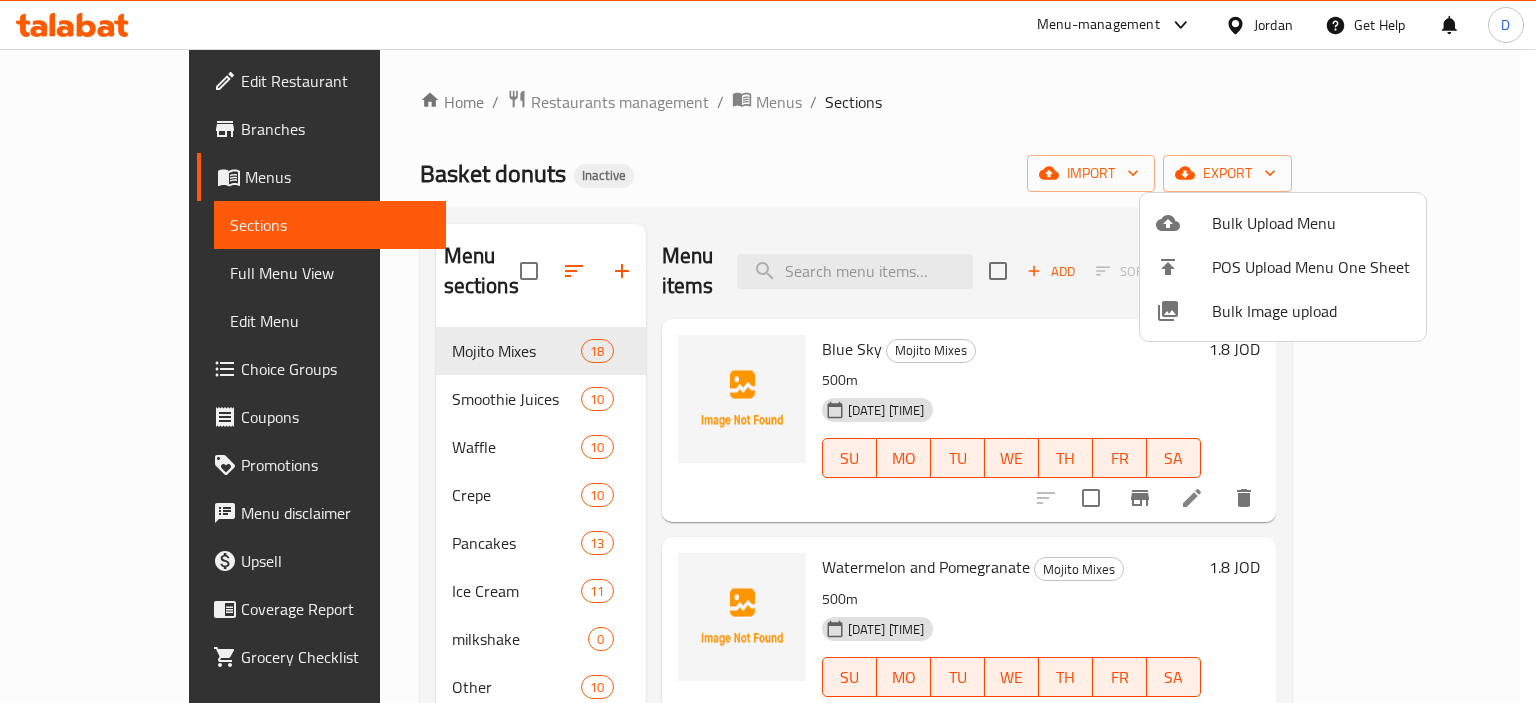 click at bounding box center (768, 351) 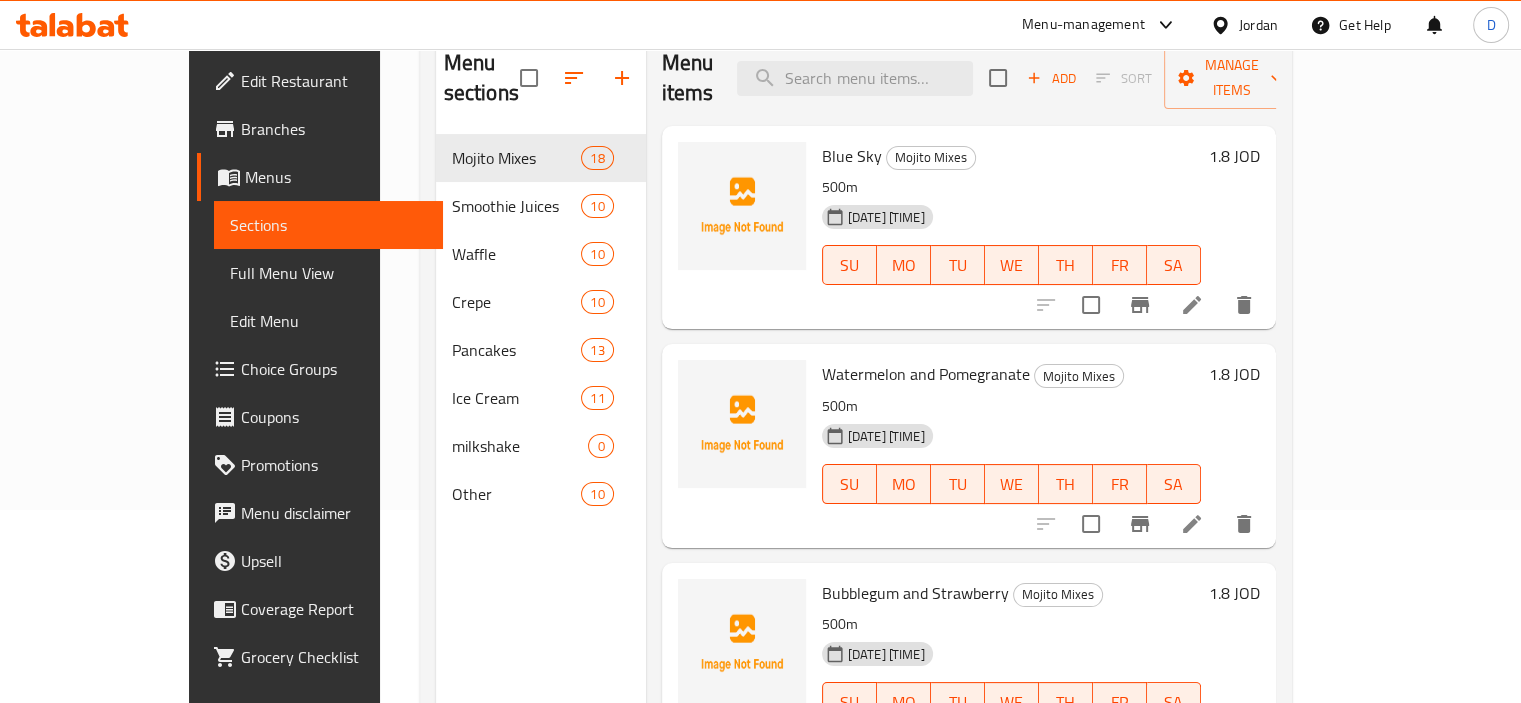 scroll, scrollTop: 192, scrollLeft: 0, axis: vertical 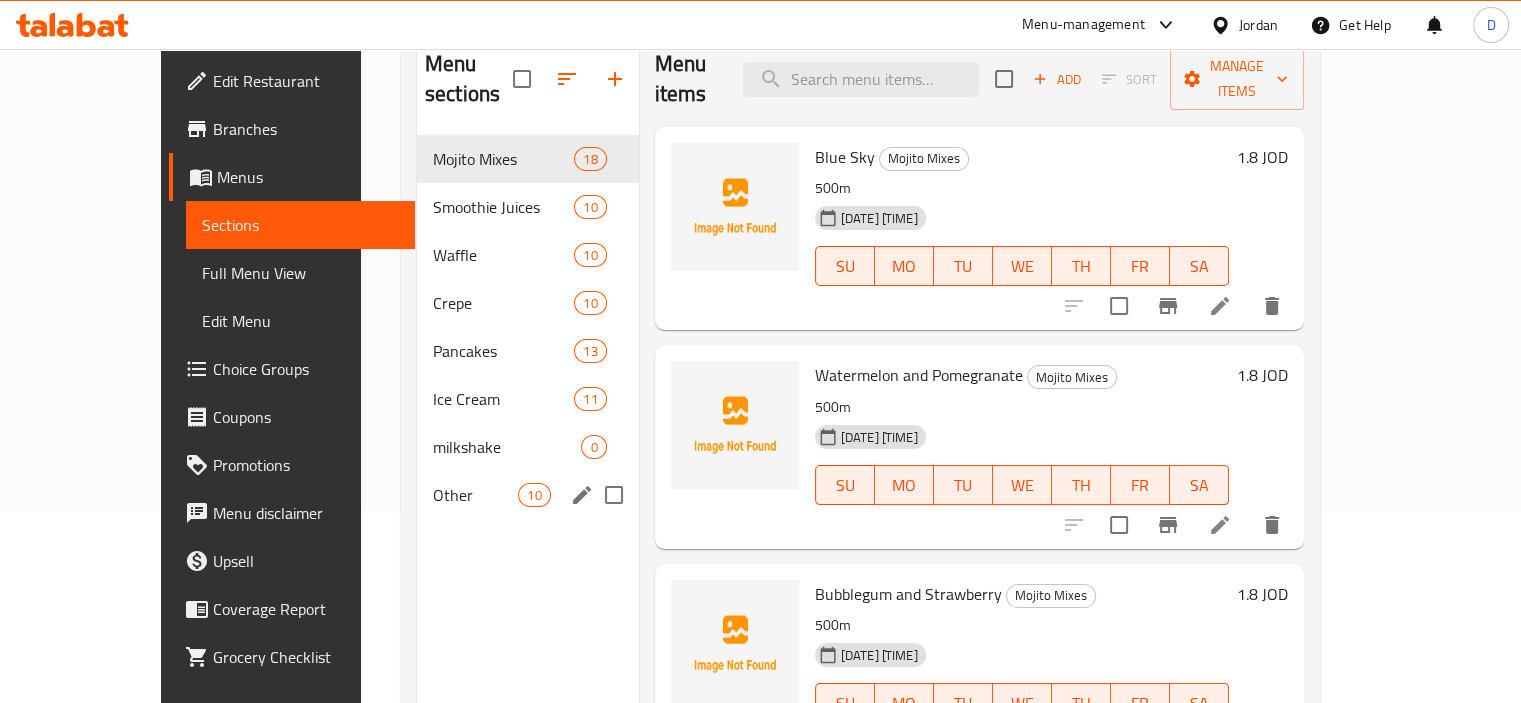 click on "Other 10" at bounding box center [528, 495] 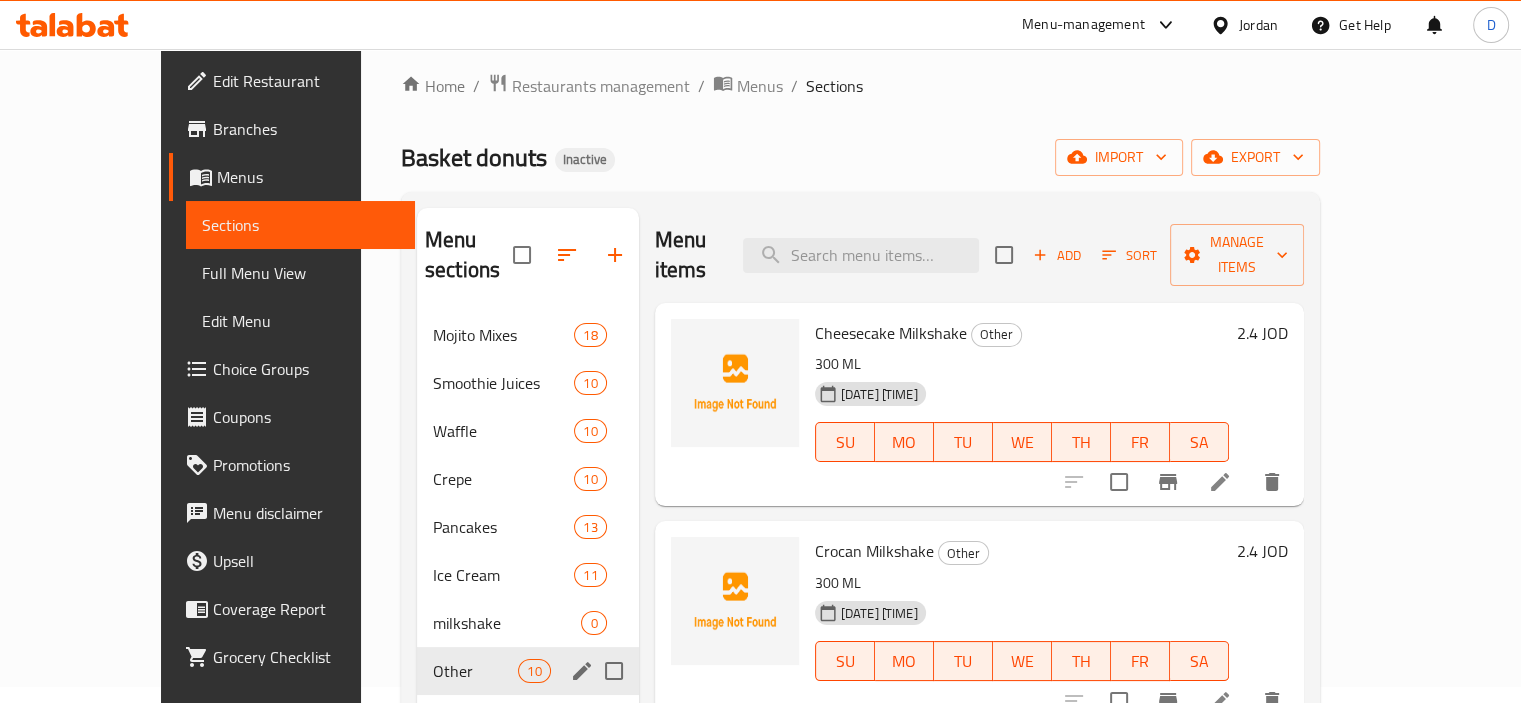 scroll, scrollTop: 0, scrollLeft: 0, axis: both 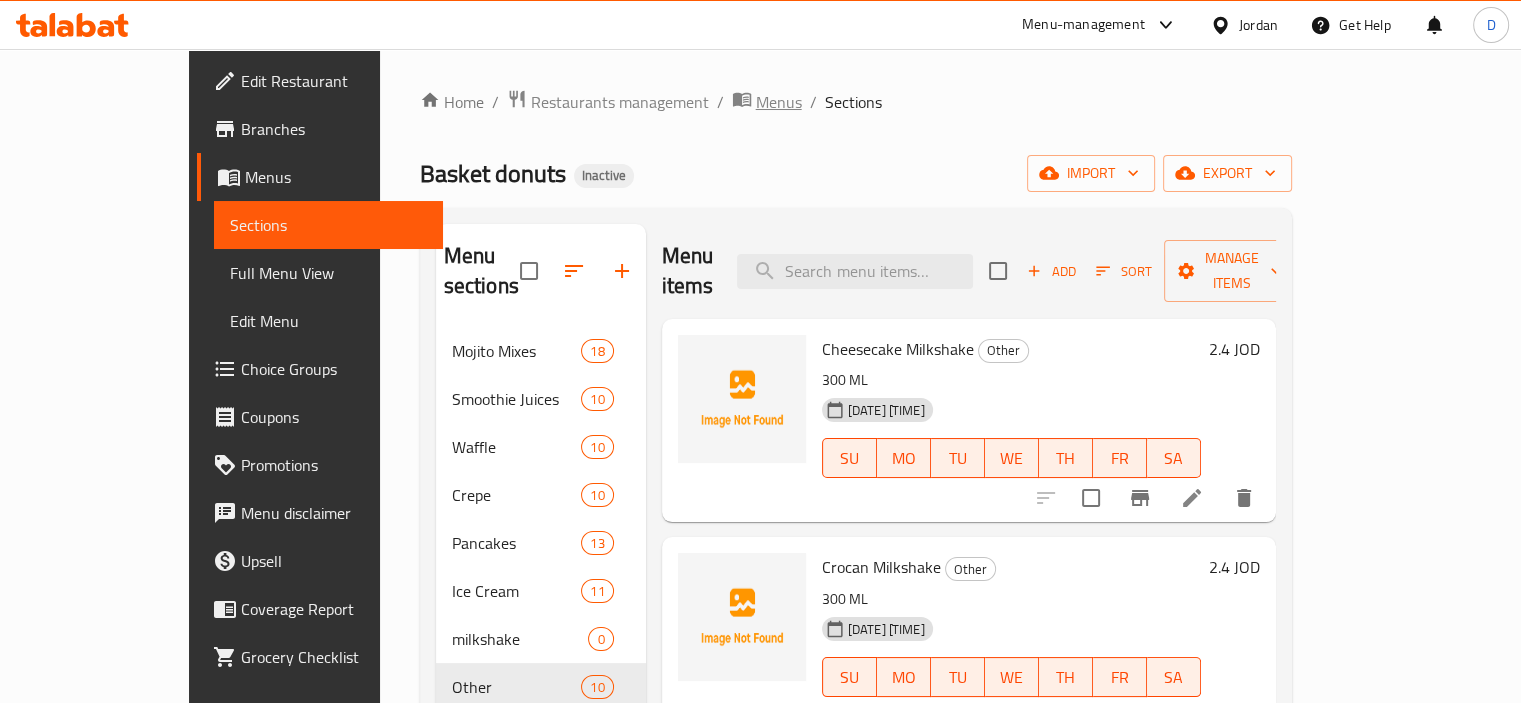 click on "Menus" at bounding box center [779, 102] 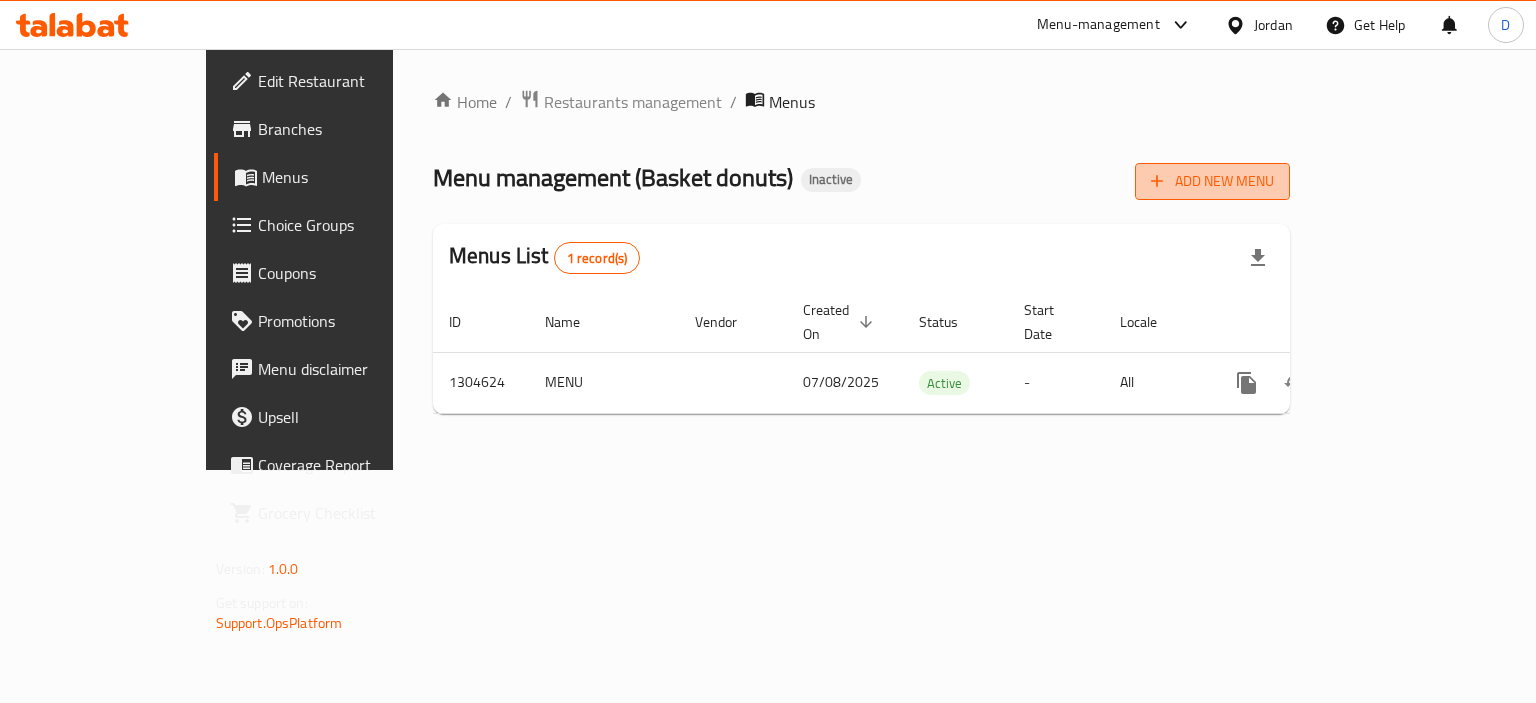 click on "Add New Menu" at bounding box center [1212, 181] 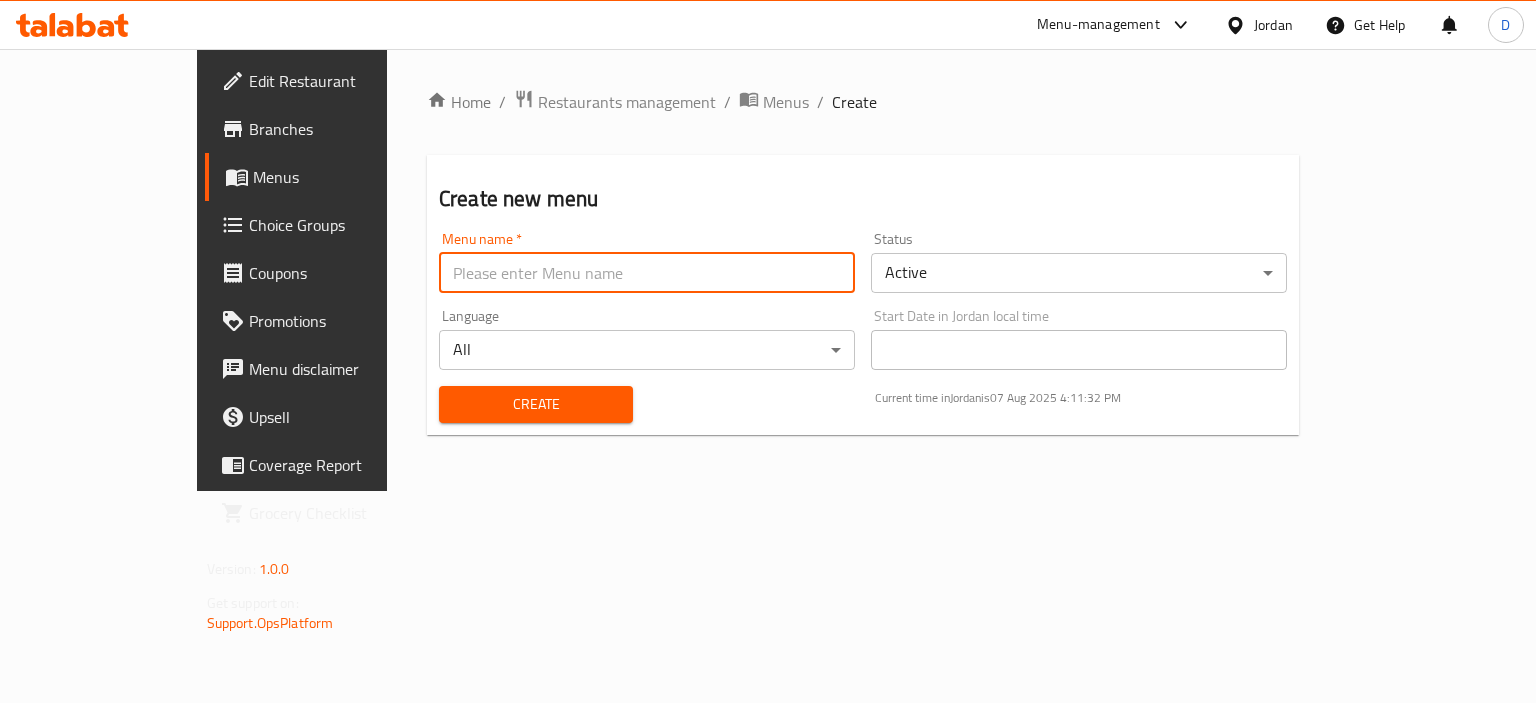 click at bounding box center [647, 273] 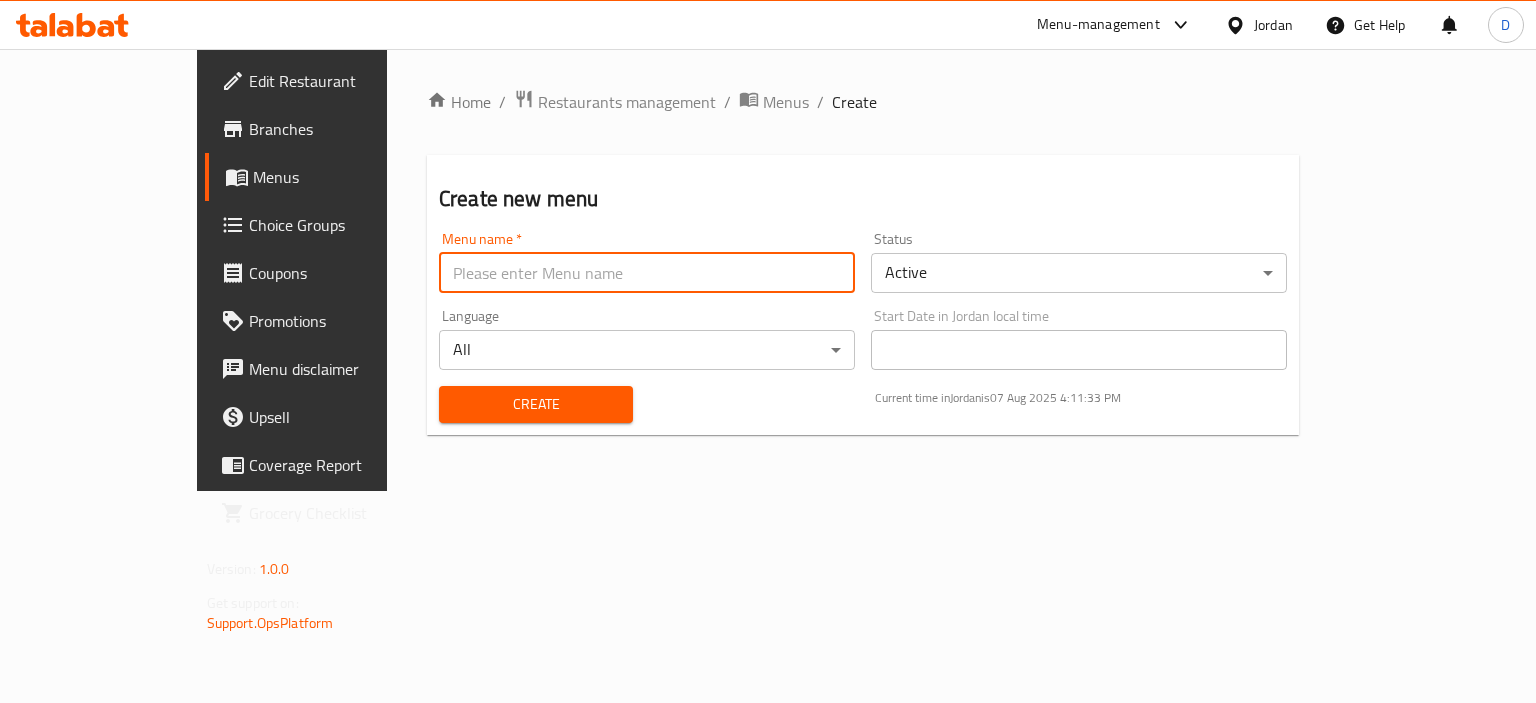 click at bounding box center (647, 273) 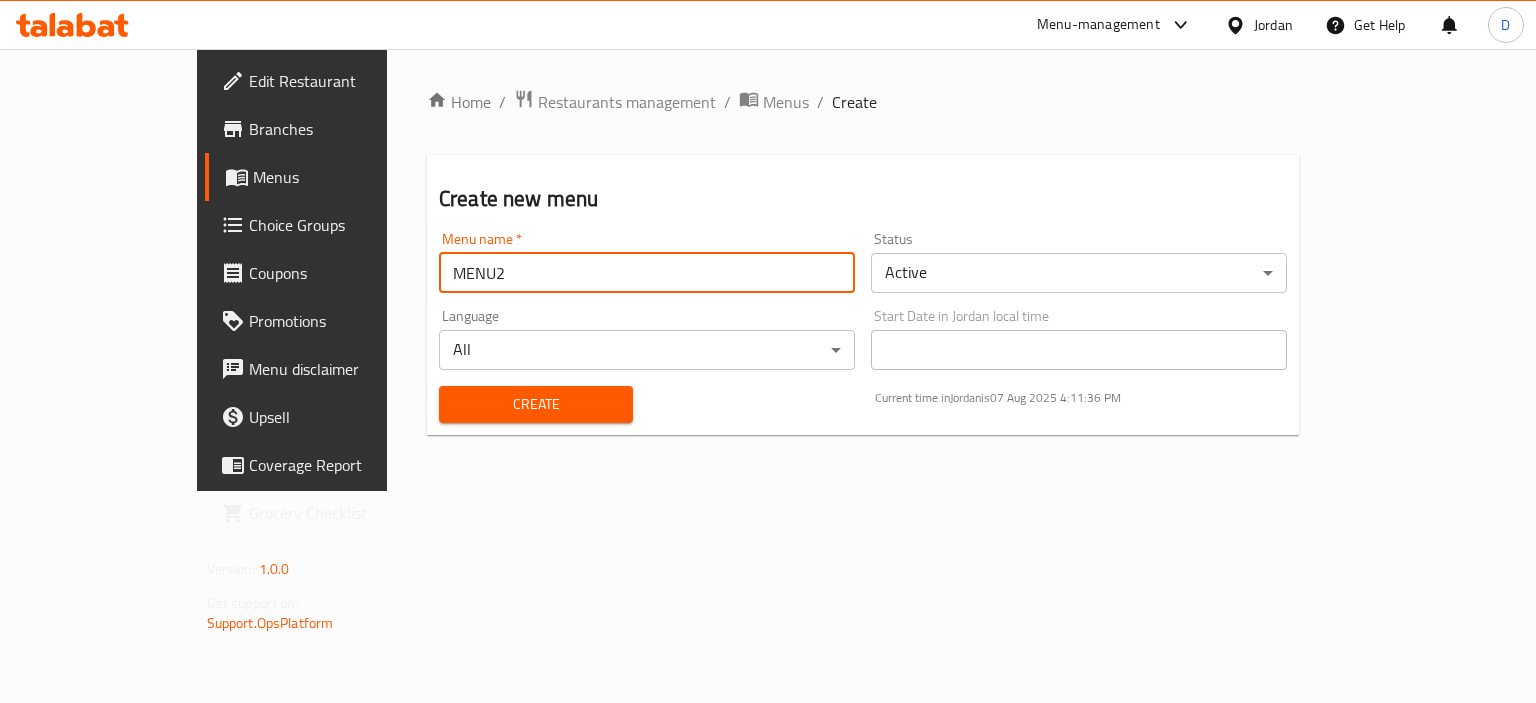 type on "MENU2" 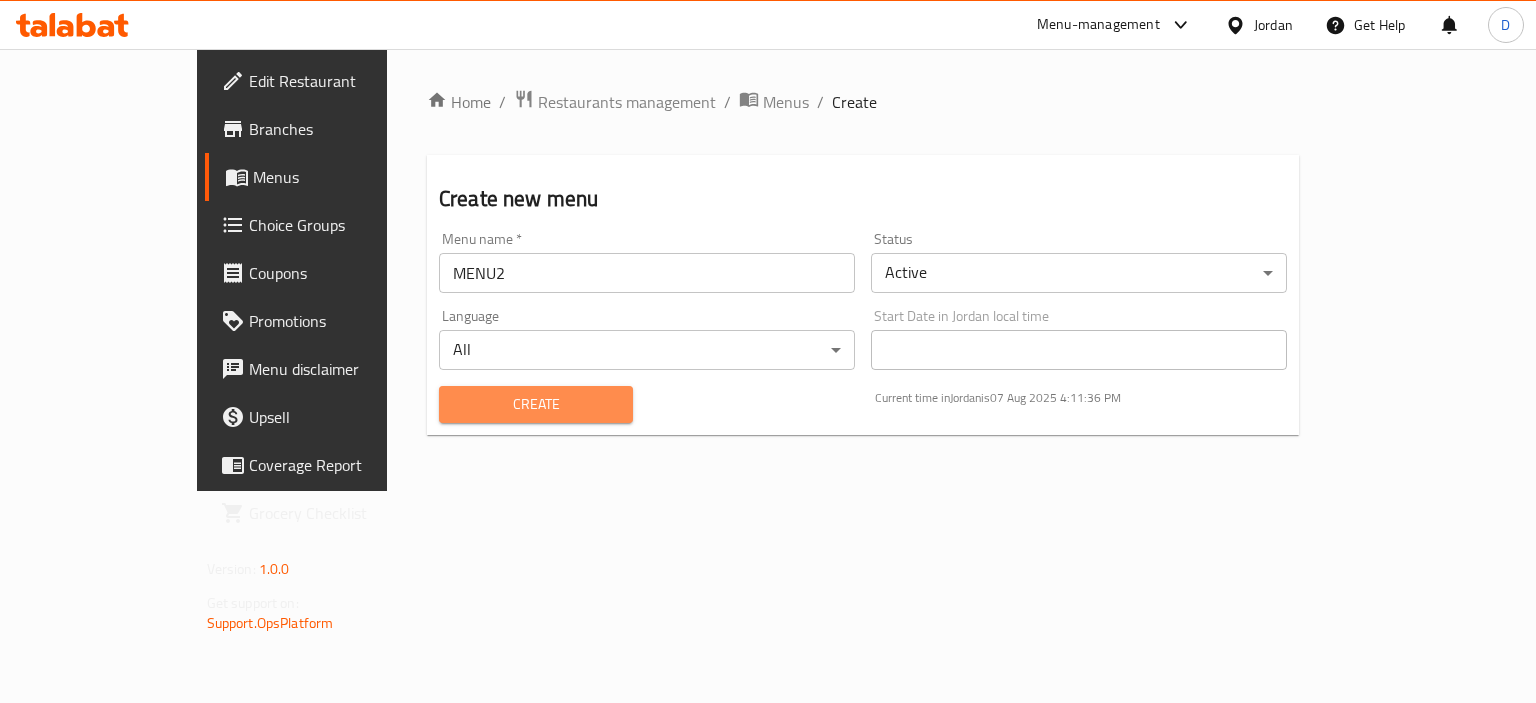 click on "Create" at bounding box center [536, 404] 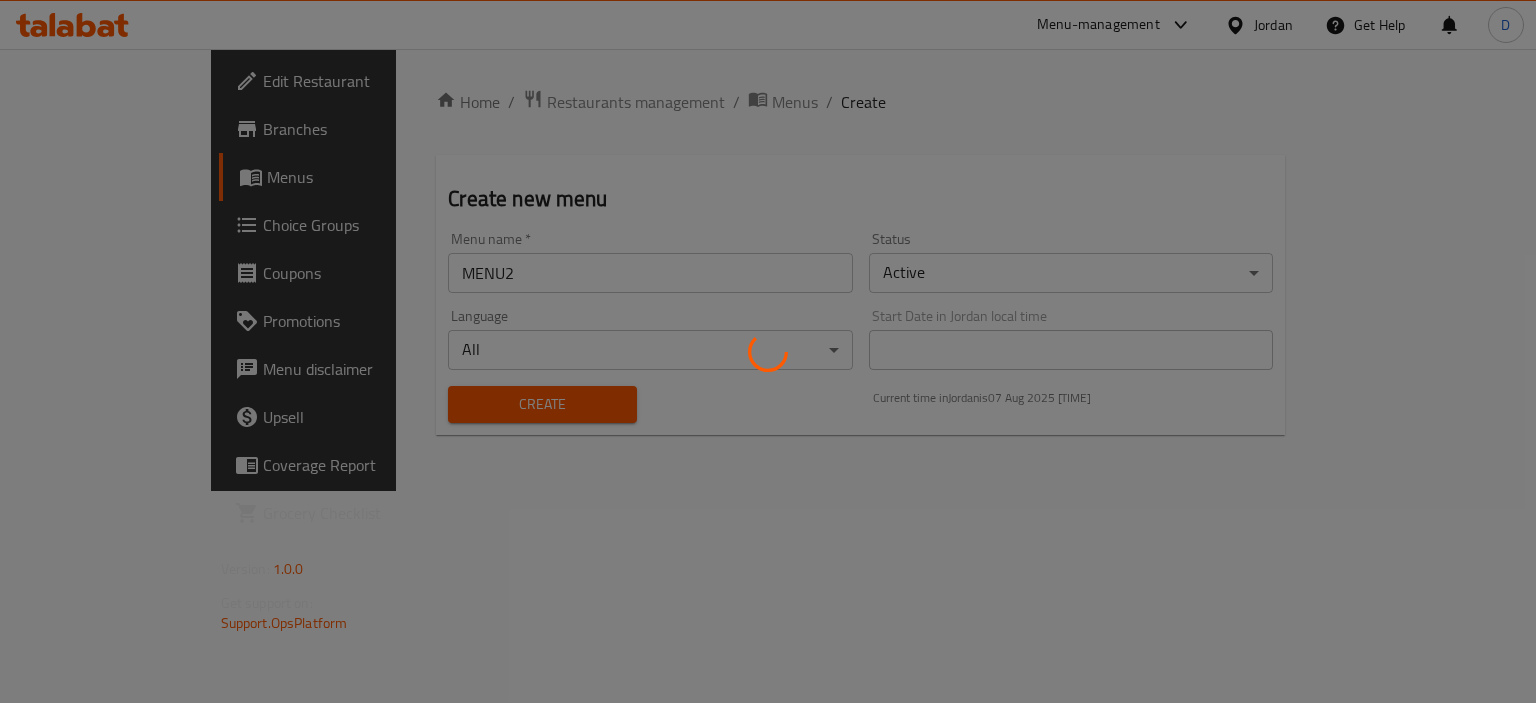 type 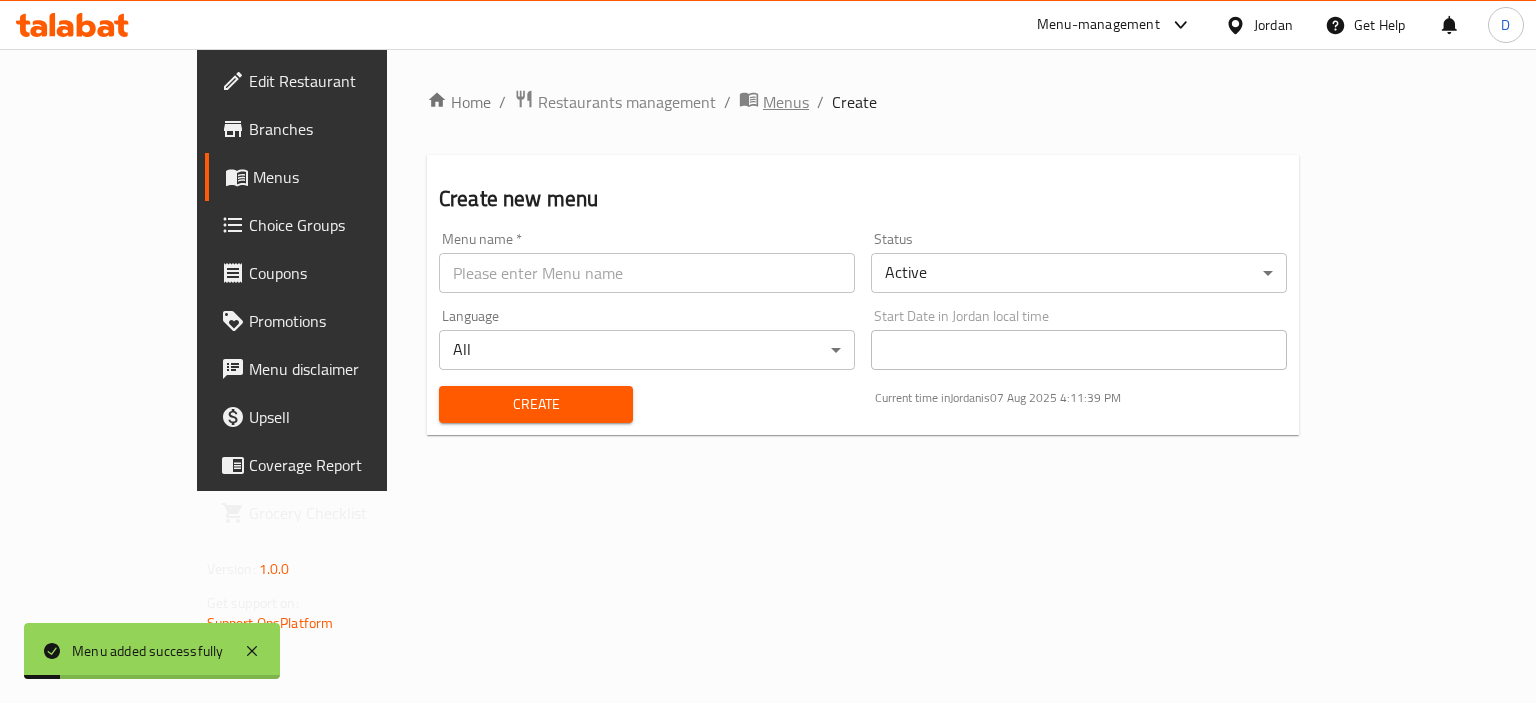 click on "Menus" at bounding box center [786, 102] 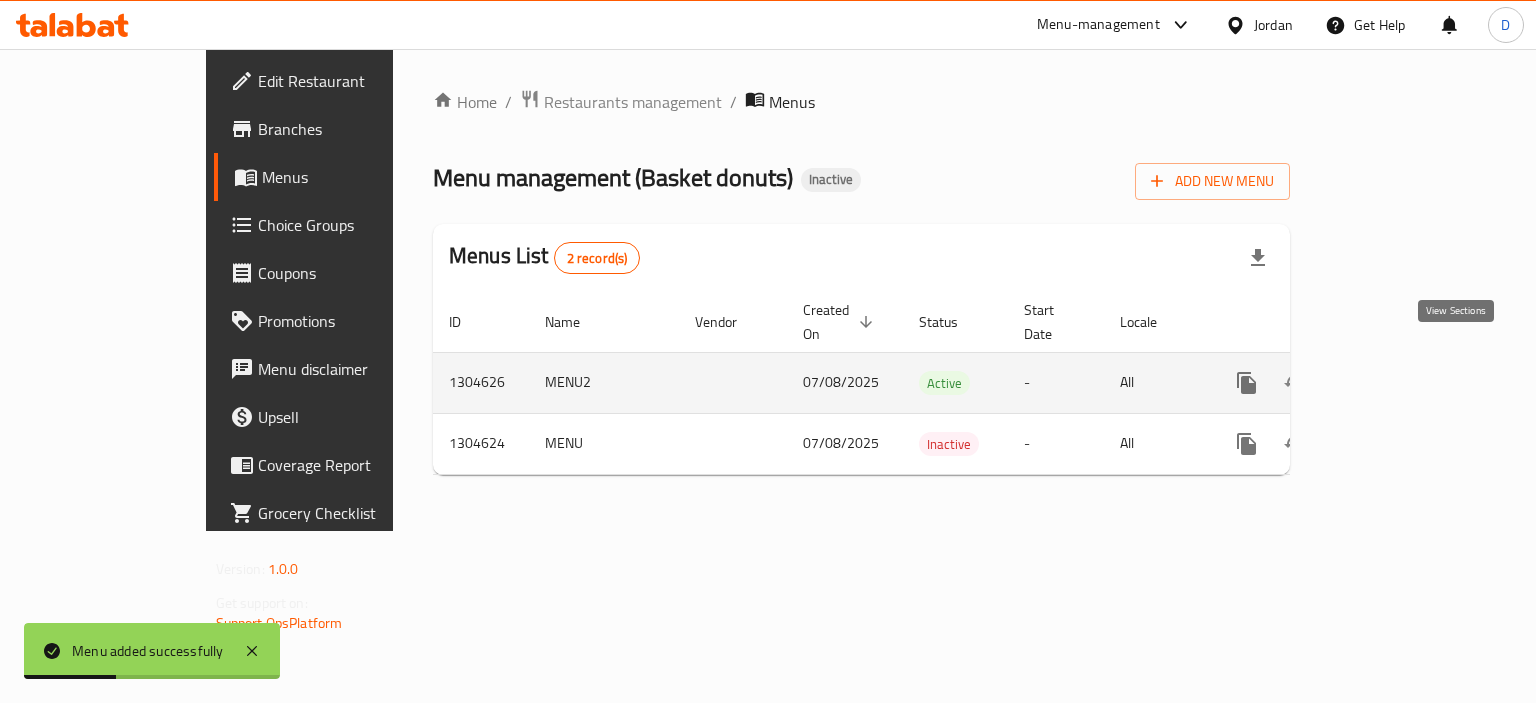 click 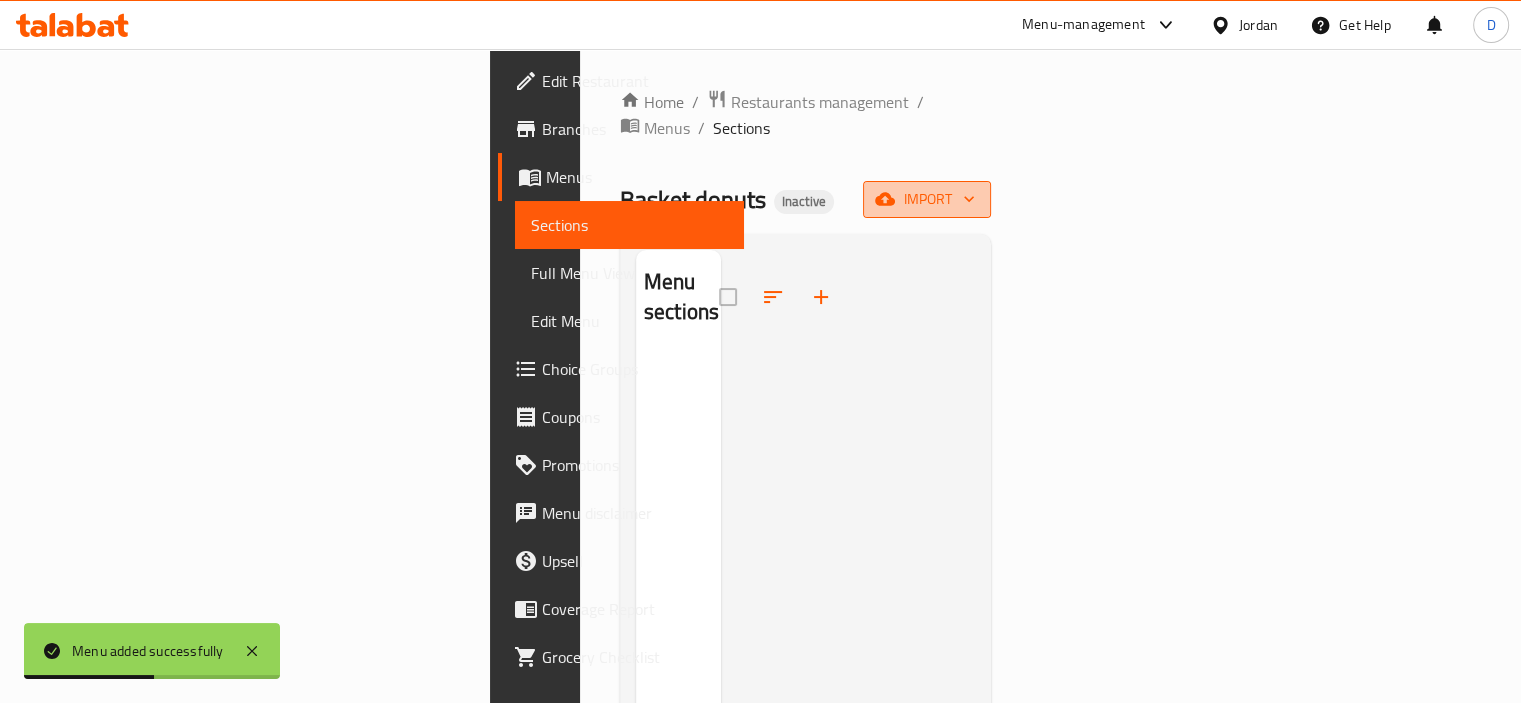 click on "import" at bounding box center (927, 199) 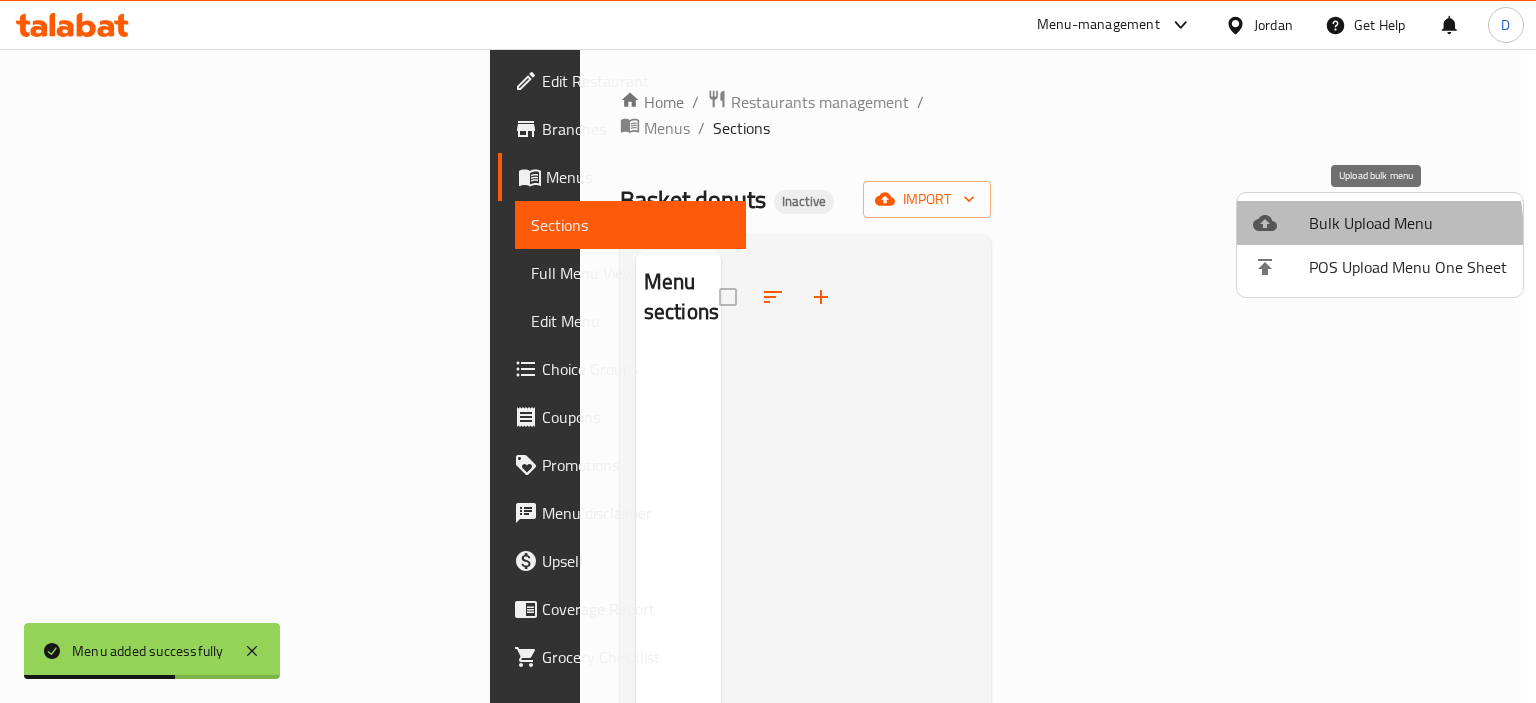 click on "Bulk Upload Menu" at bounding box center [1380, 223] 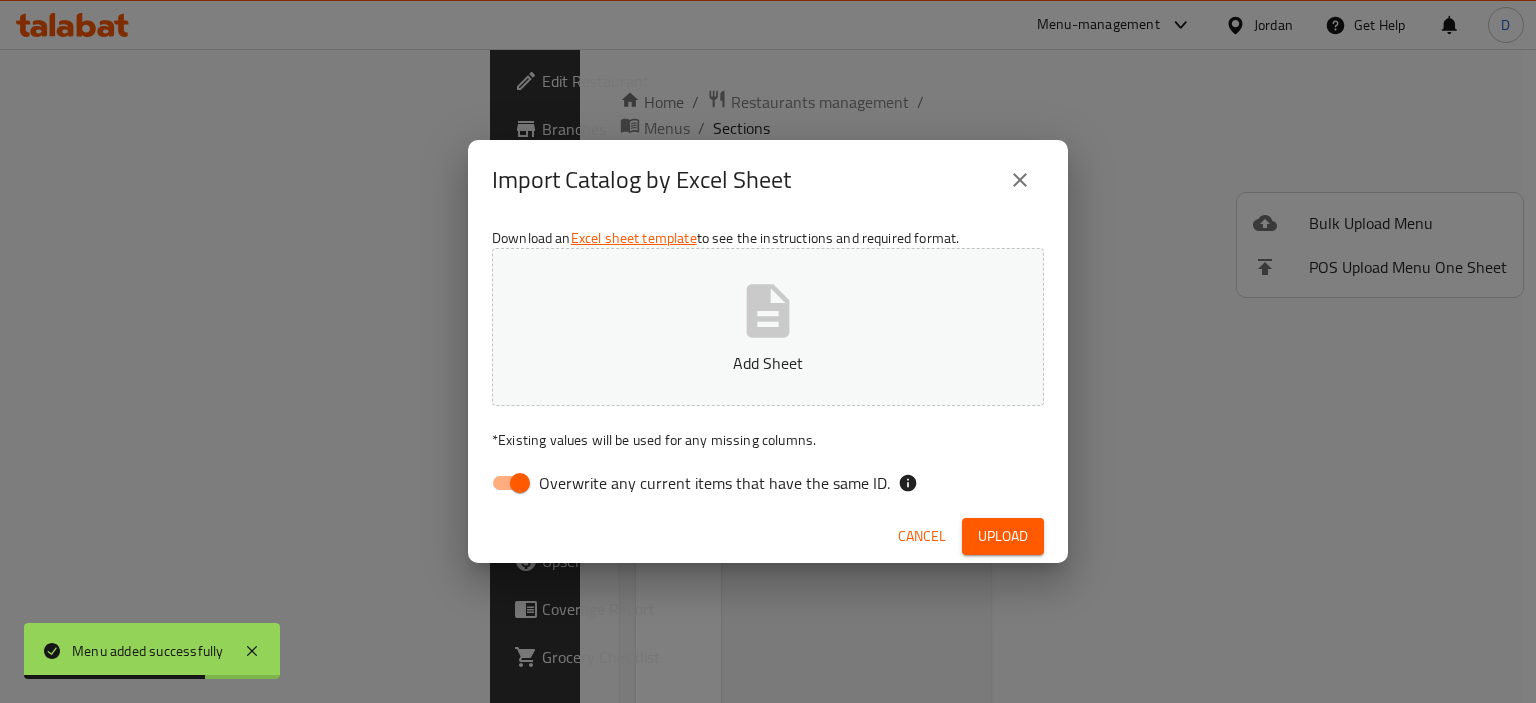 click on "Overwrite any current items that have the same ID." at bounding box center (520, 483) 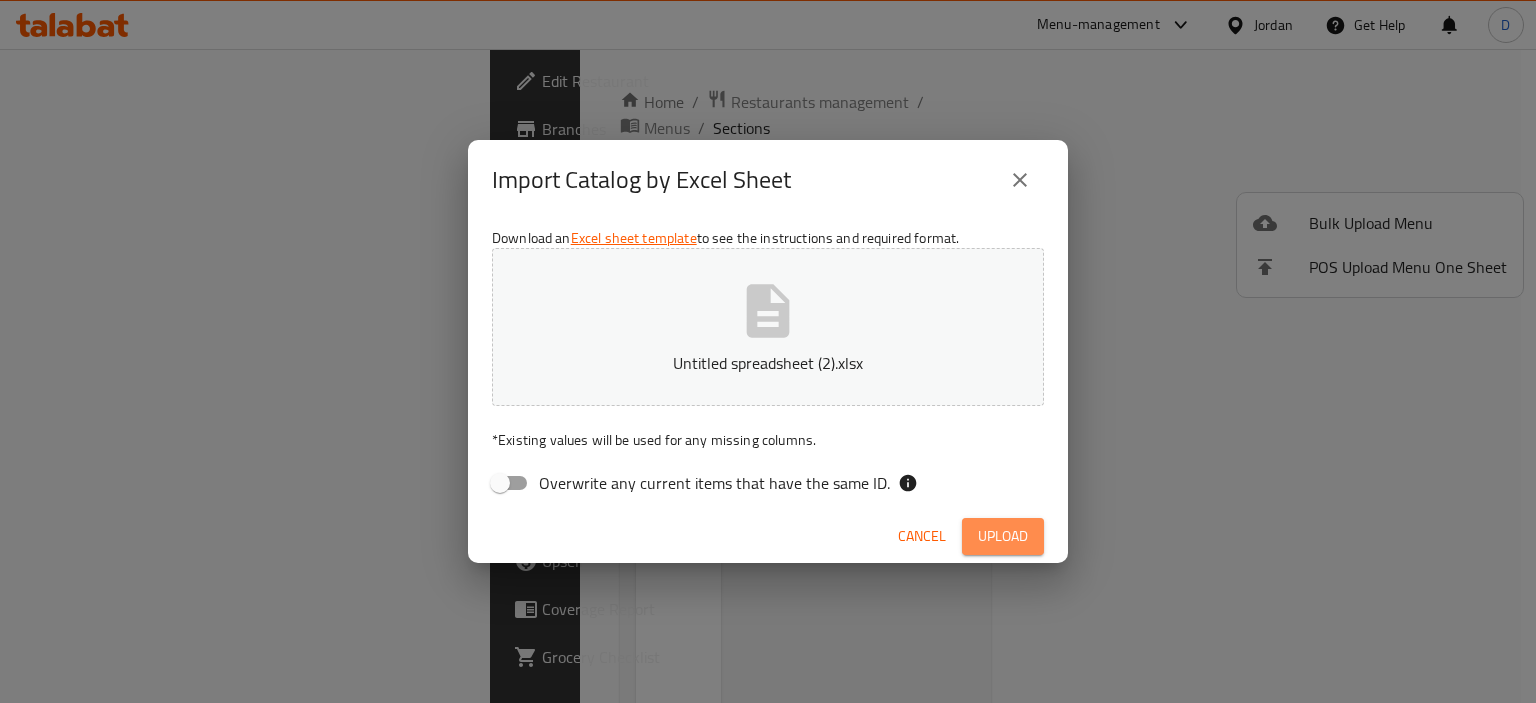 click on "Upload" at bounding box center (1003, 536) 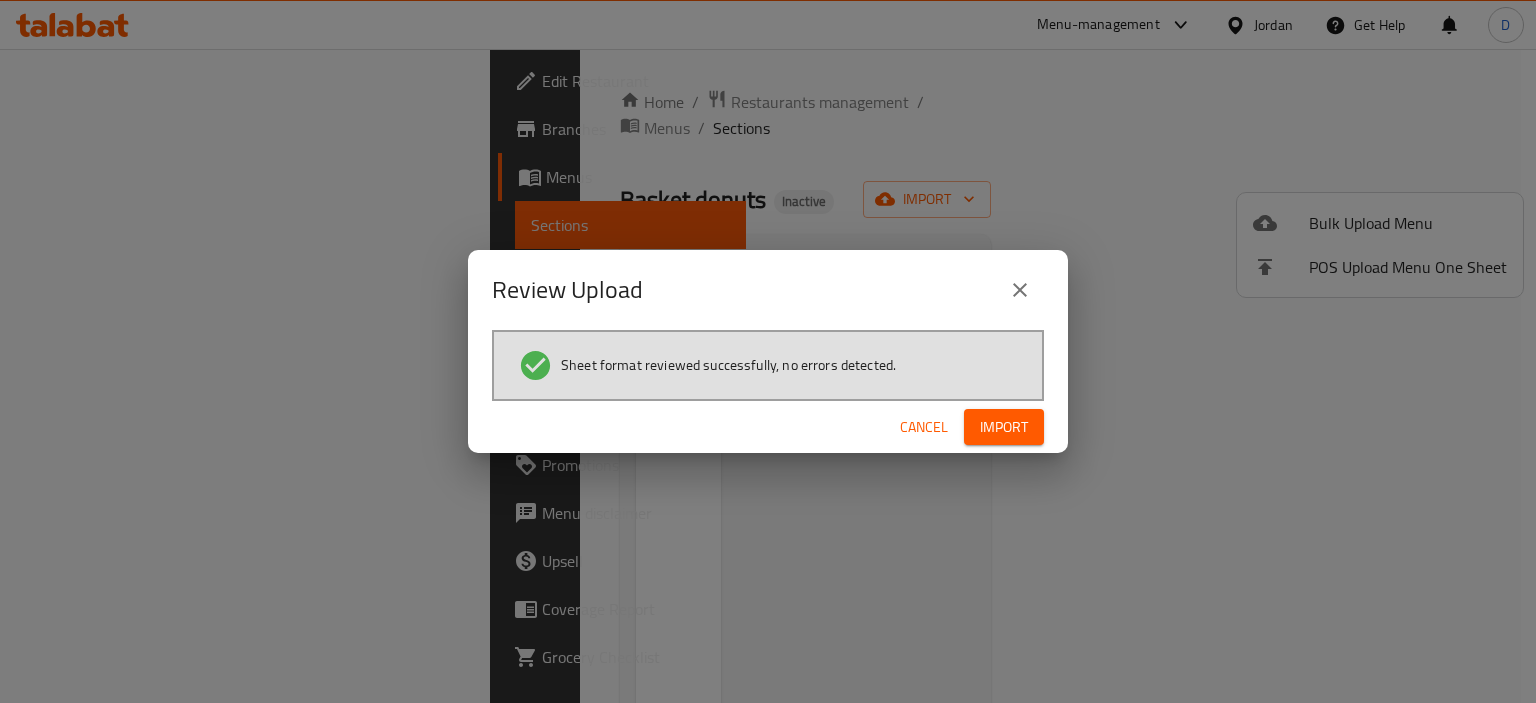 click on "Import" at bounding box center (1004, 427) 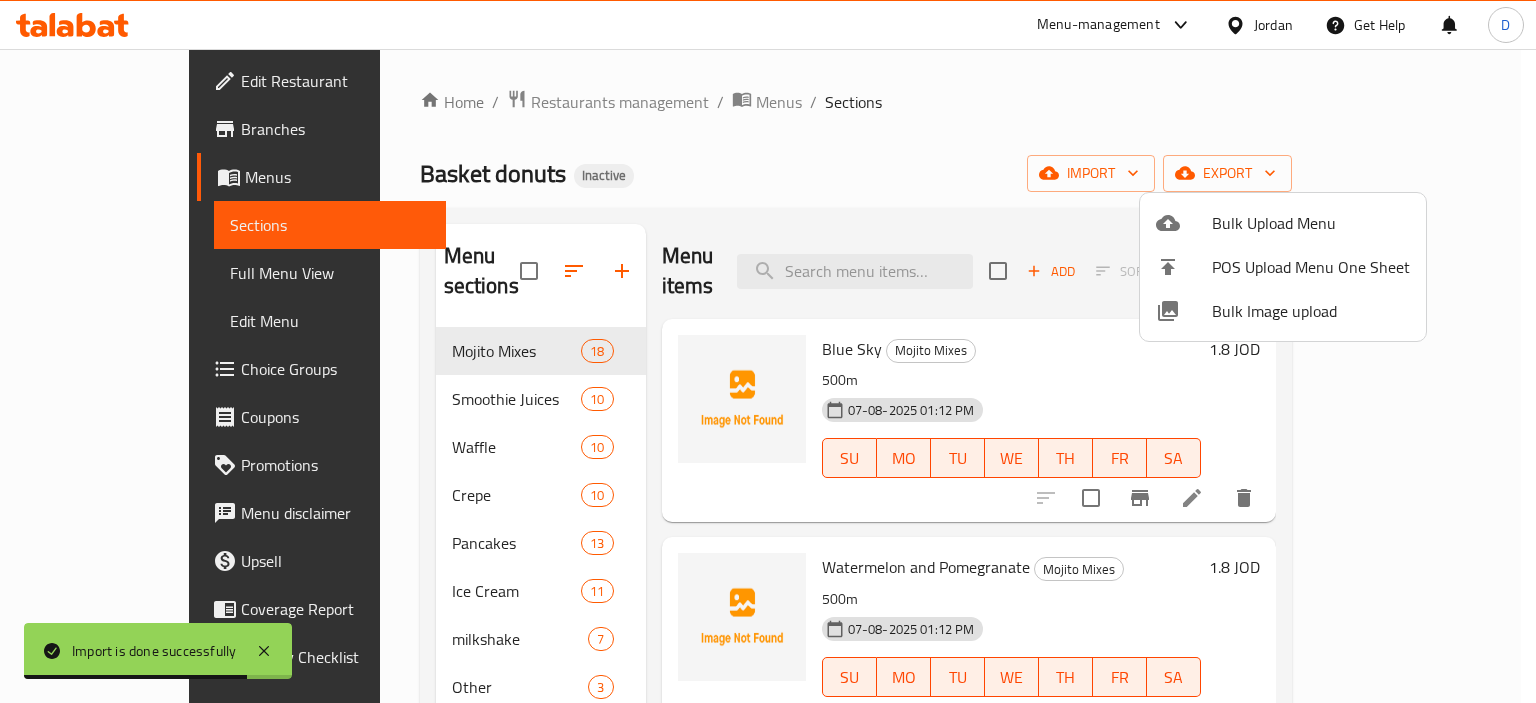 click at bounding box center [768, 351] 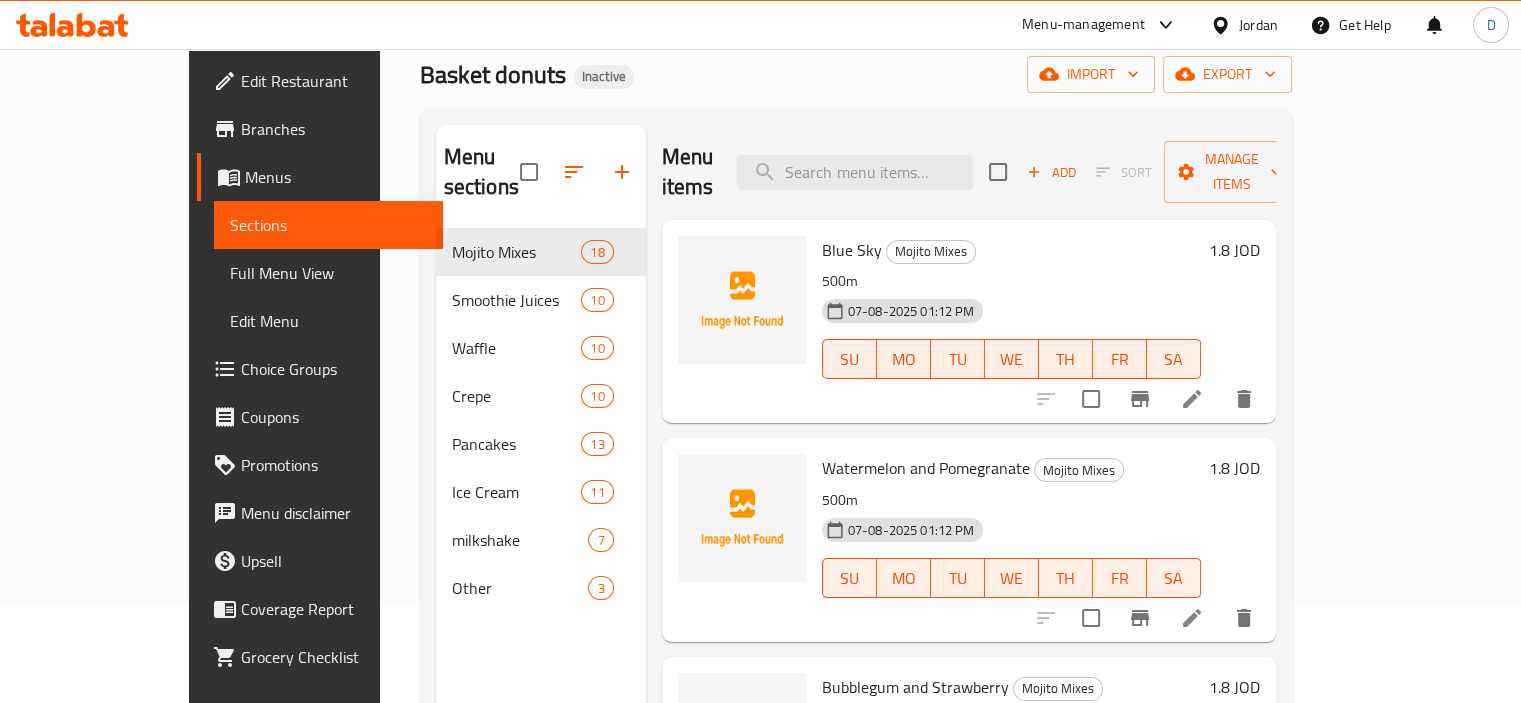 scroll, scrollTop: 73, scrollLeft: 0, axis: vertical 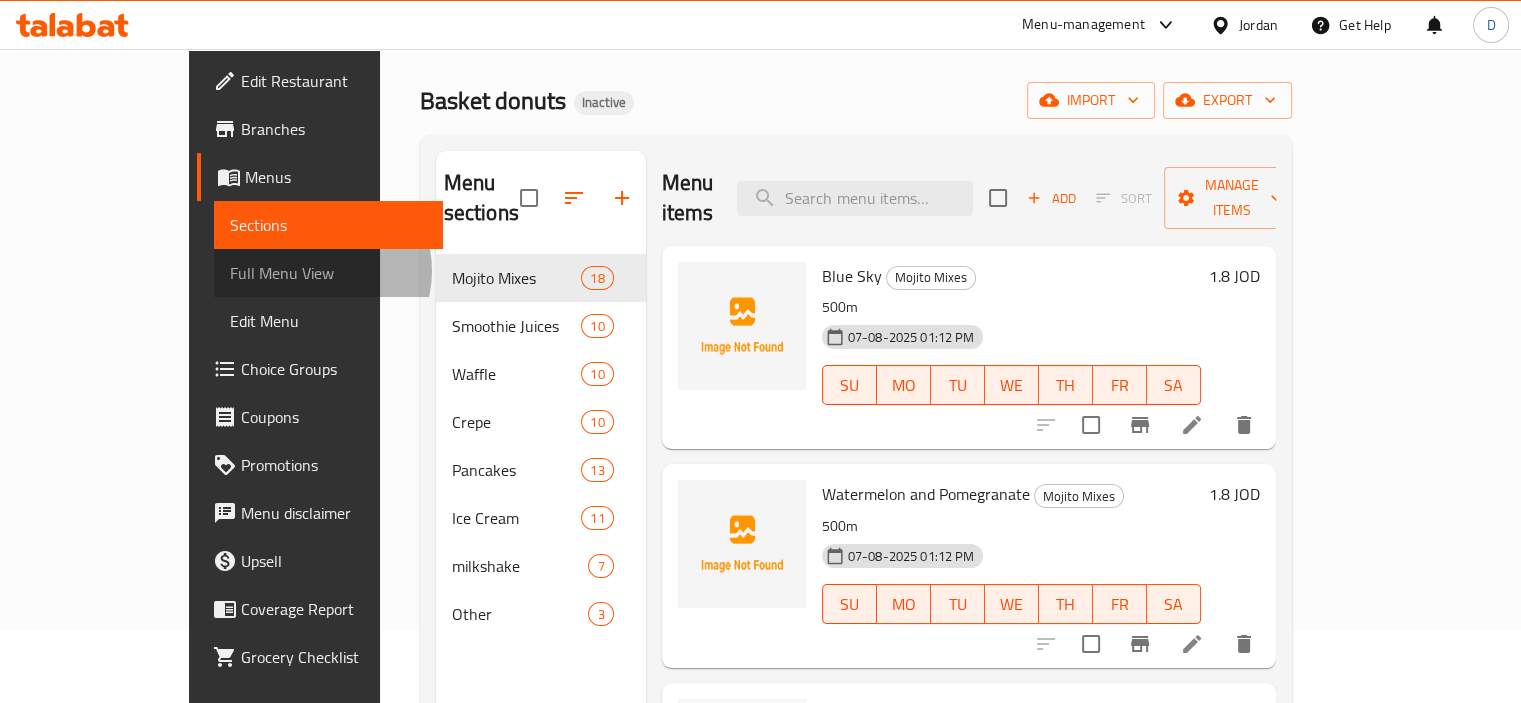 click on "Full Menu View" at bounding box center (328, 273) 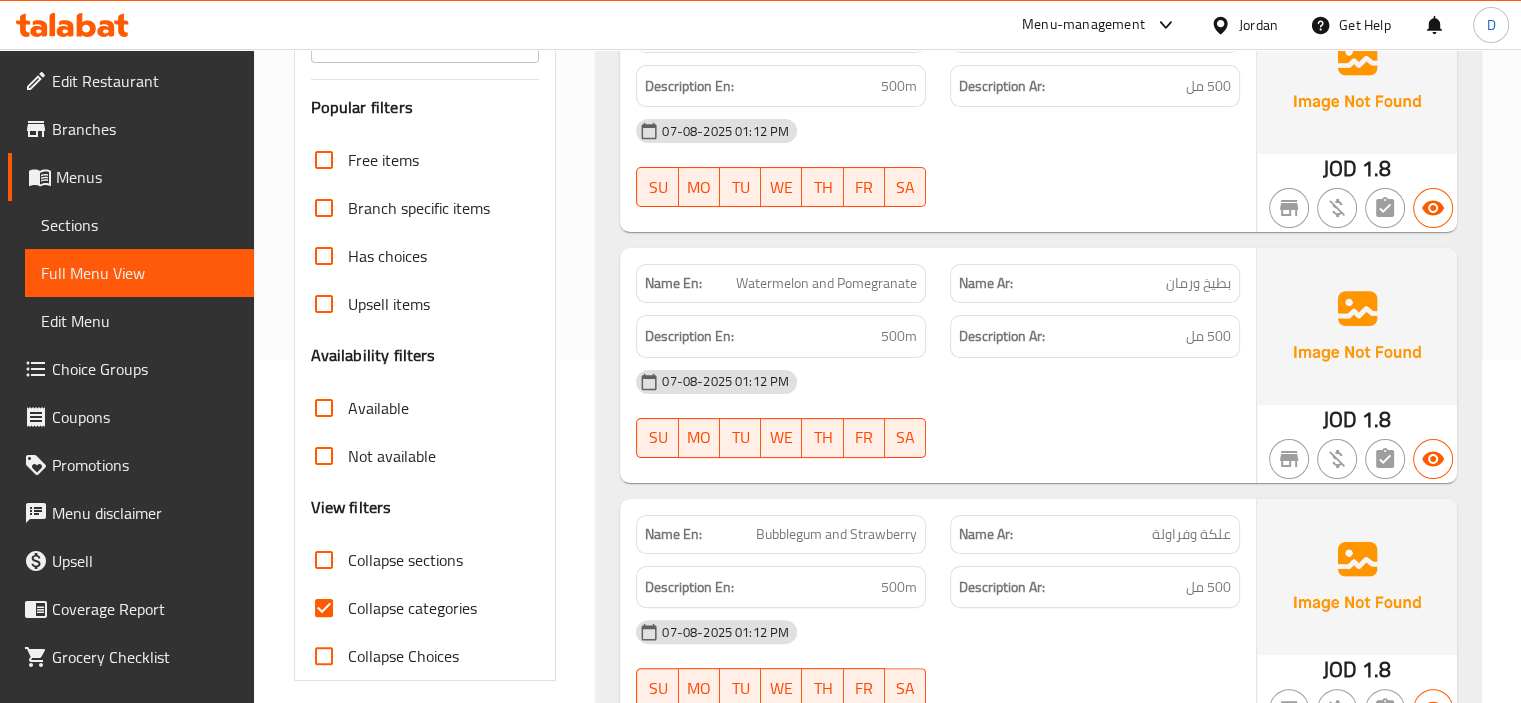 scroll, scrollTop: 443, scrollLeft: 0, axis: vertical 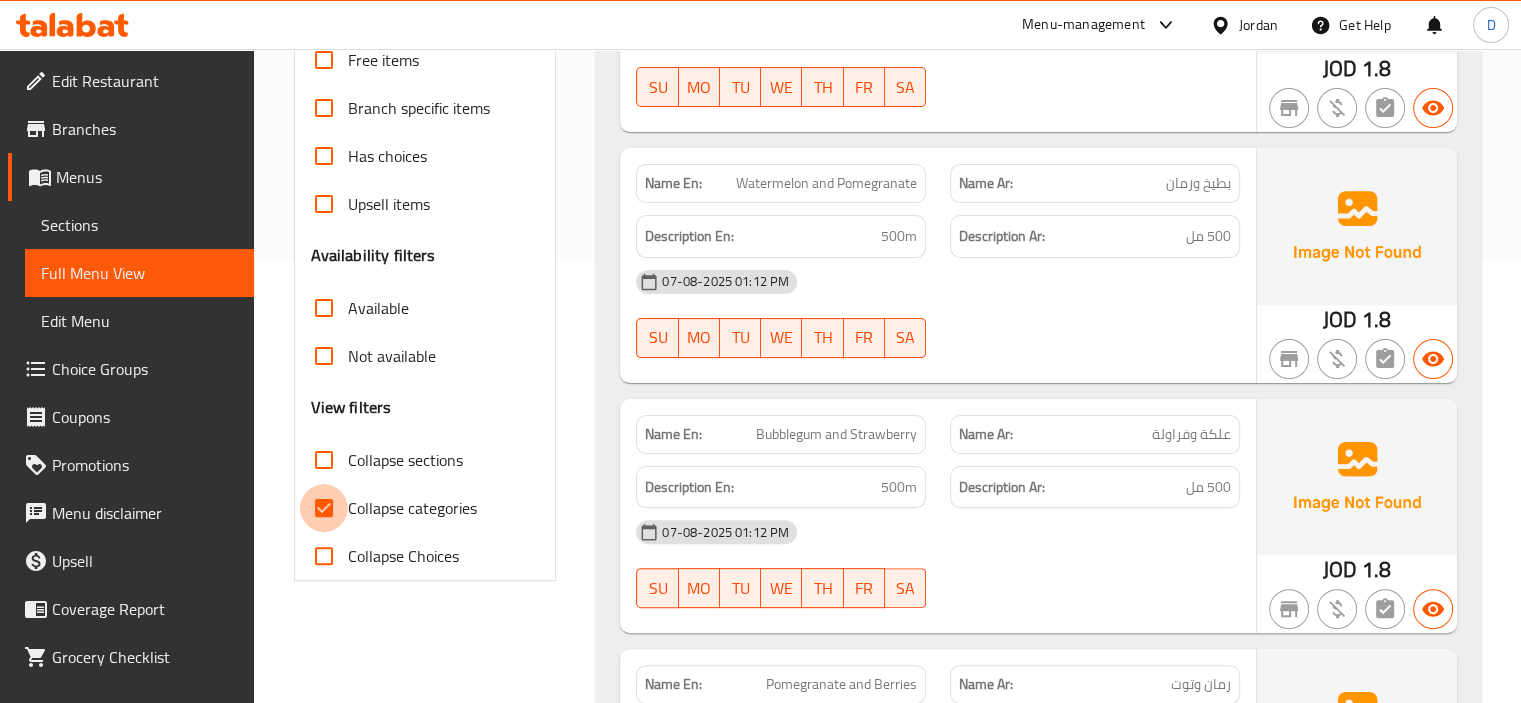 click on "Collapse categories" at bounding box center [324, 508] 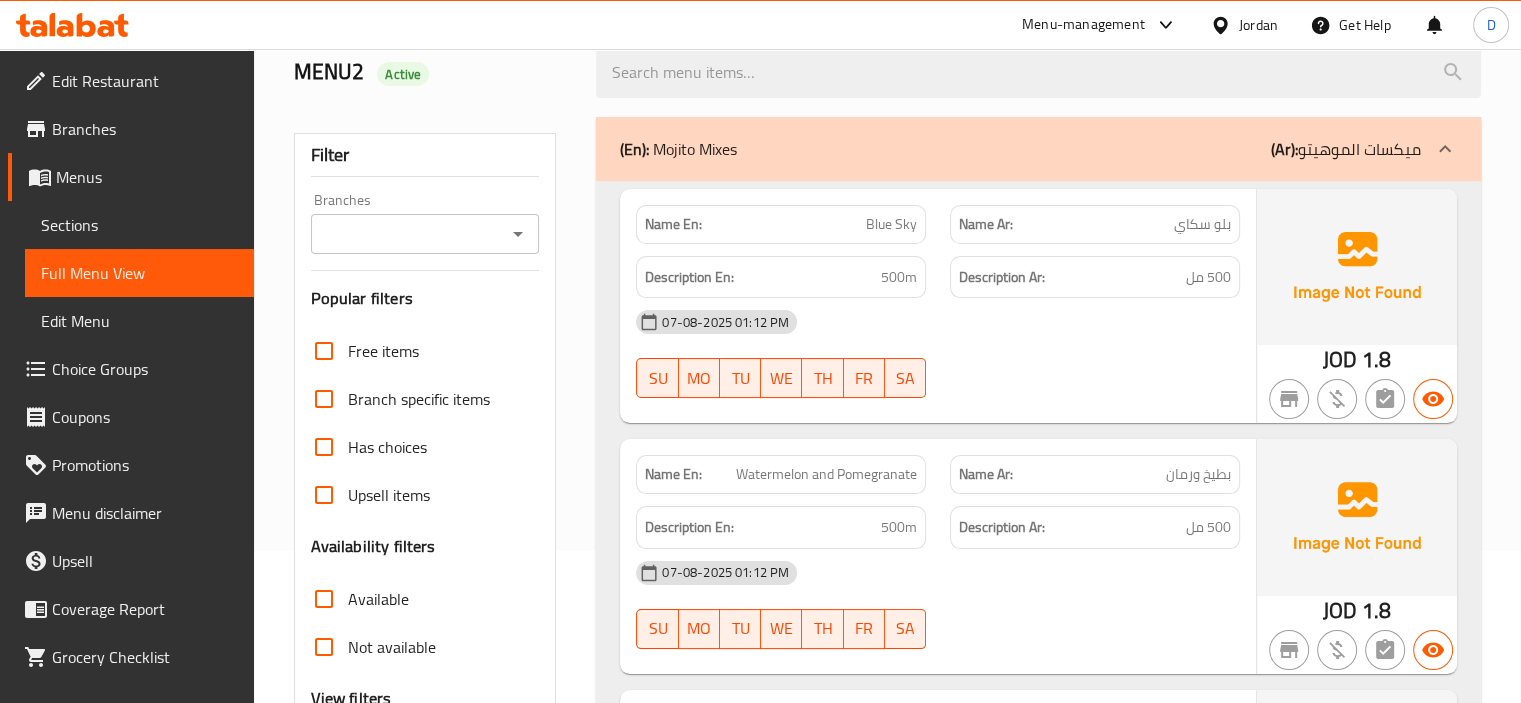 scroll, scrollTop: 408, scrollLeft: 0, axis: vertical 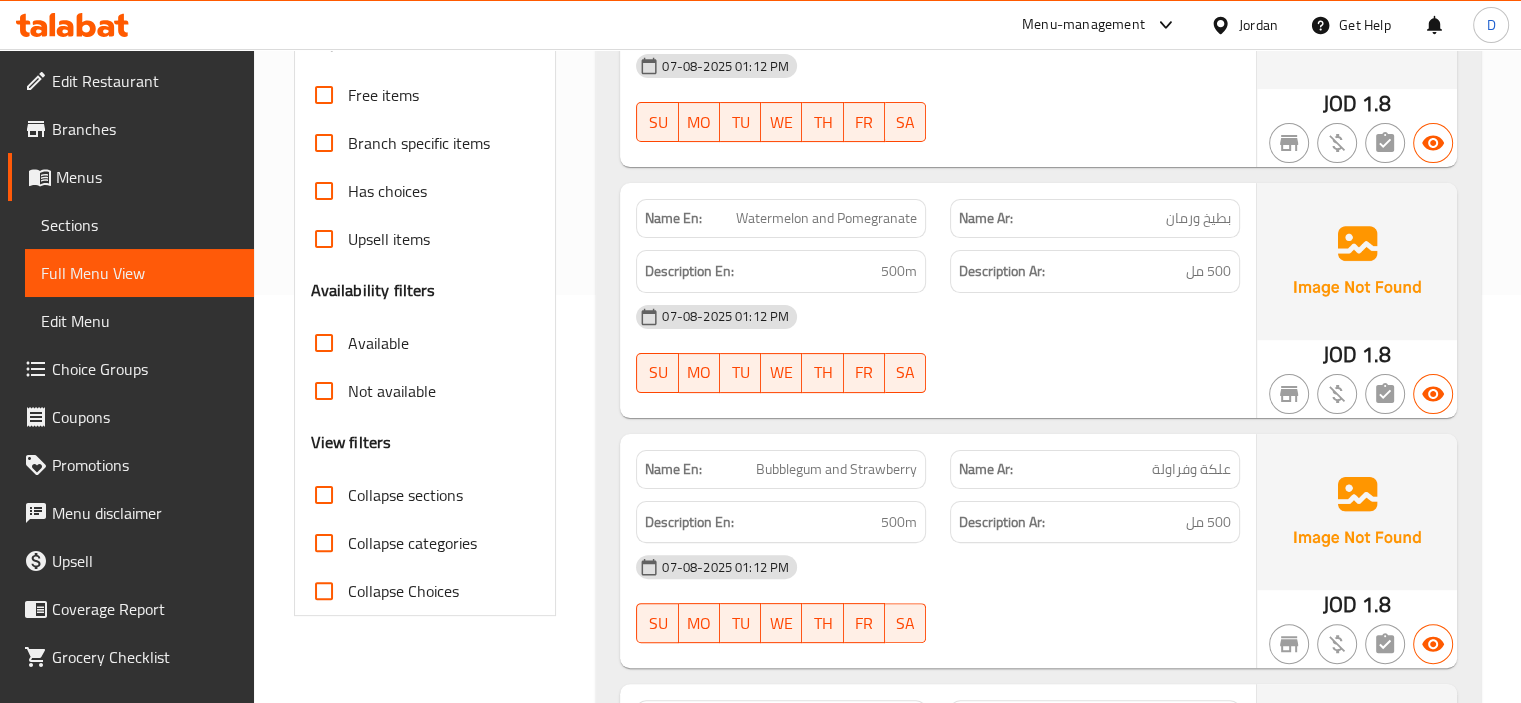 click on "Collapse sections" at bounding box center (324, 495) 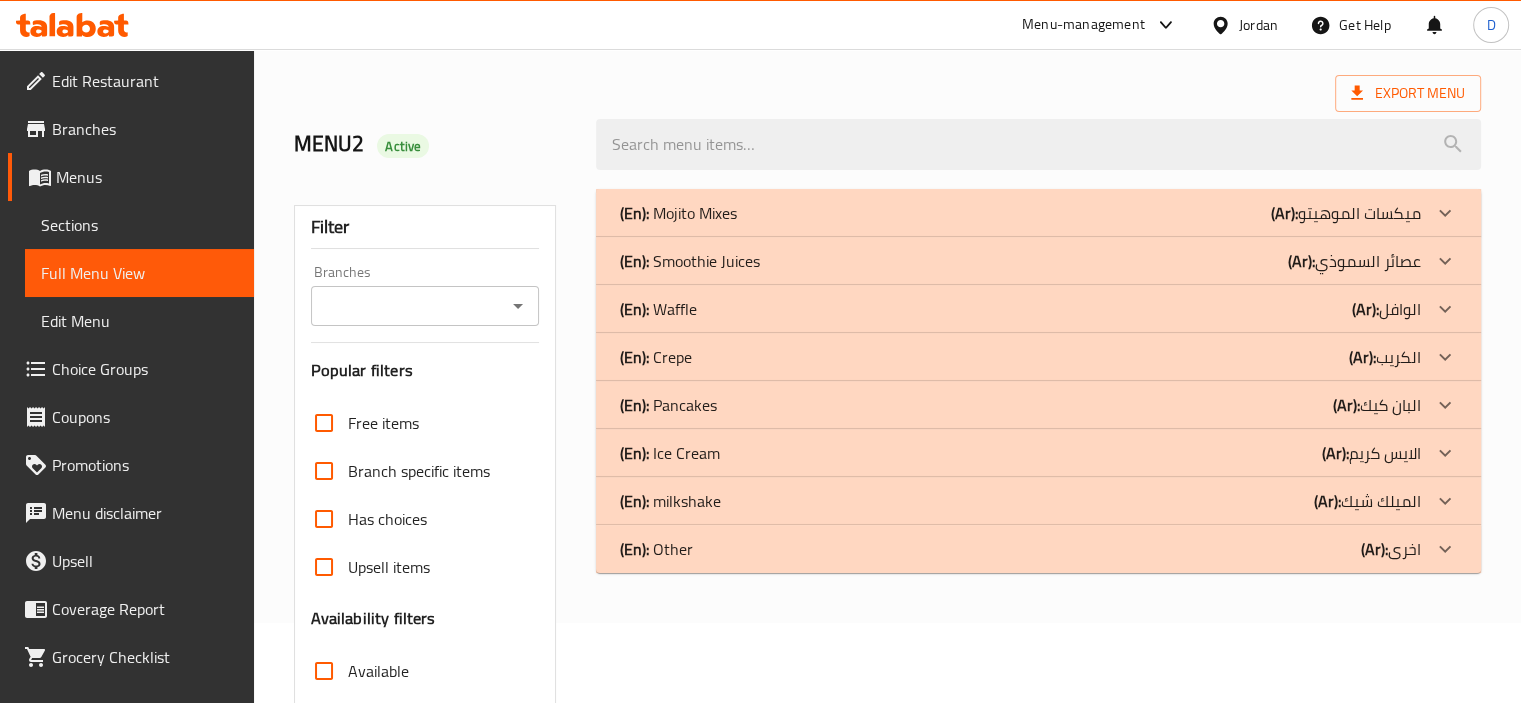 scroll, scrollTop: 0, scrollLeft: 0, axis: both 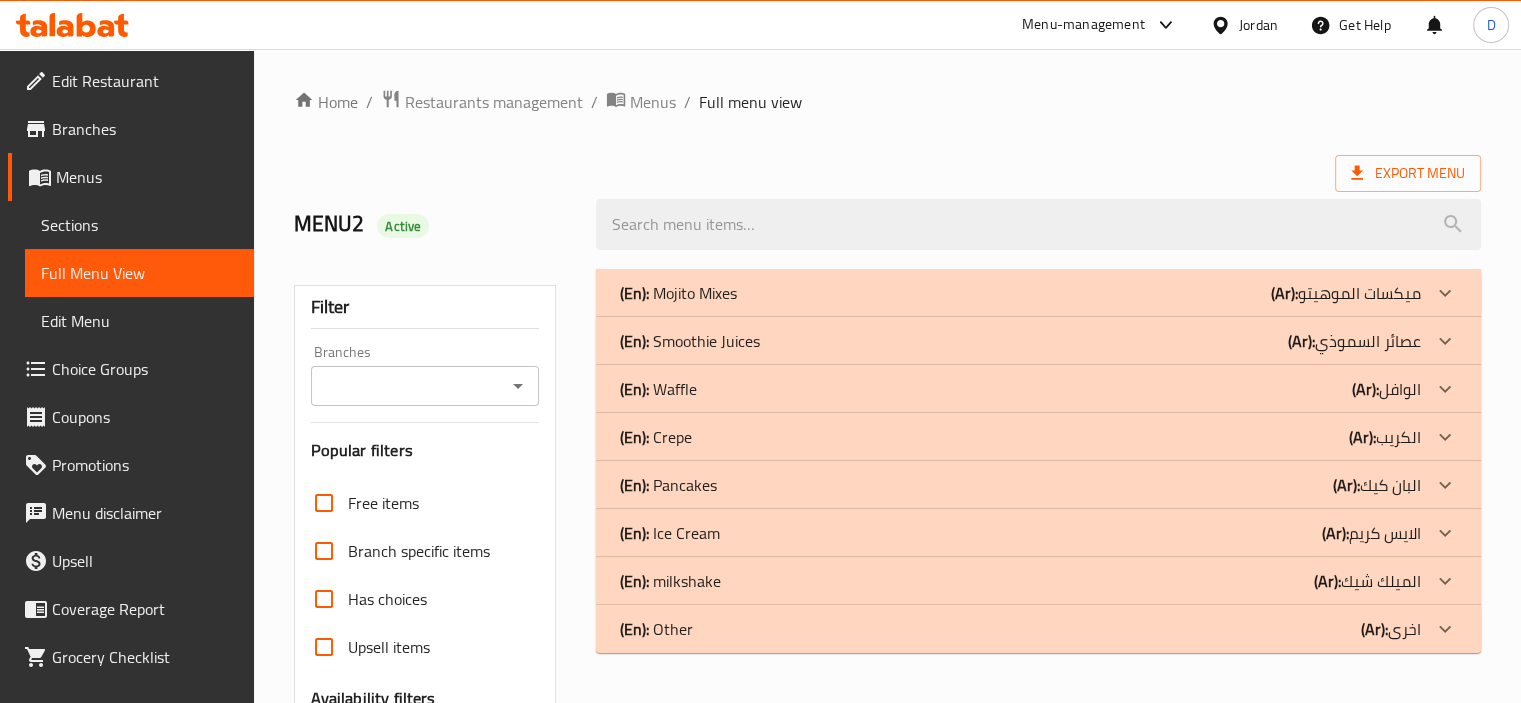 click on "(En):   Mojito Mixes (Ar): ميكسات الموهيتو" at bounding box center (1020, 293) 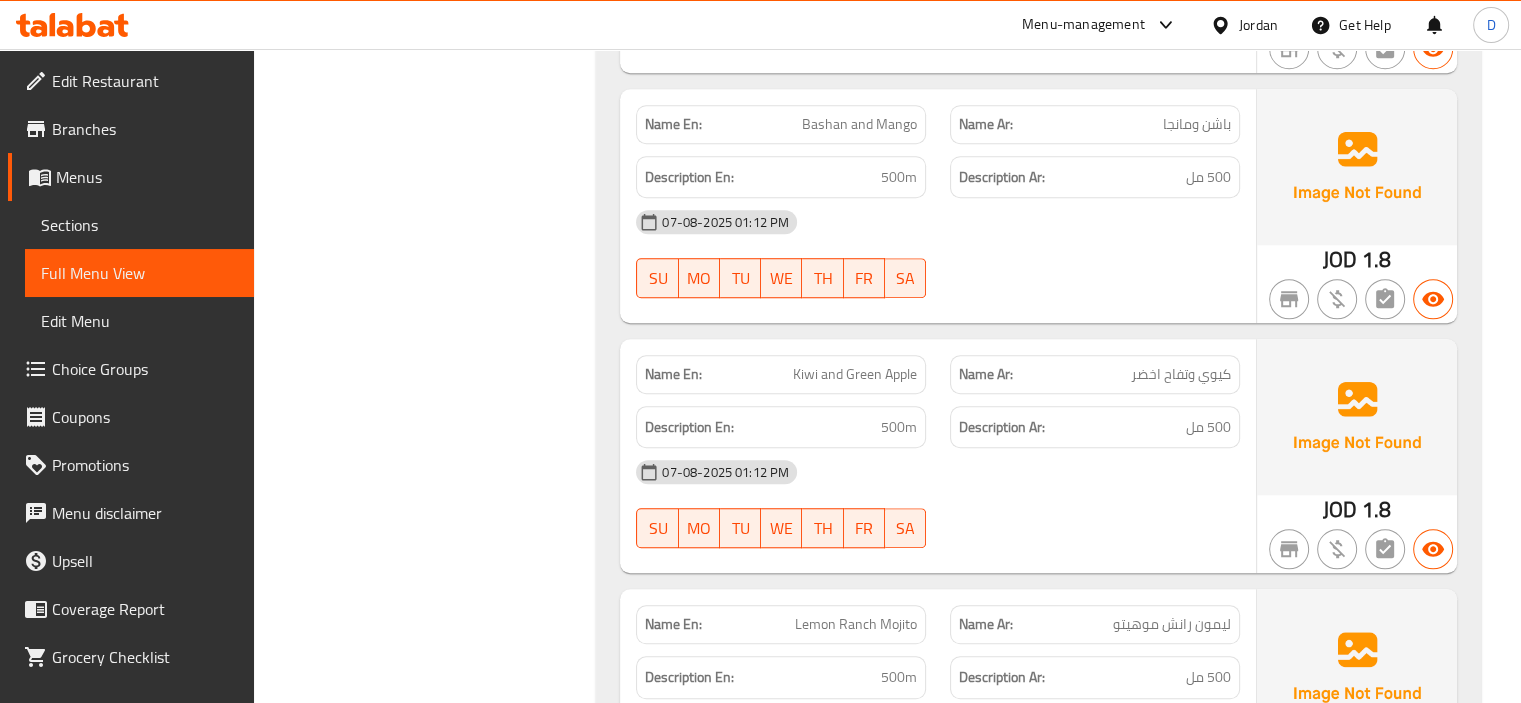 scroll, scrollTop: 1469, scrollLeft: 0, axis: vertical 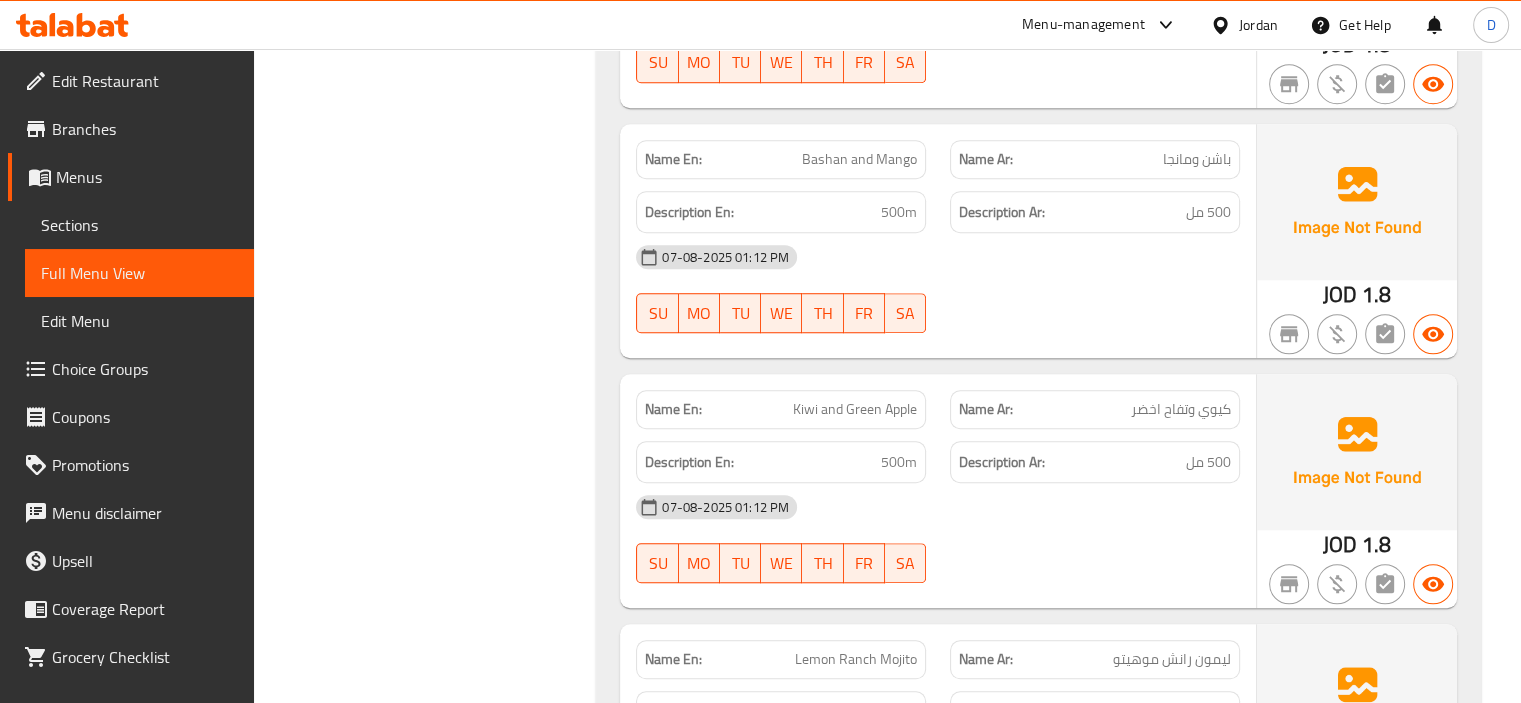 click on "Sections" at bounding box center [139, 225] 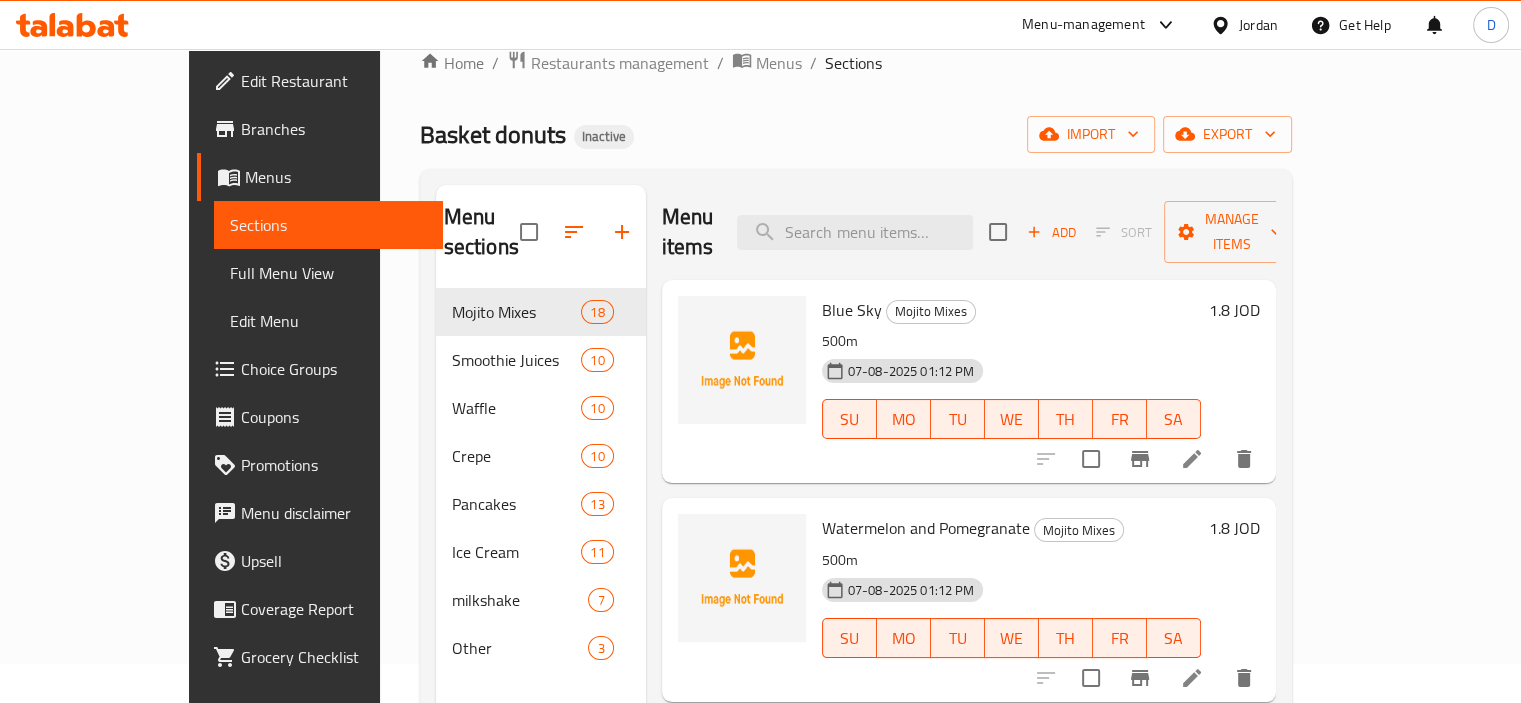 scroll, scrollTop: 0, scrollLeft: 0, axis: both 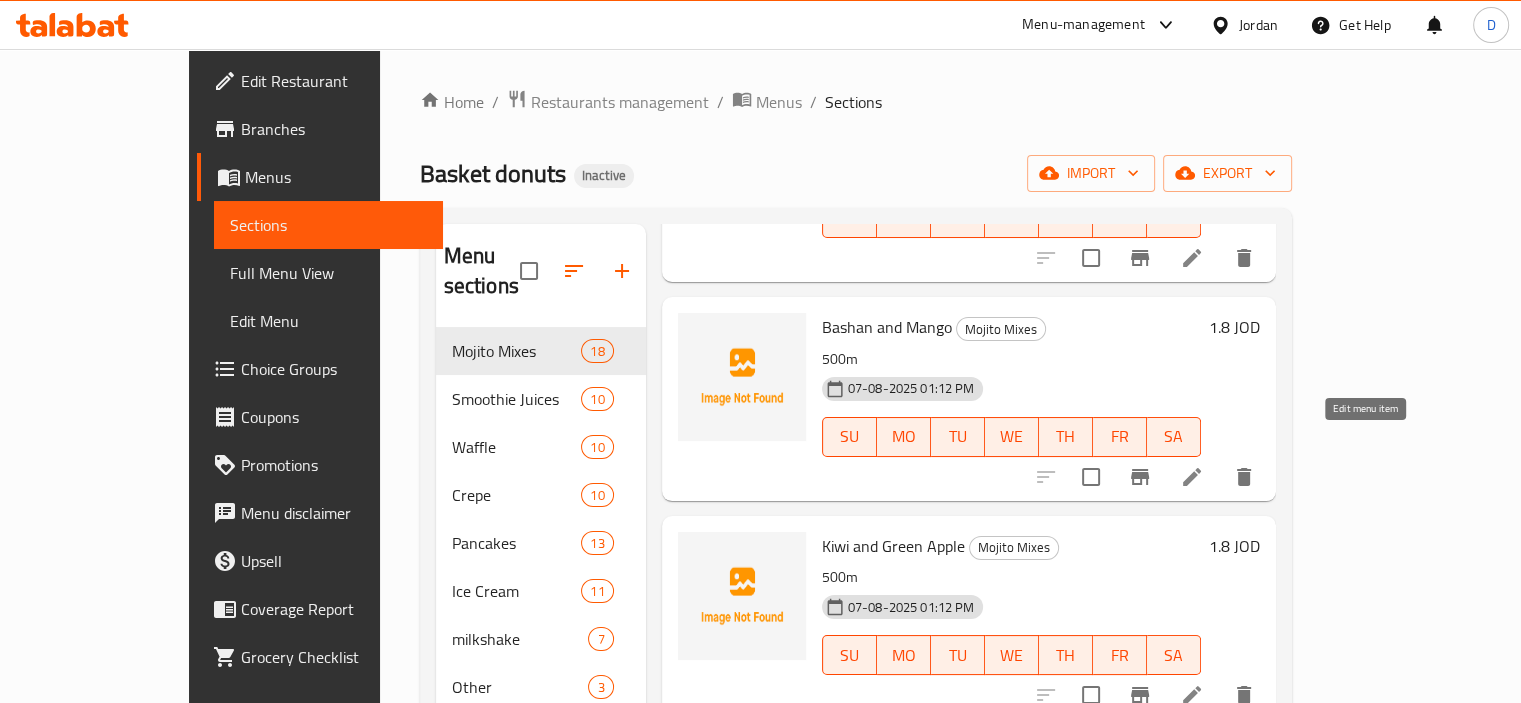 click 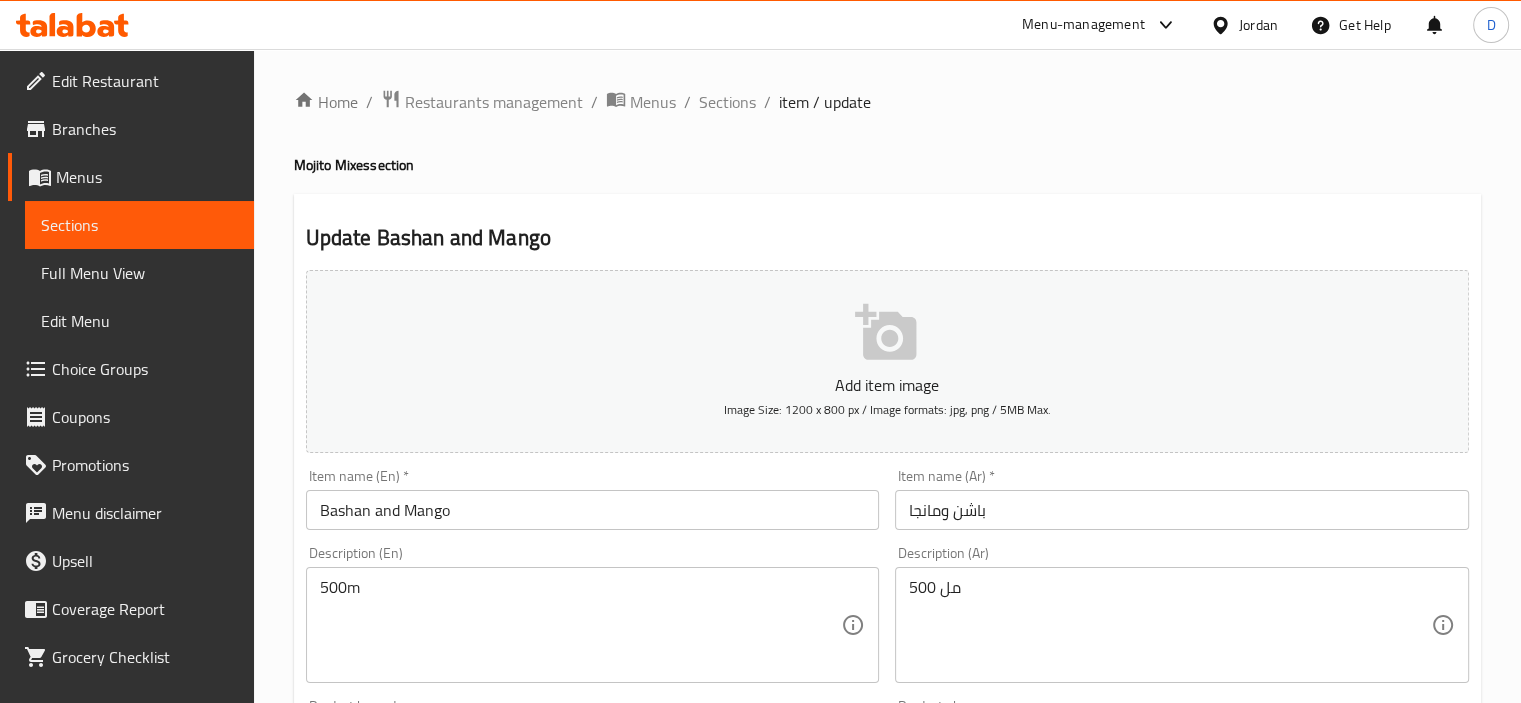 click on "Bashan and Mango" at bounding box center [593, 510] 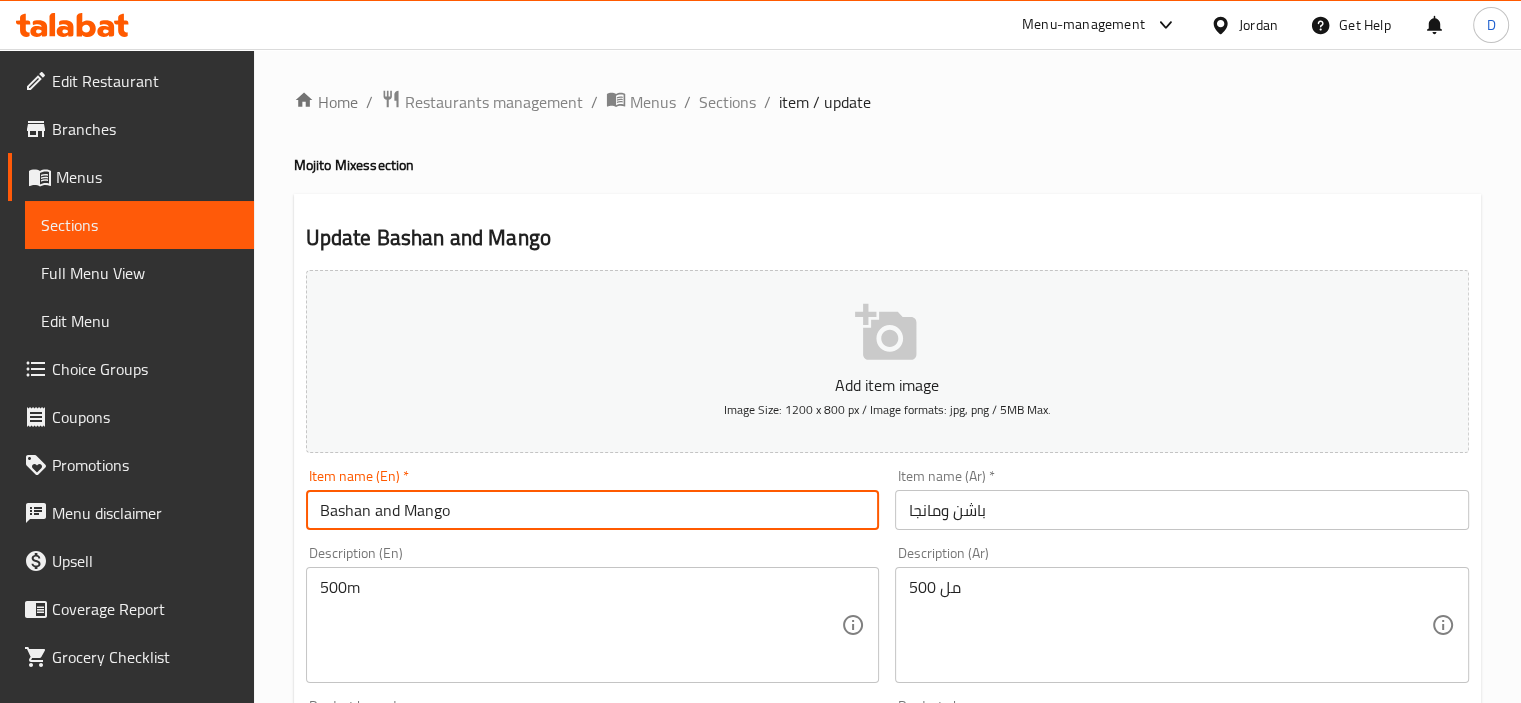 click on "Bashan and Mango" at bounding box center (593, 510) 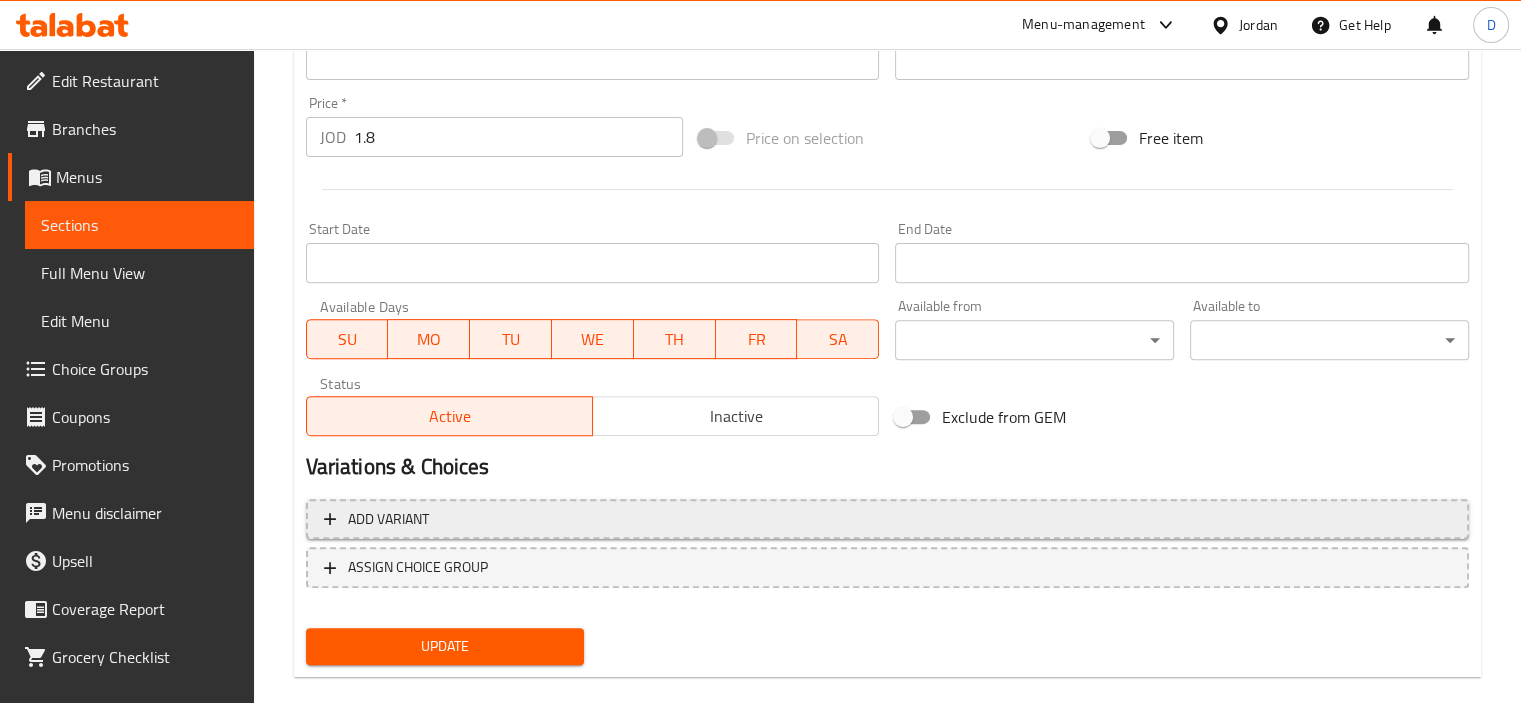 scroll, scrollTop: 709, scrollLeft: 0, axis: vertical 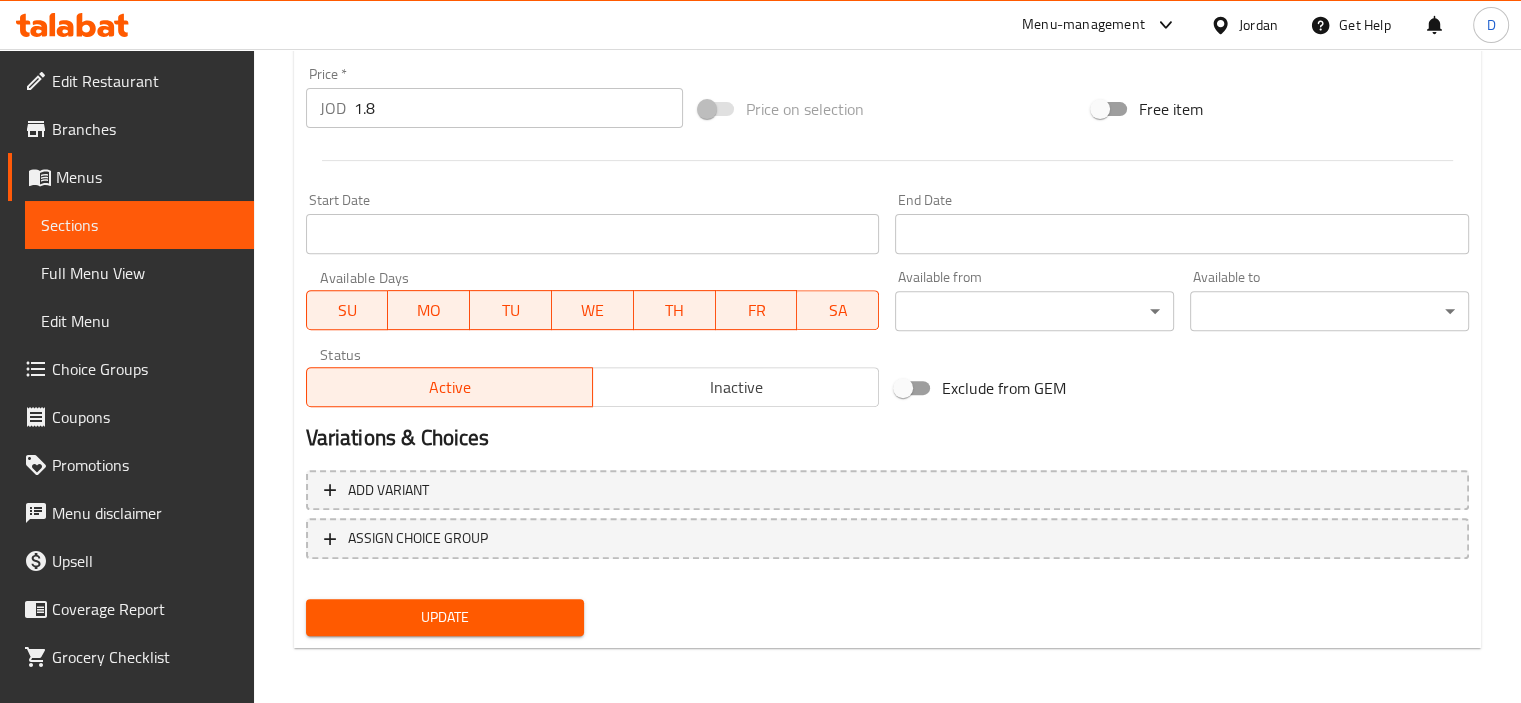 type on "Passion and Mango" 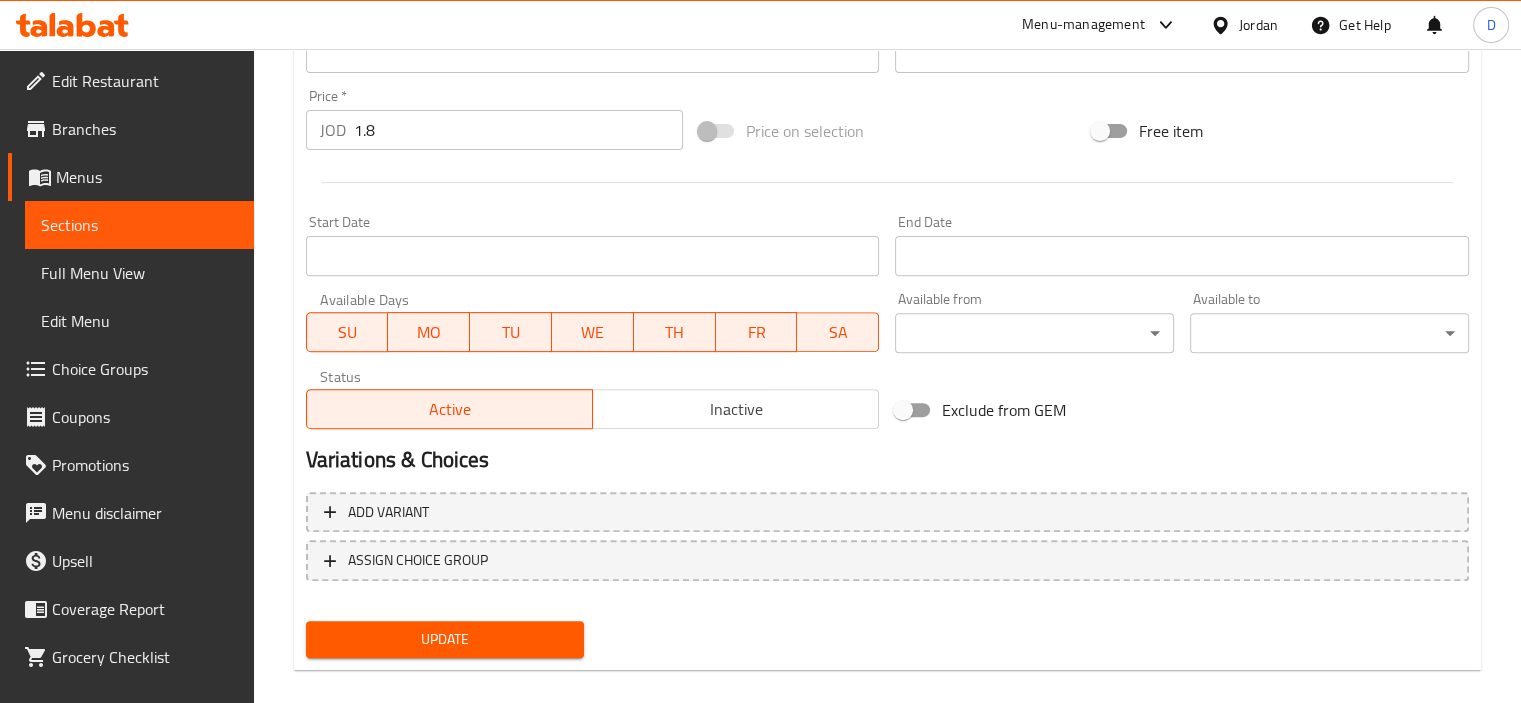 scroll, scrollTop: 239, scrollLeft: 0, axis: vertical 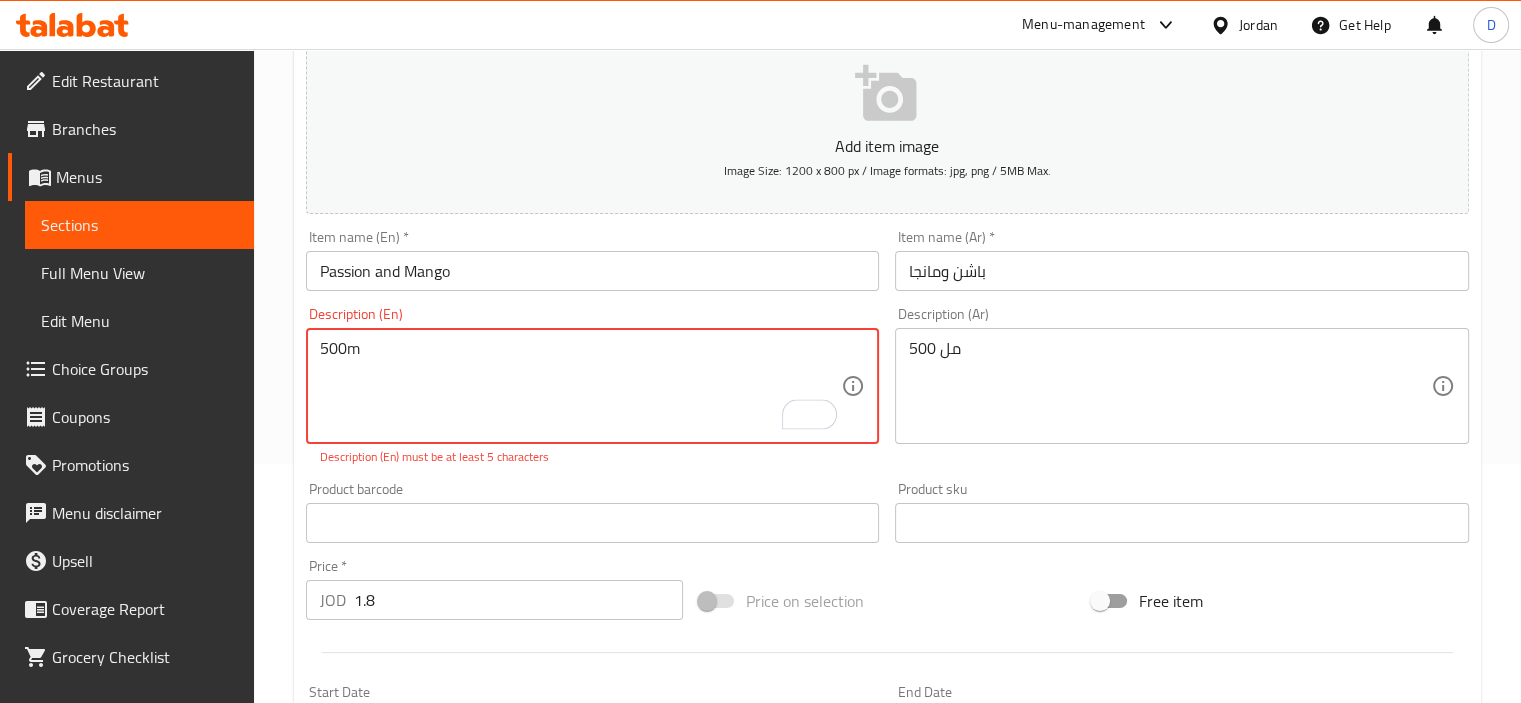 click on "500m" at bounding box center [581, 386] 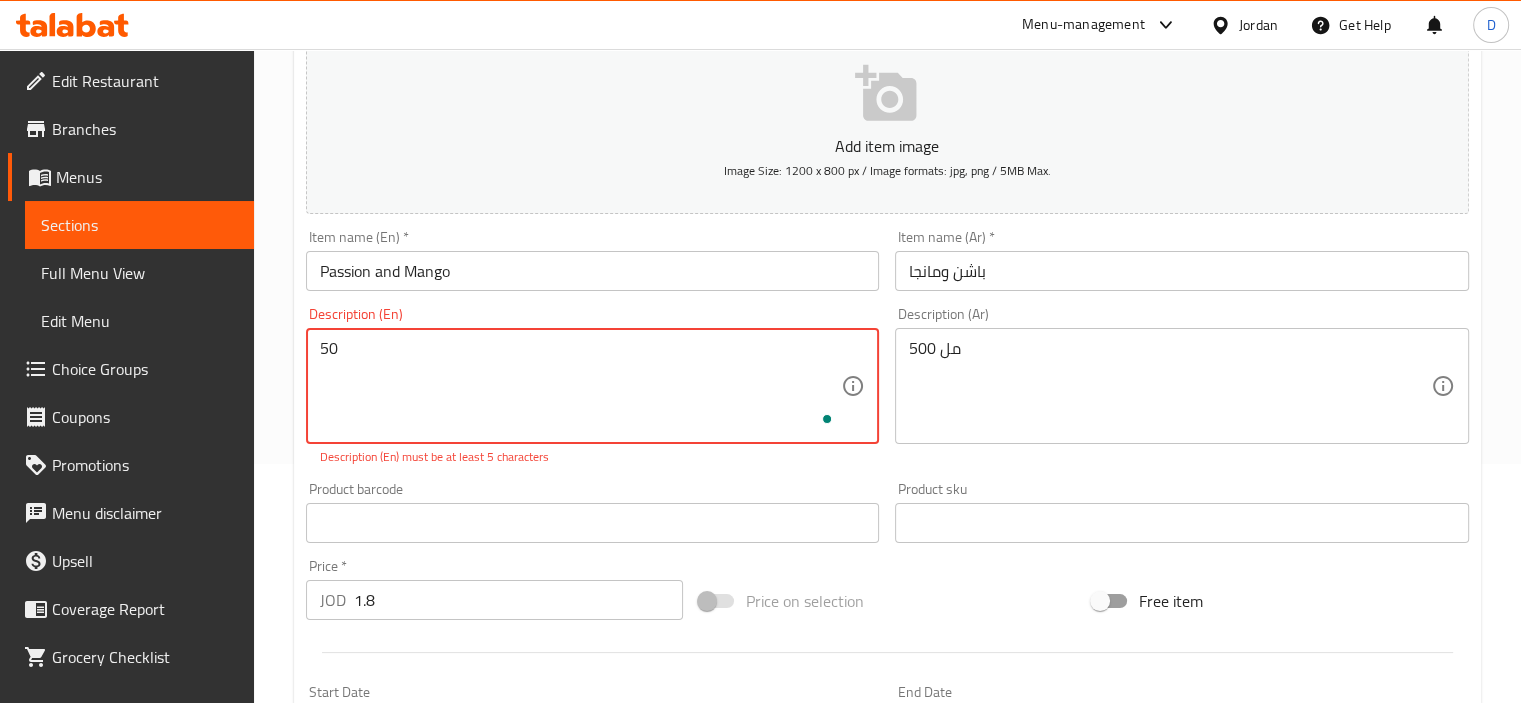 type on "5" 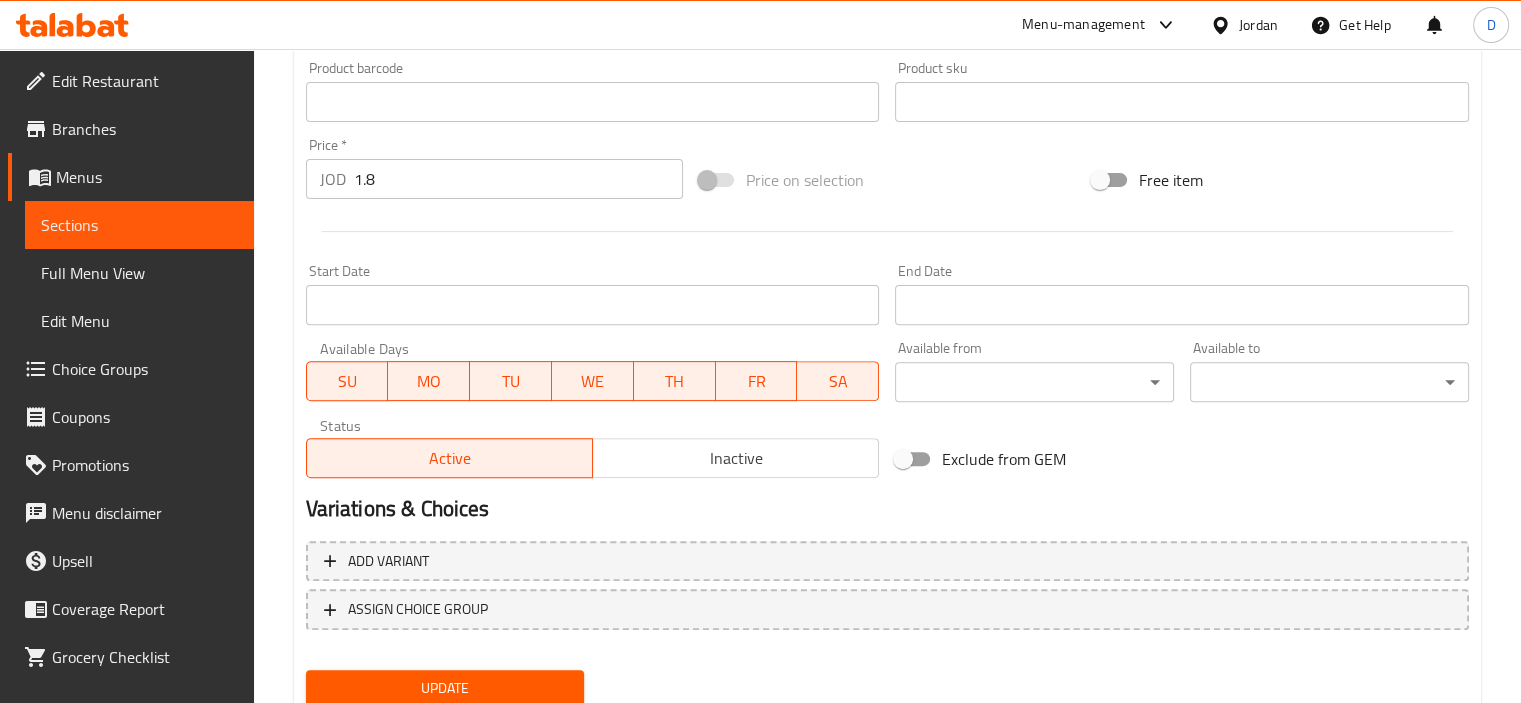 scroll, scrollTop: 731, scrollLeft: 0, axis: vertical 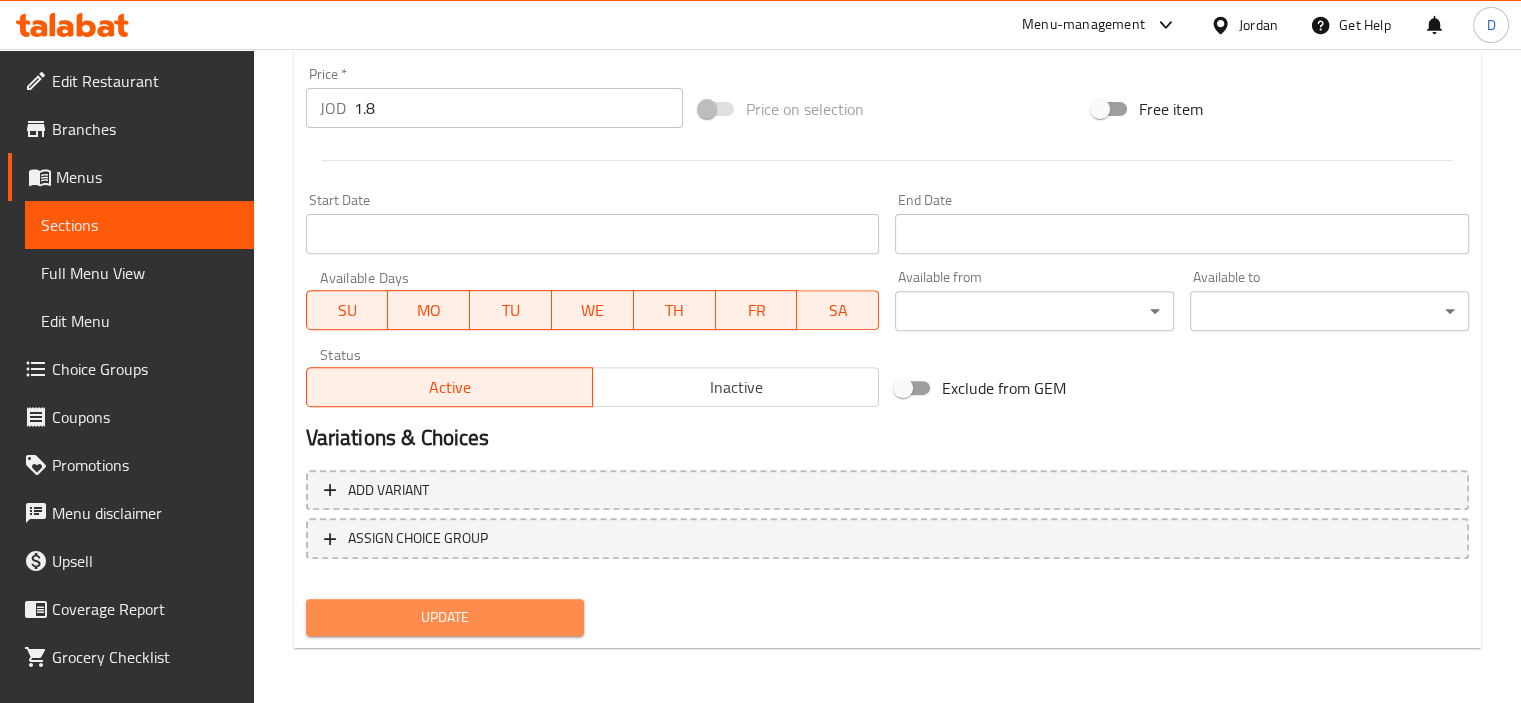 click on "Update" at bounding box center [445, 617] 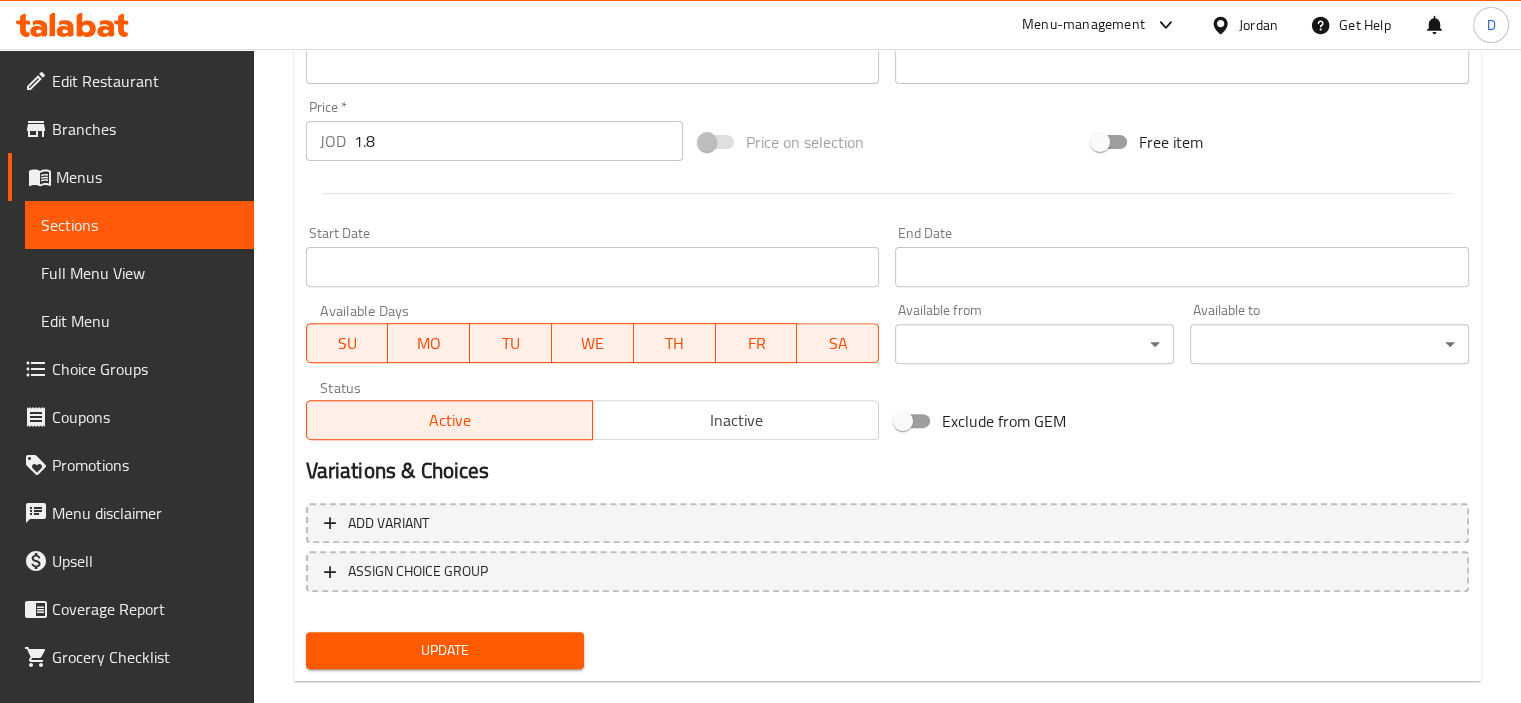 scroll, scrollTop: 709, scrollLeft: 0, axis: vertical 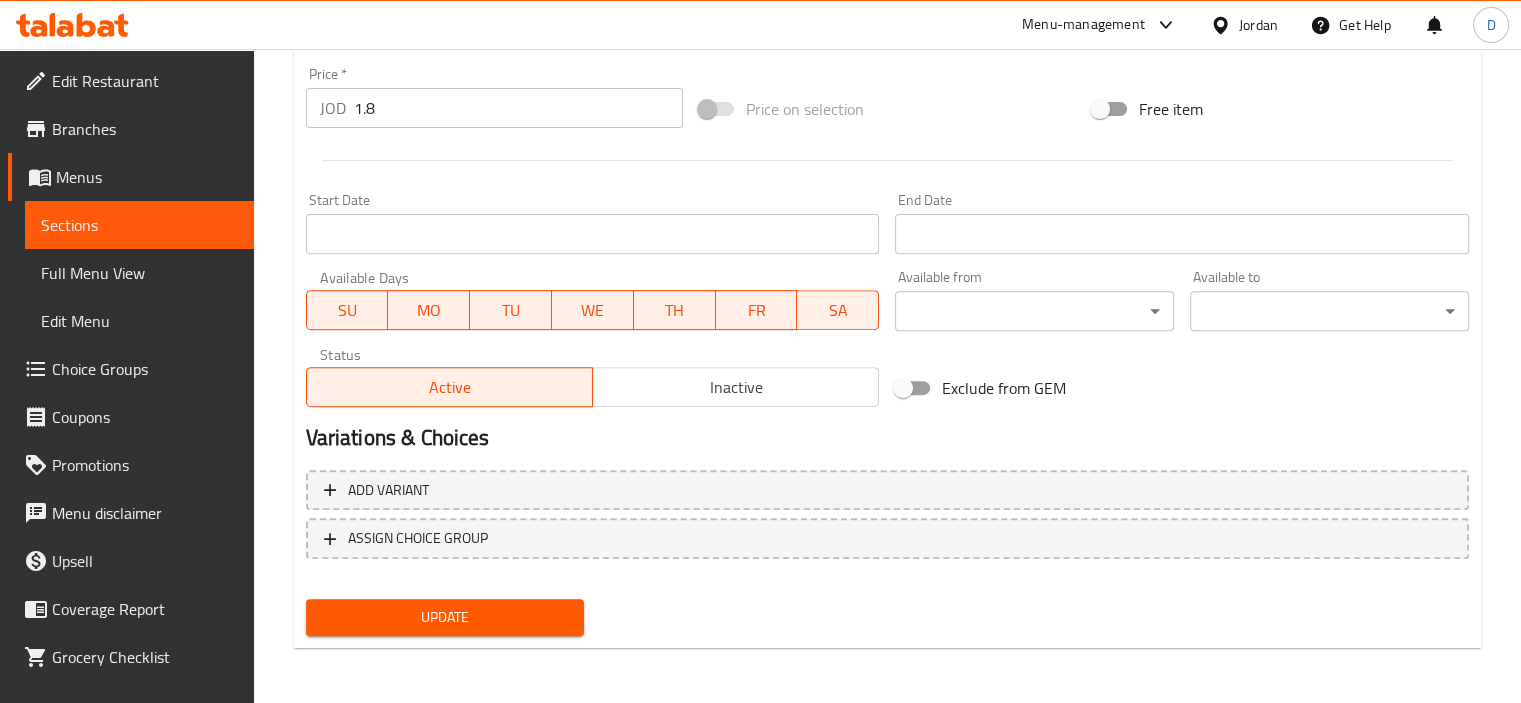 type on "500 m" 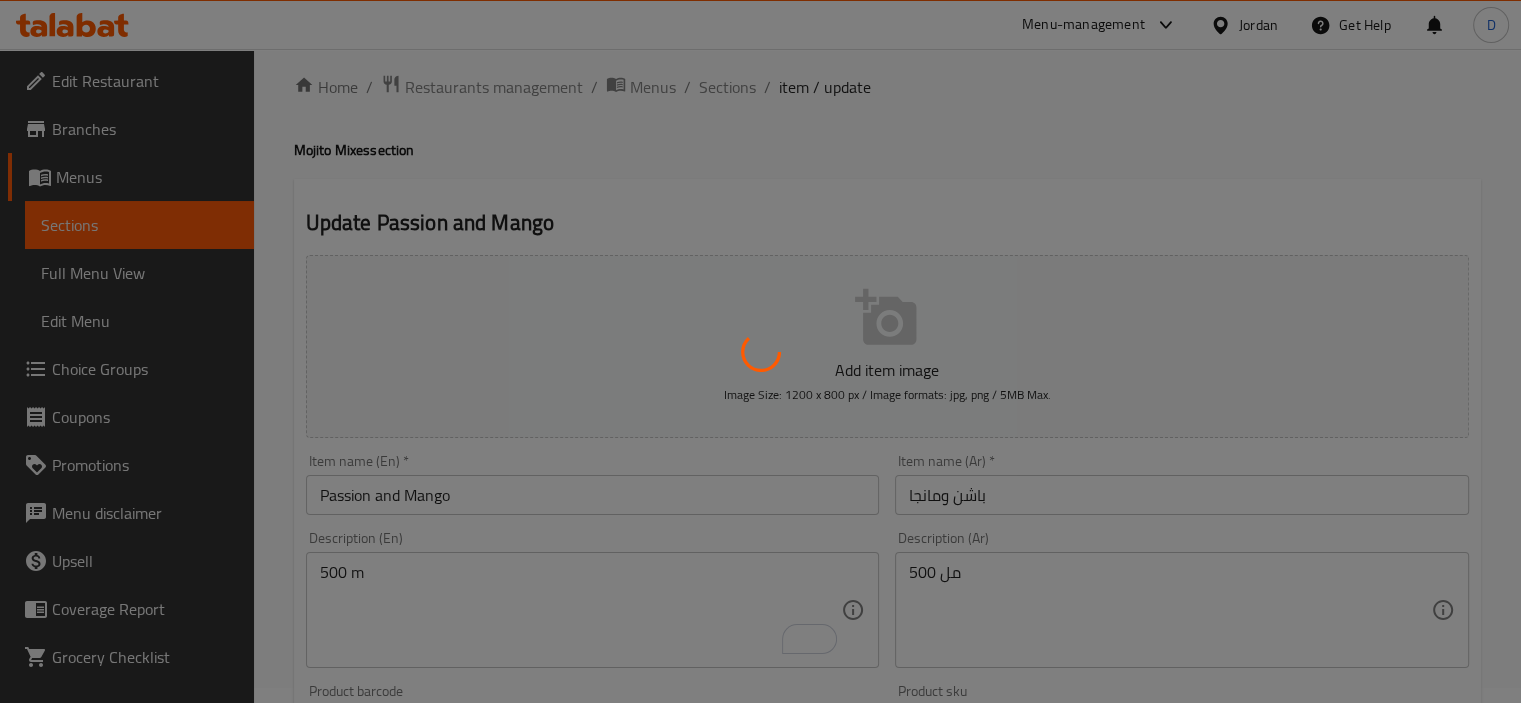 scroll, scrollTop: 0, scrollLeft: 0, axis: both 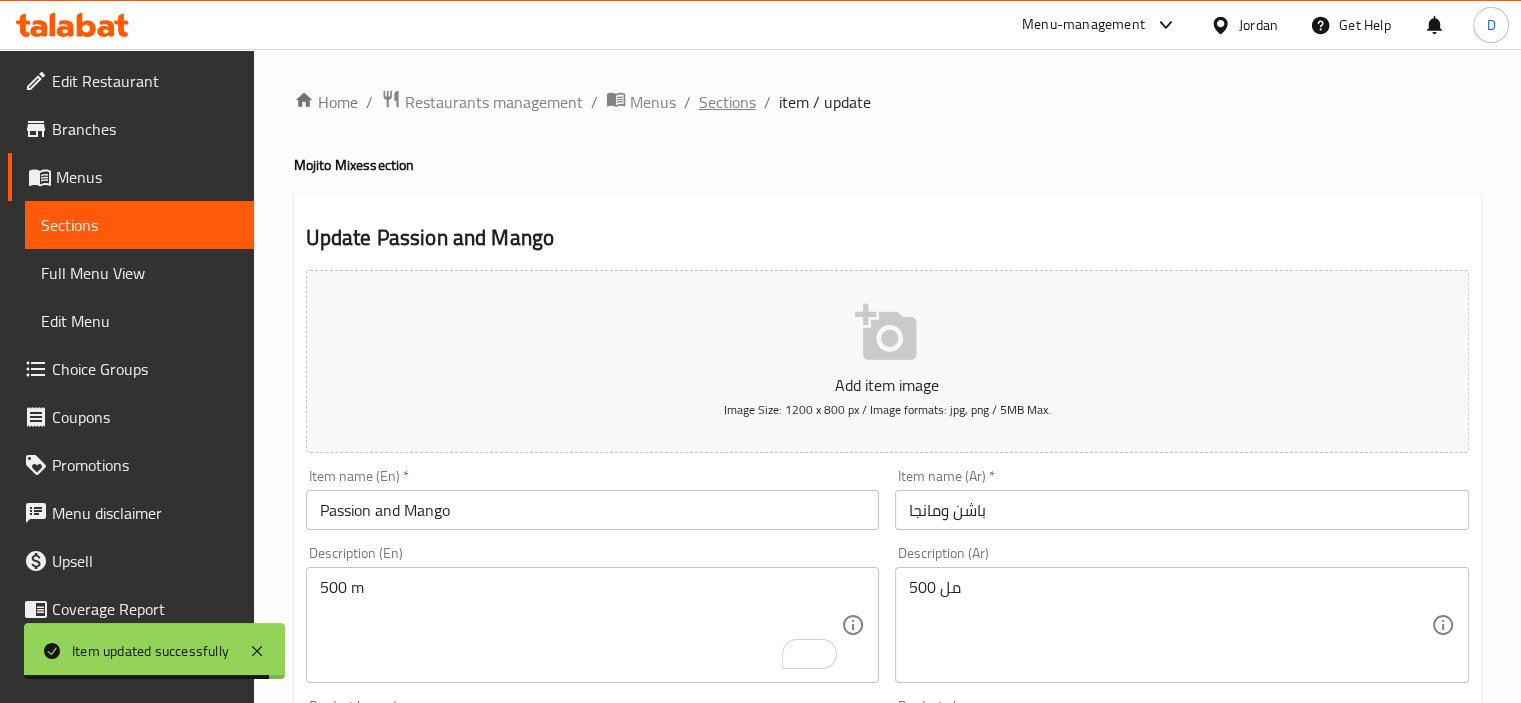 click on "Sections" at bounding box center (727, 102) 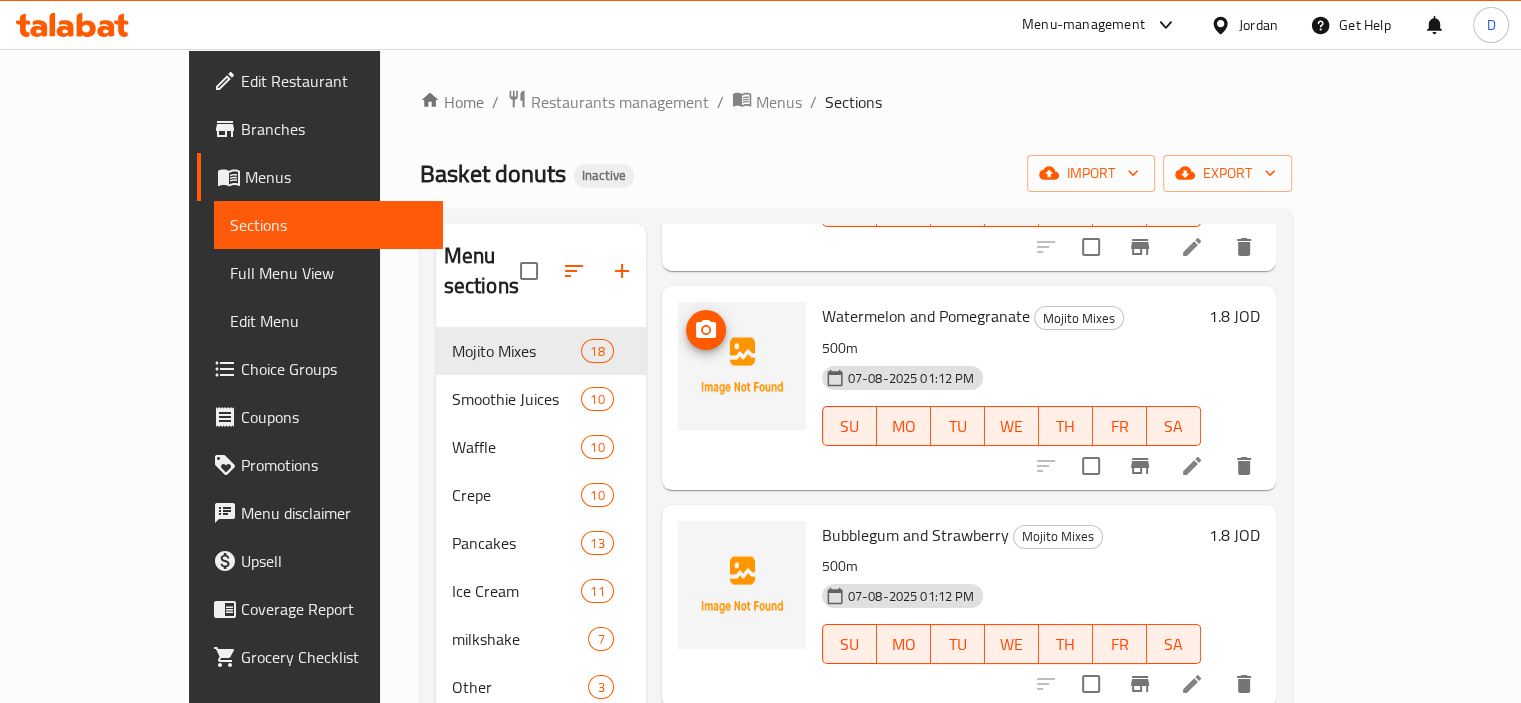 scroll, scrollTop: 330, scrollLeft: 0, axis: vertical 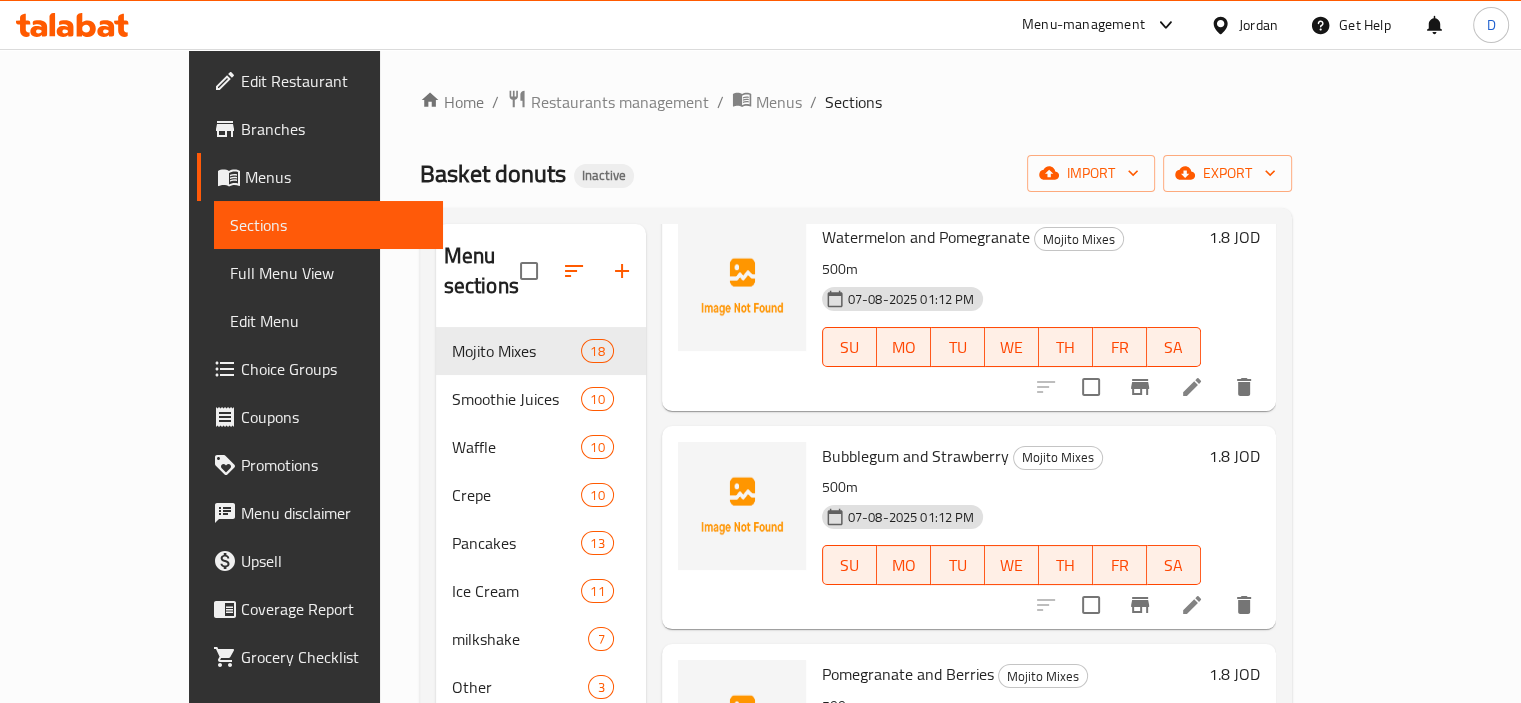 click on "Full Menu View" at bounding box center [328, 273] 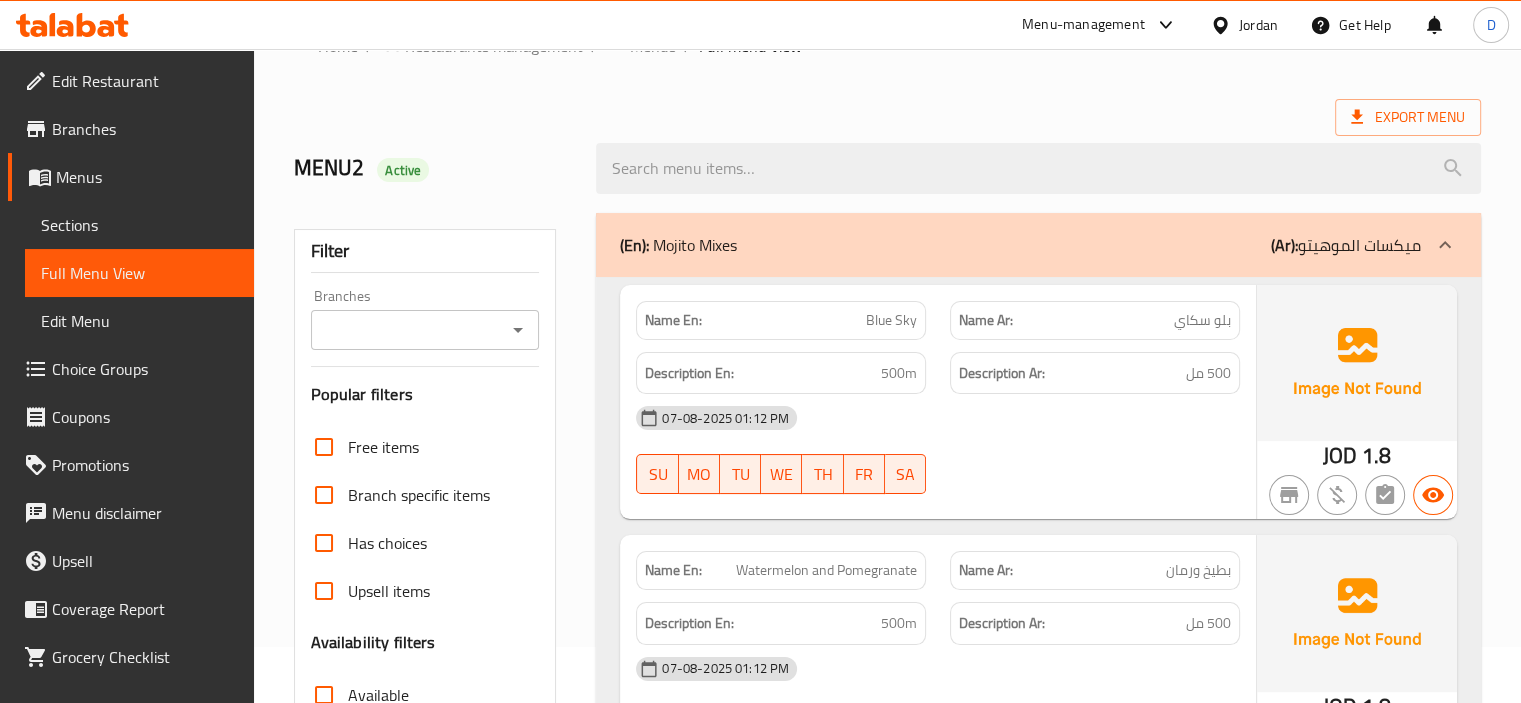 scroll, scrollTop: 348, scrollLeft: 0, axis: vertical 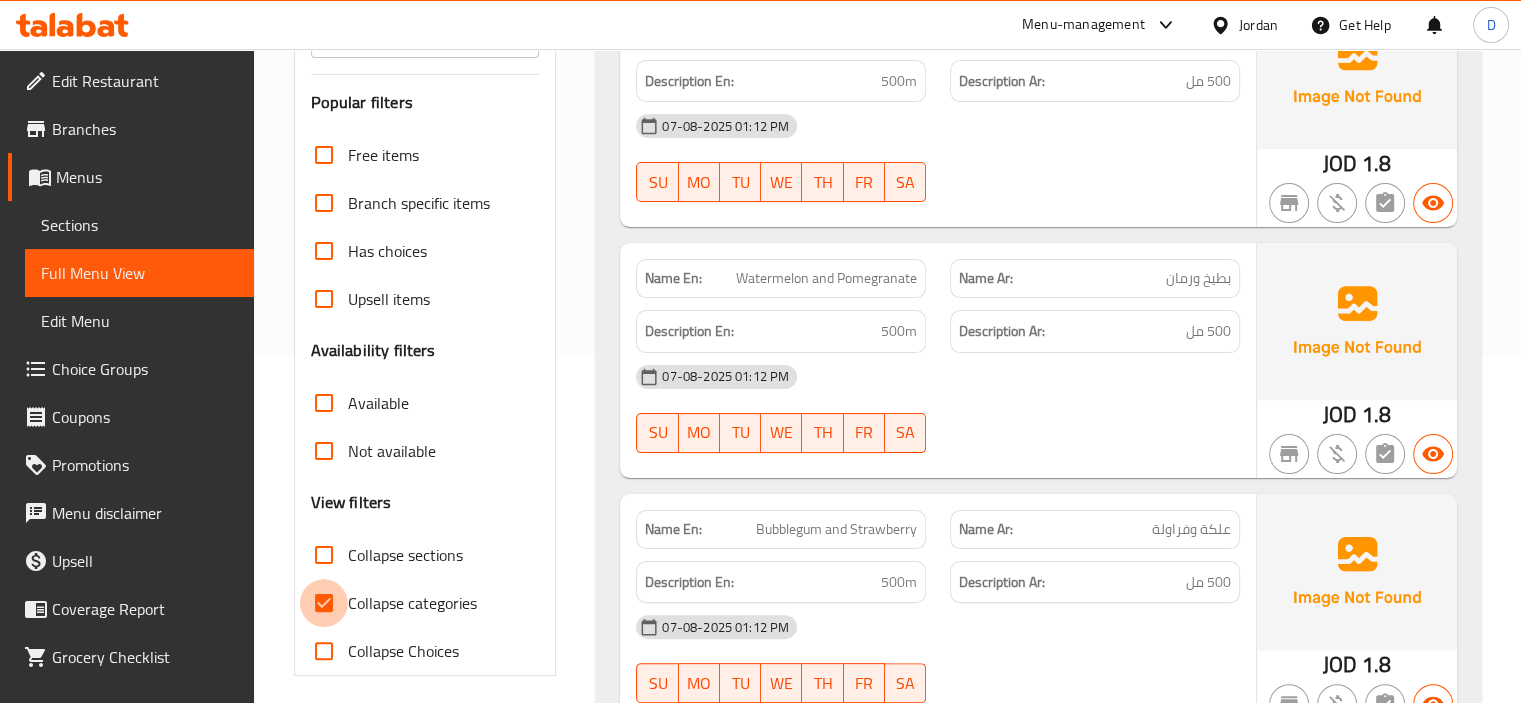 click on "Collapse categories" at bounding box center [324, 603] 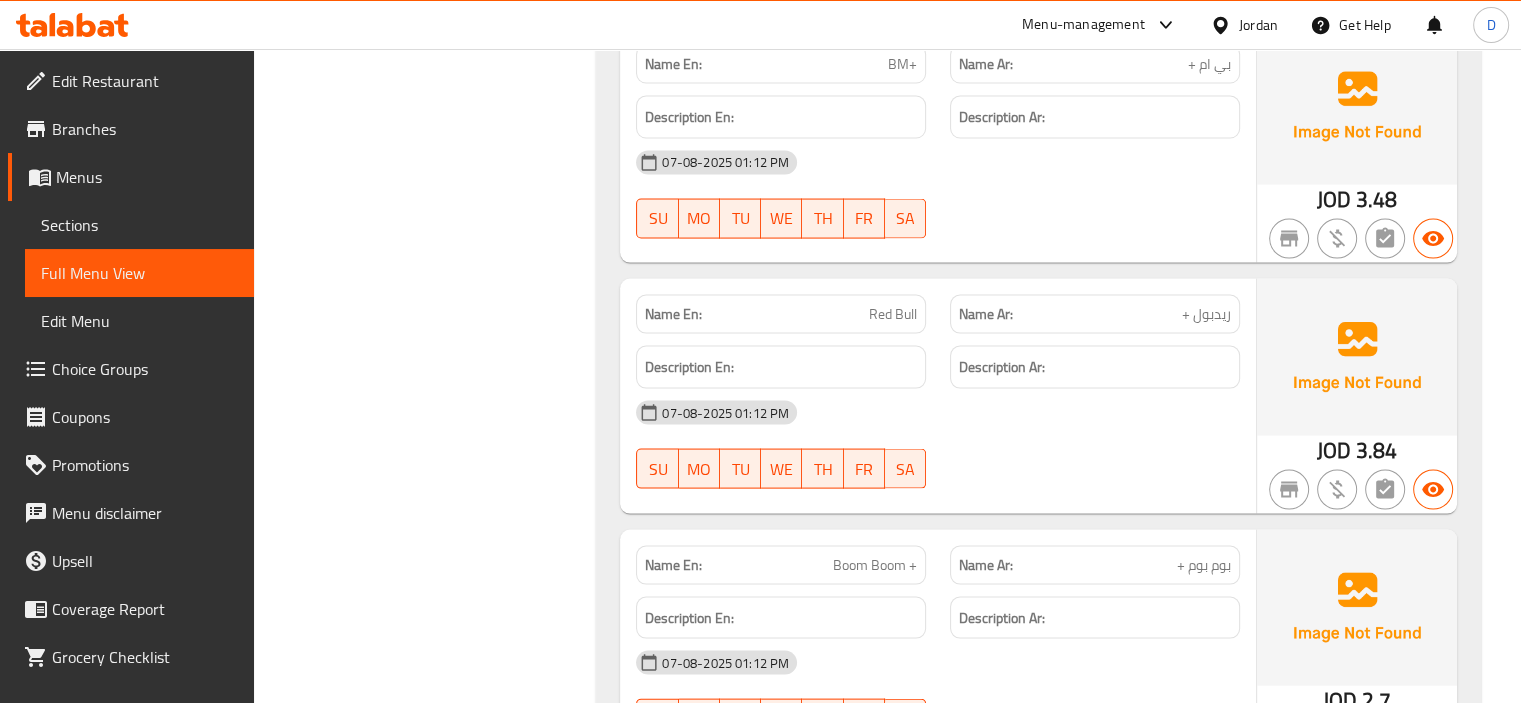 scroll, scrollTop: 4068, scrollLeft: 0, axis: vertical 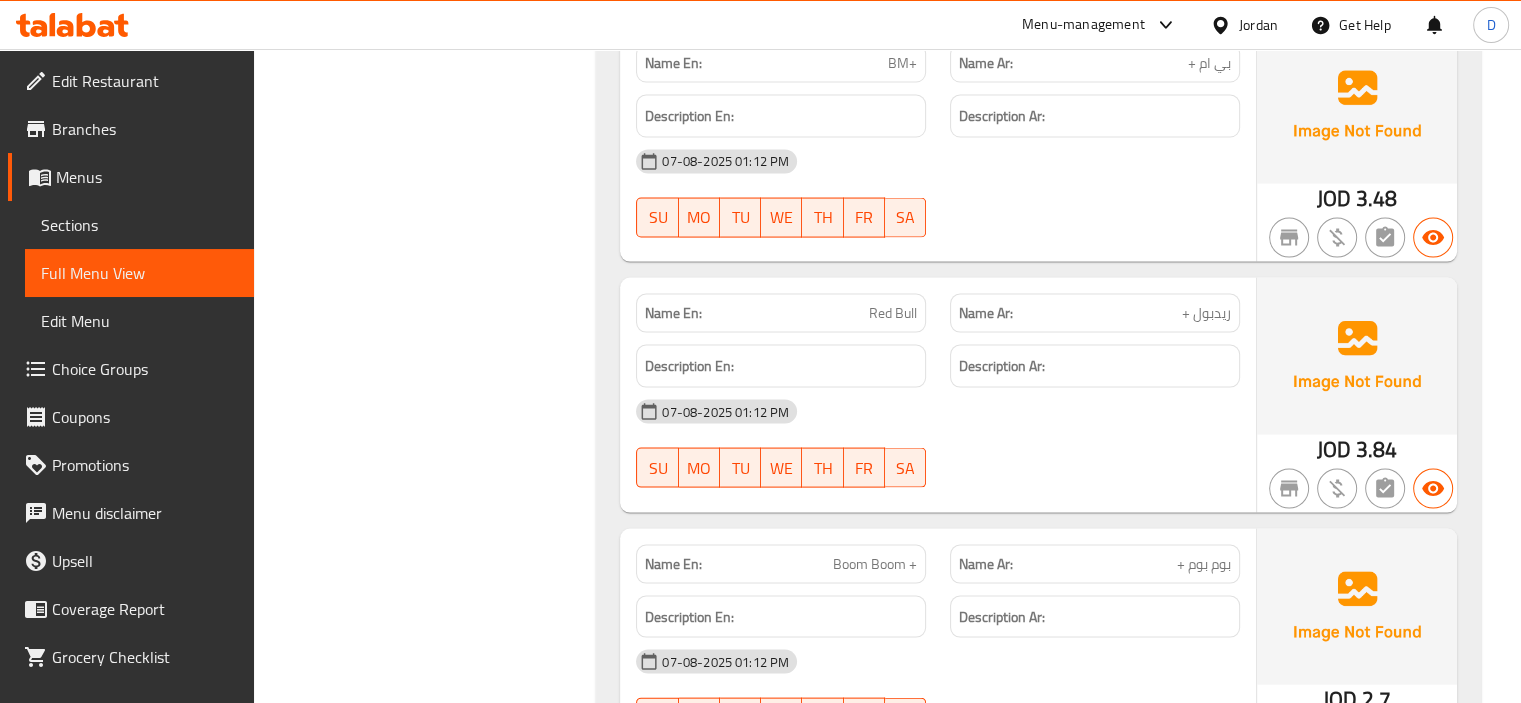 click on "Red Bull" at bounding box center (893, 313) 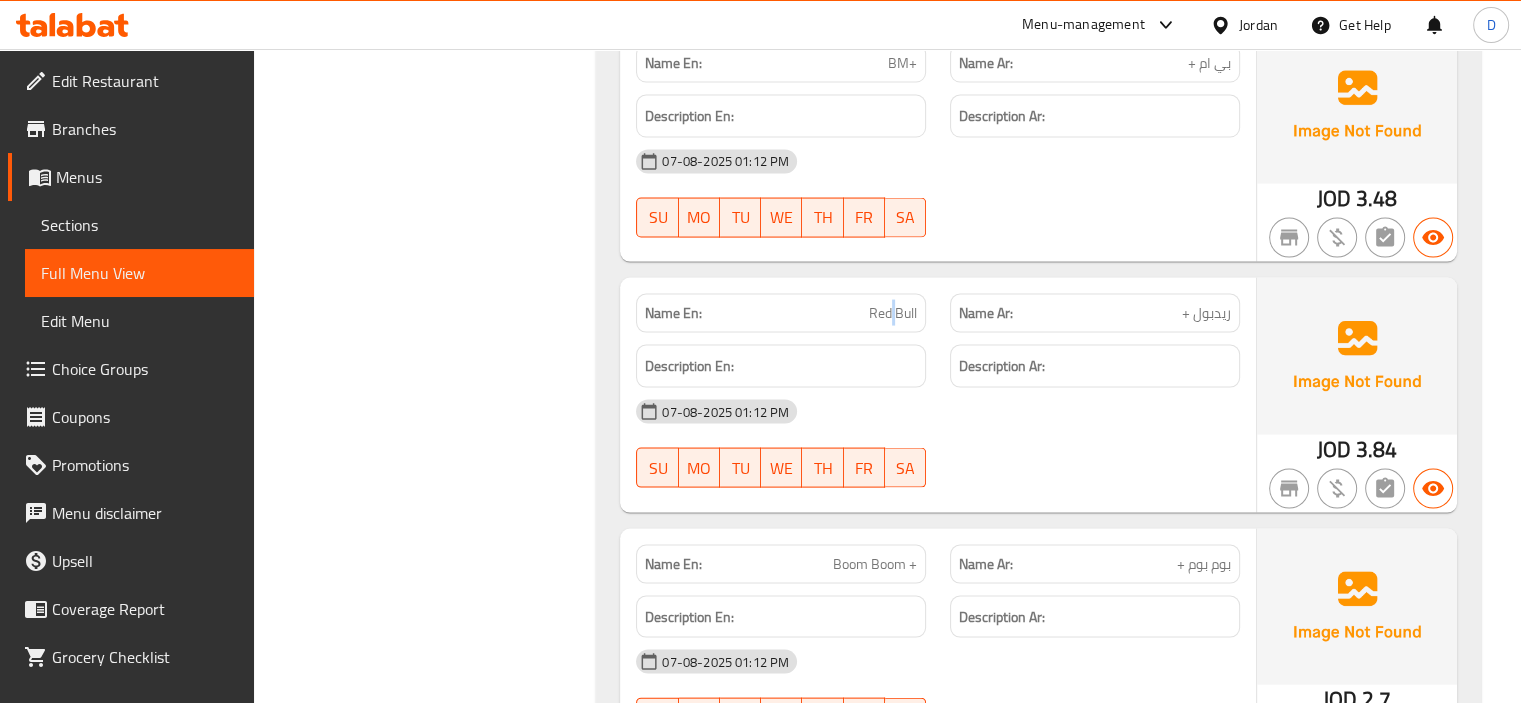 click on "Red Bull" at bounding box center [893, 313] 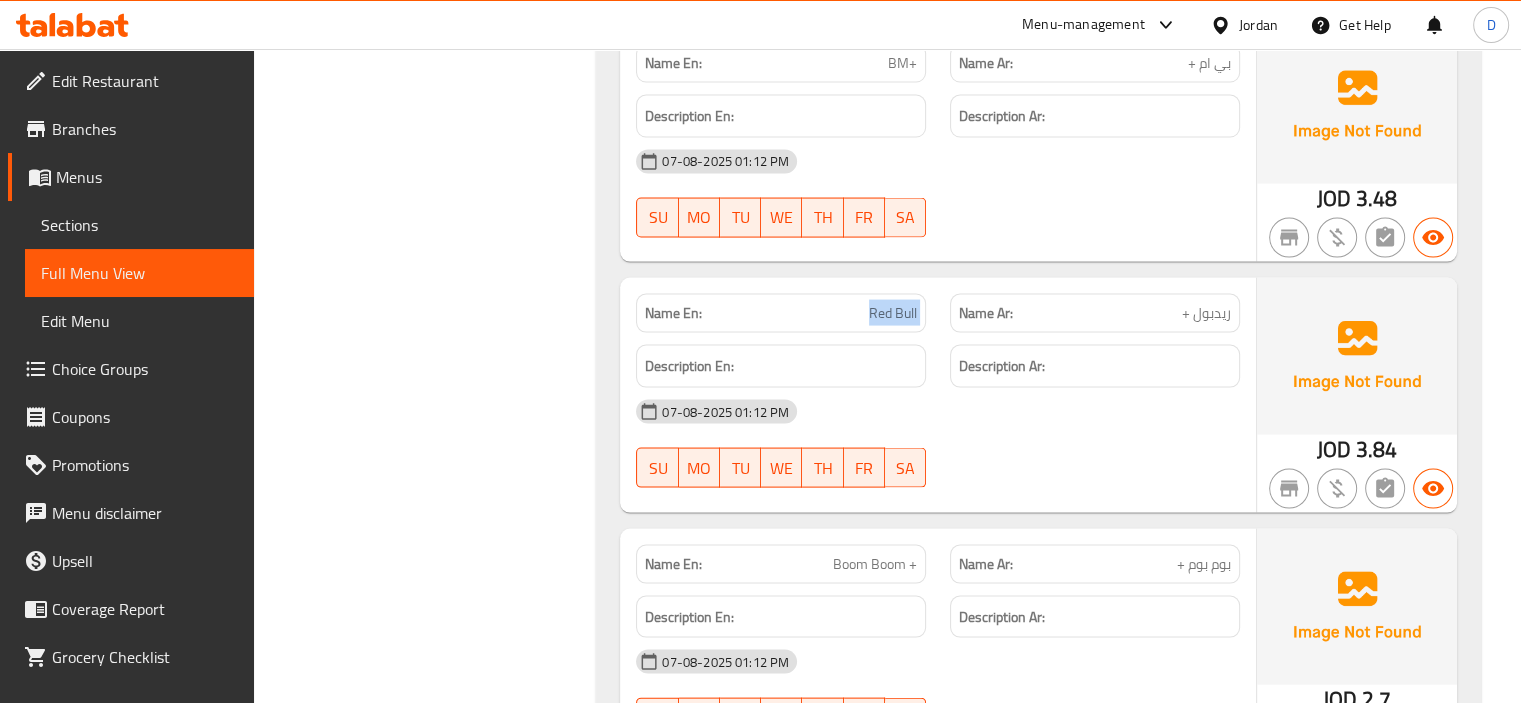 click on "Red Bull" at bounding box center [893, 313] 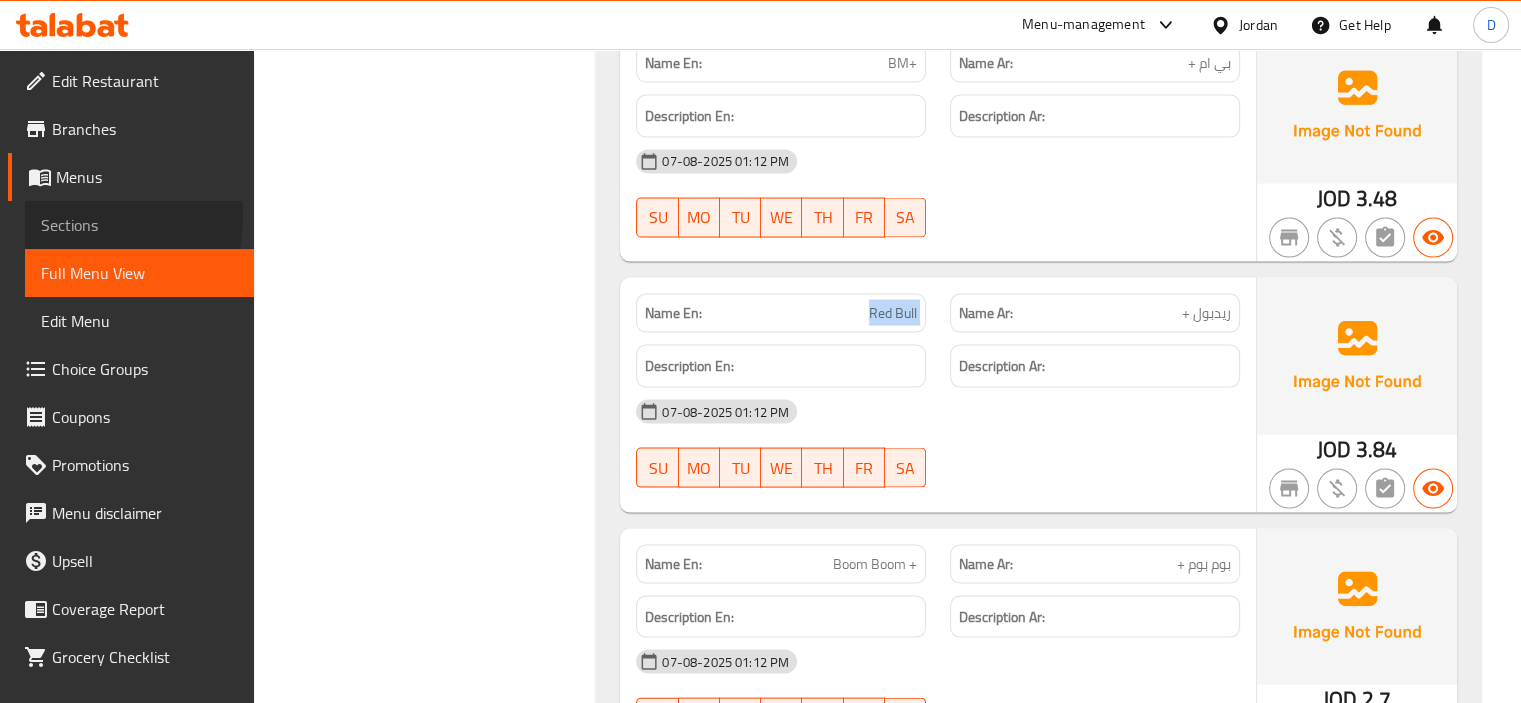 click on "Sections" at bounding box center (139, 225) 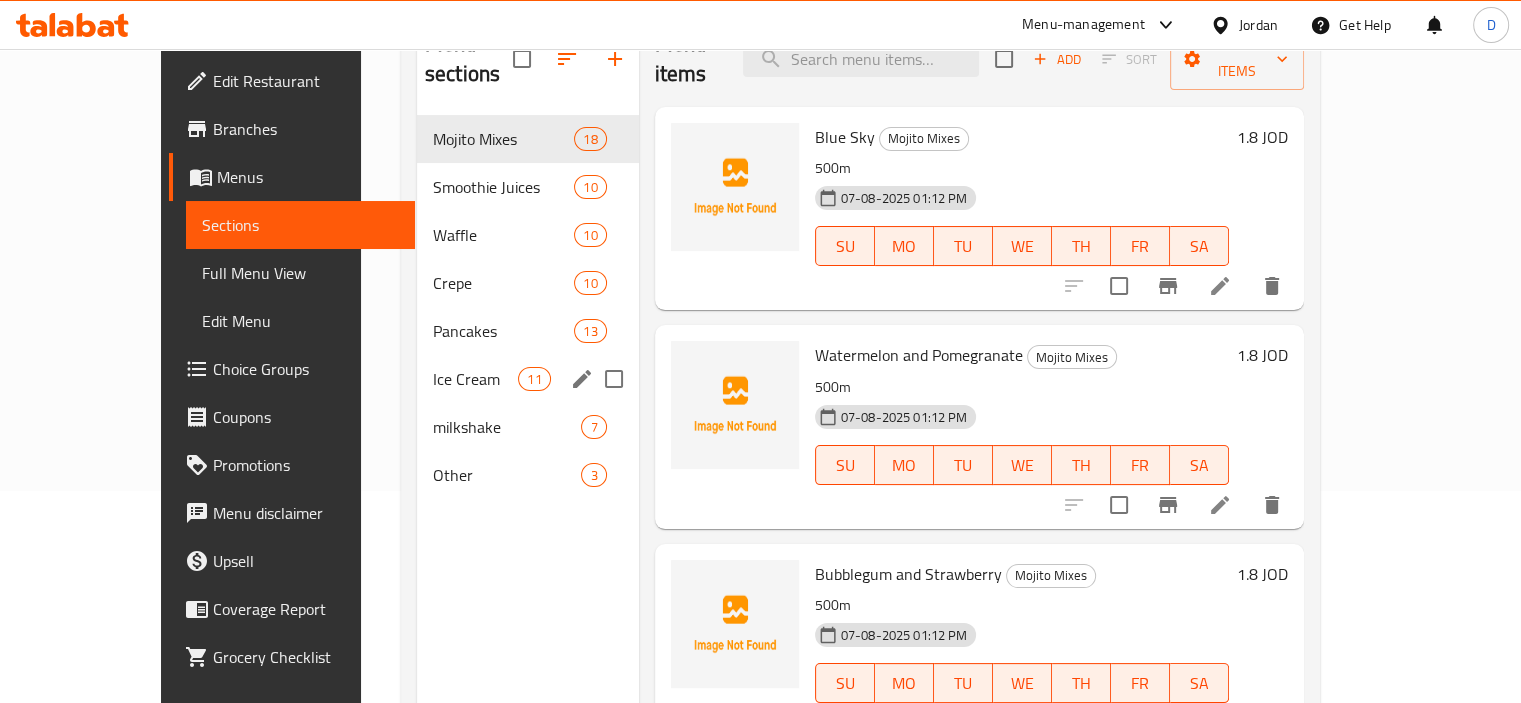 scroll, scrollTop: 0, scrollLeft: 0, axis: both 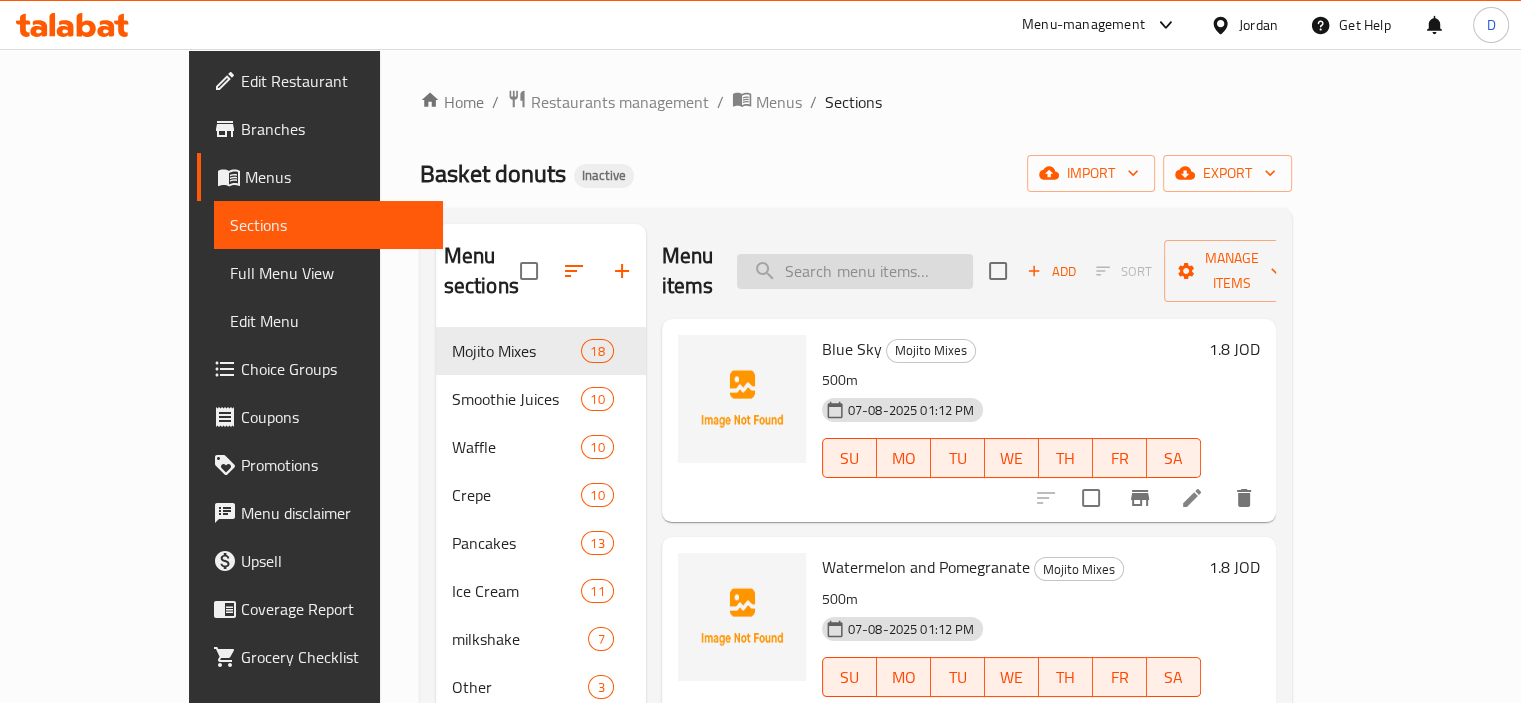 click at bounding box center (855, 271) 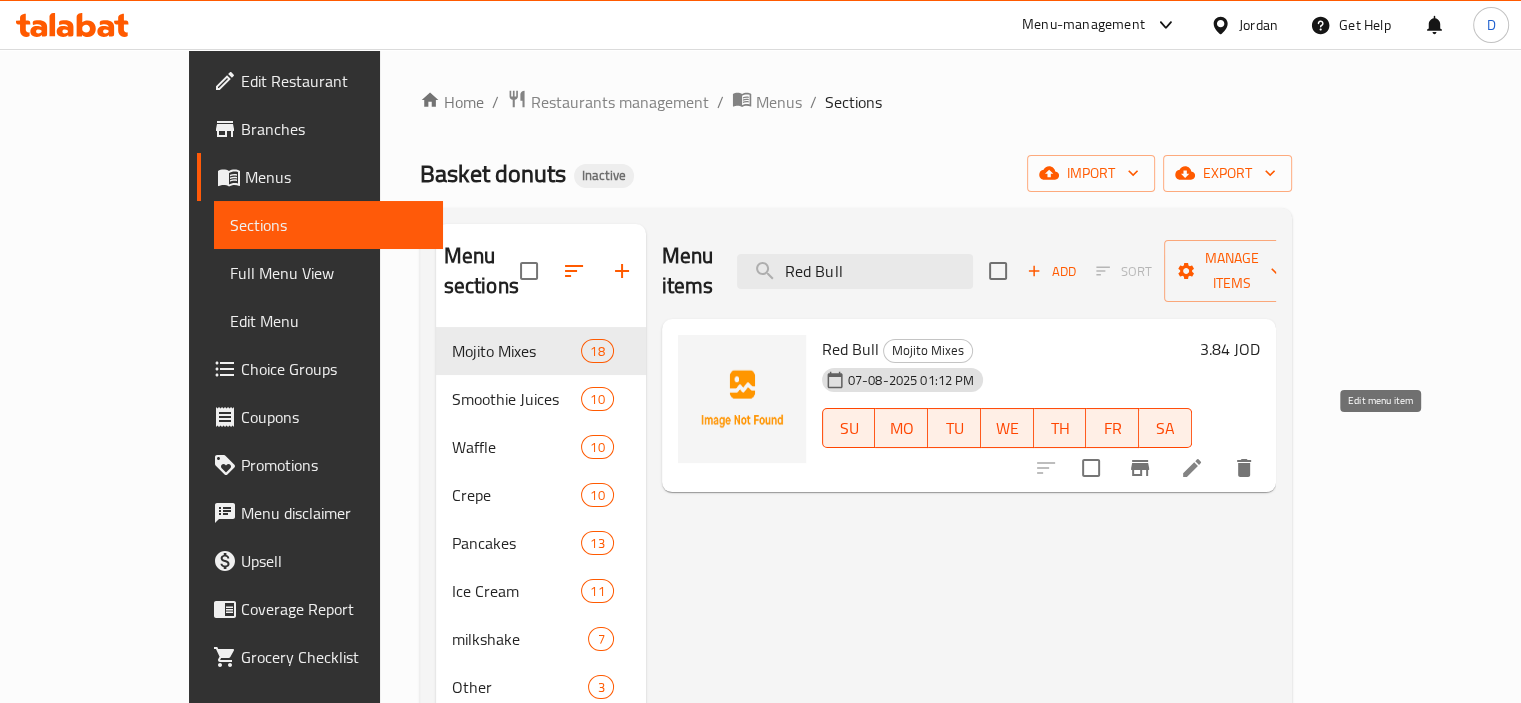type on "Red Bull" 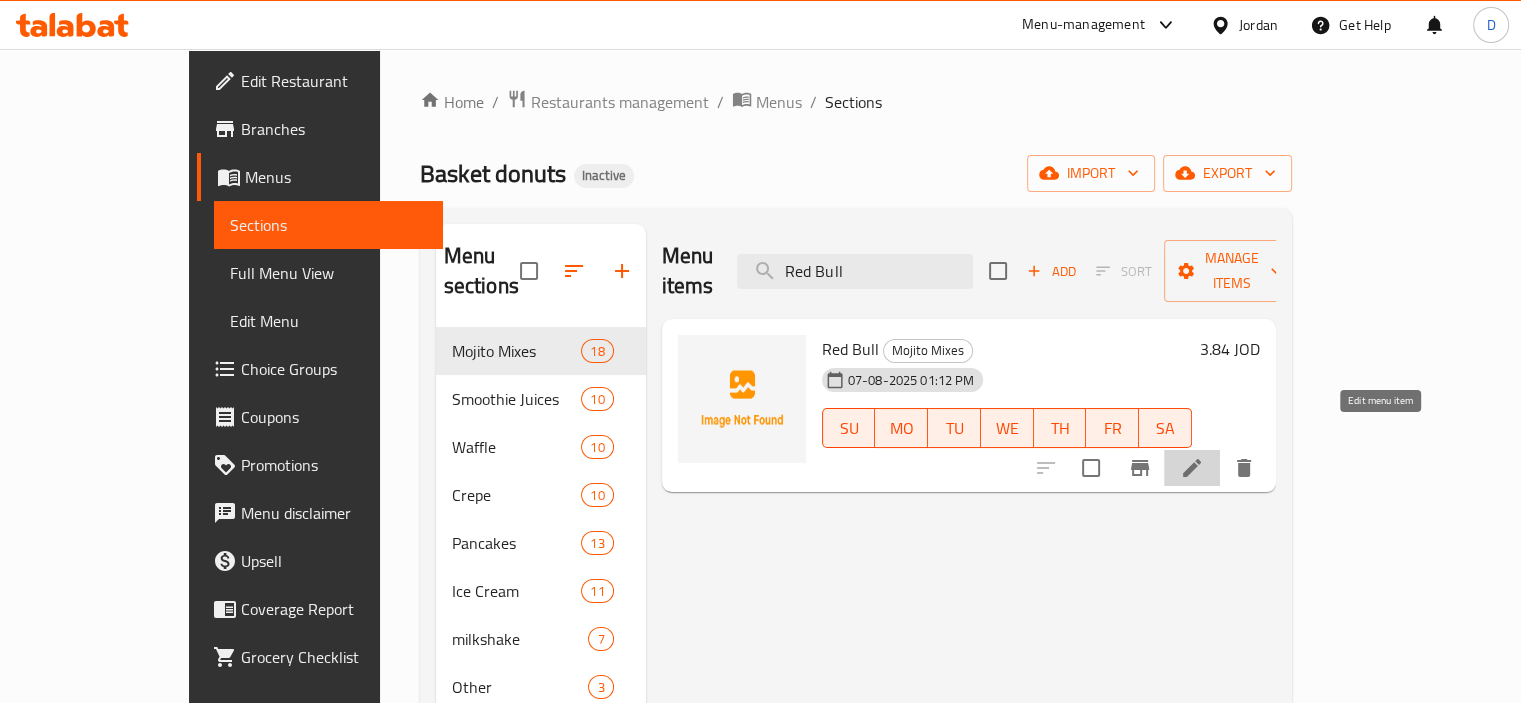 click 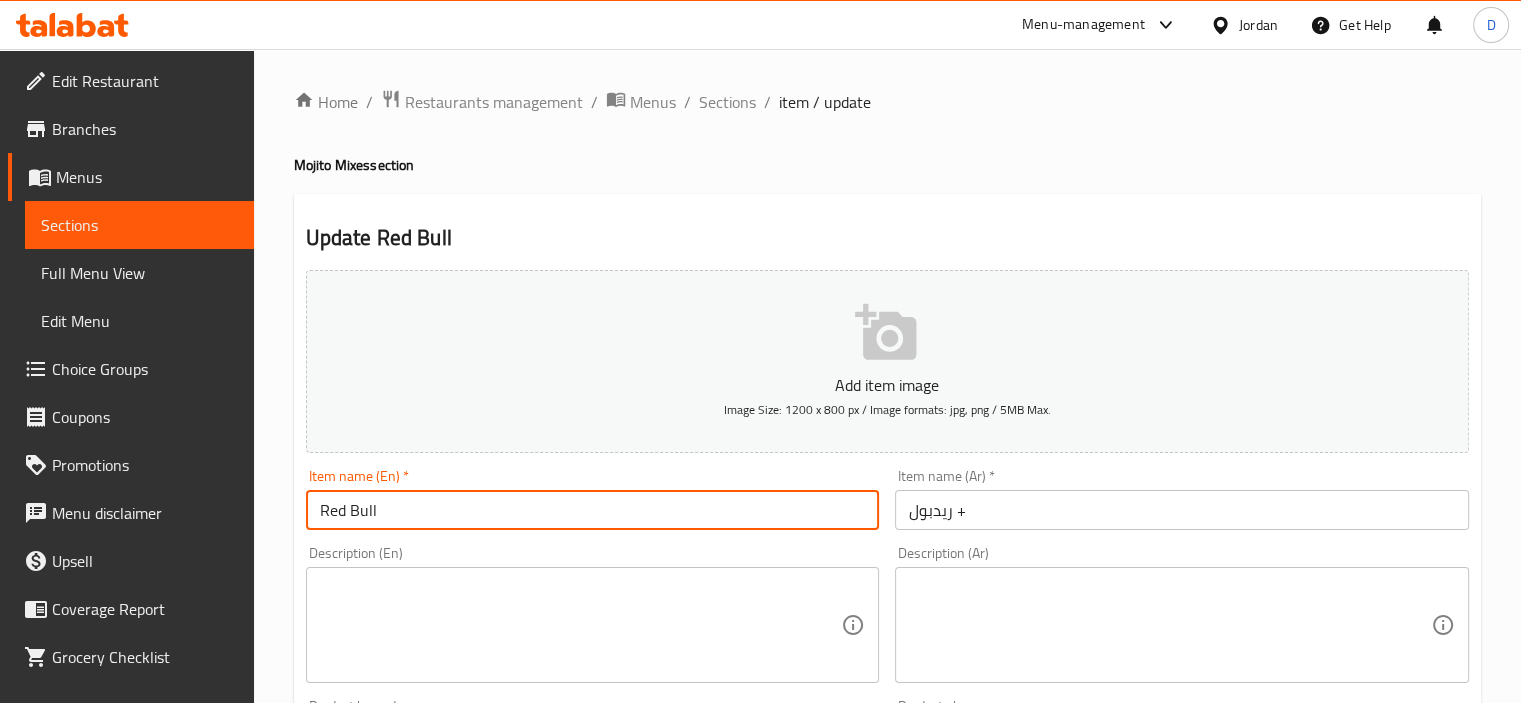 click on "Red Bull" at bounding box center (593, 510) 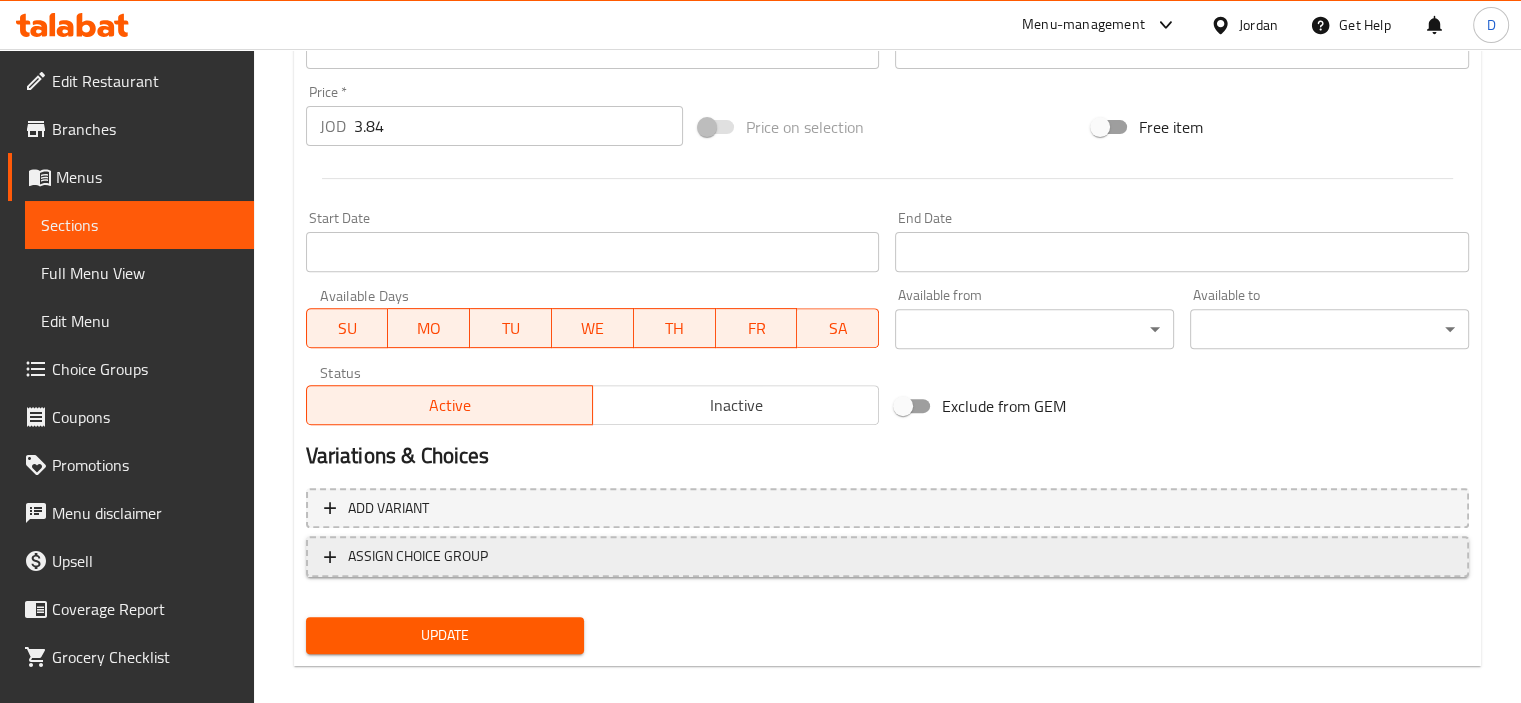 scroll, scrollTop: 692, scrollLeft: 0, axis: vertical 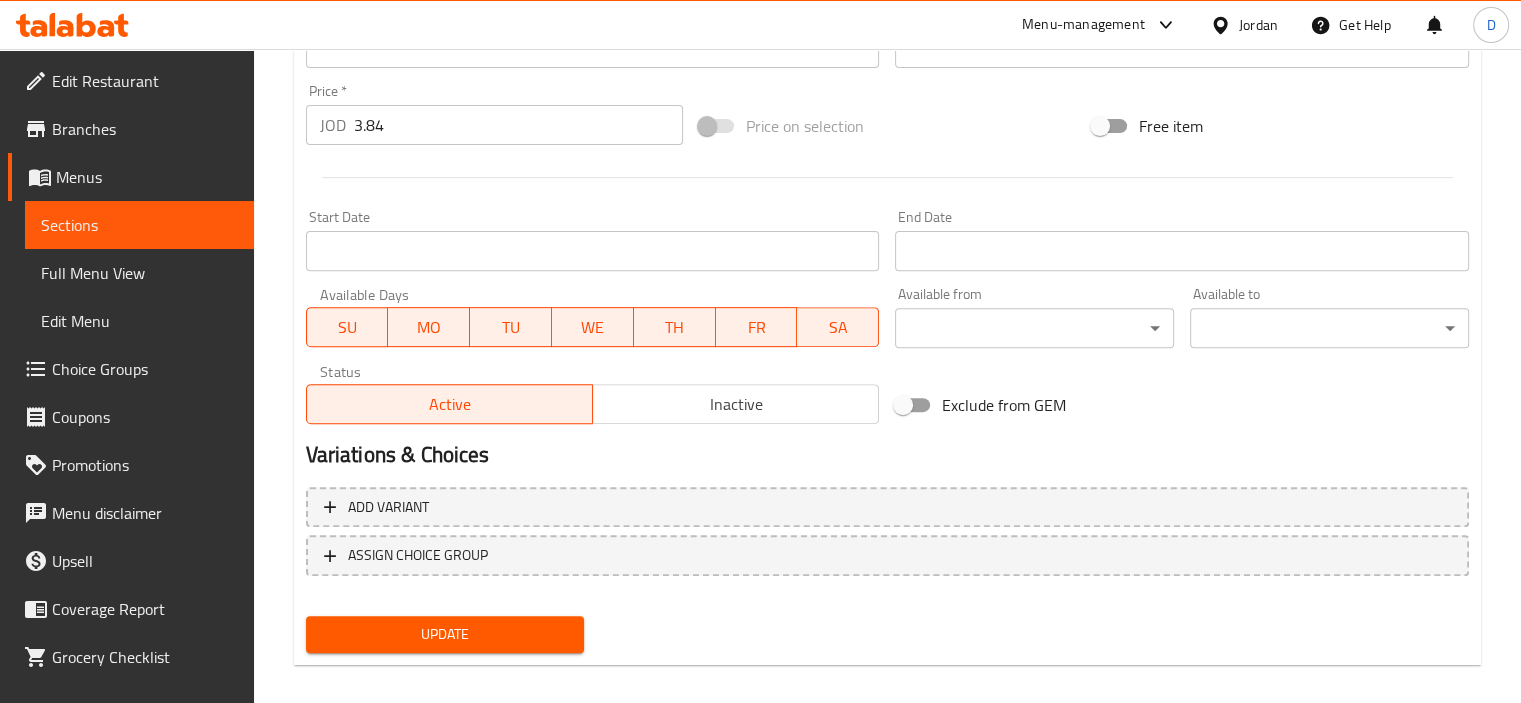 type on "Red Bull +" 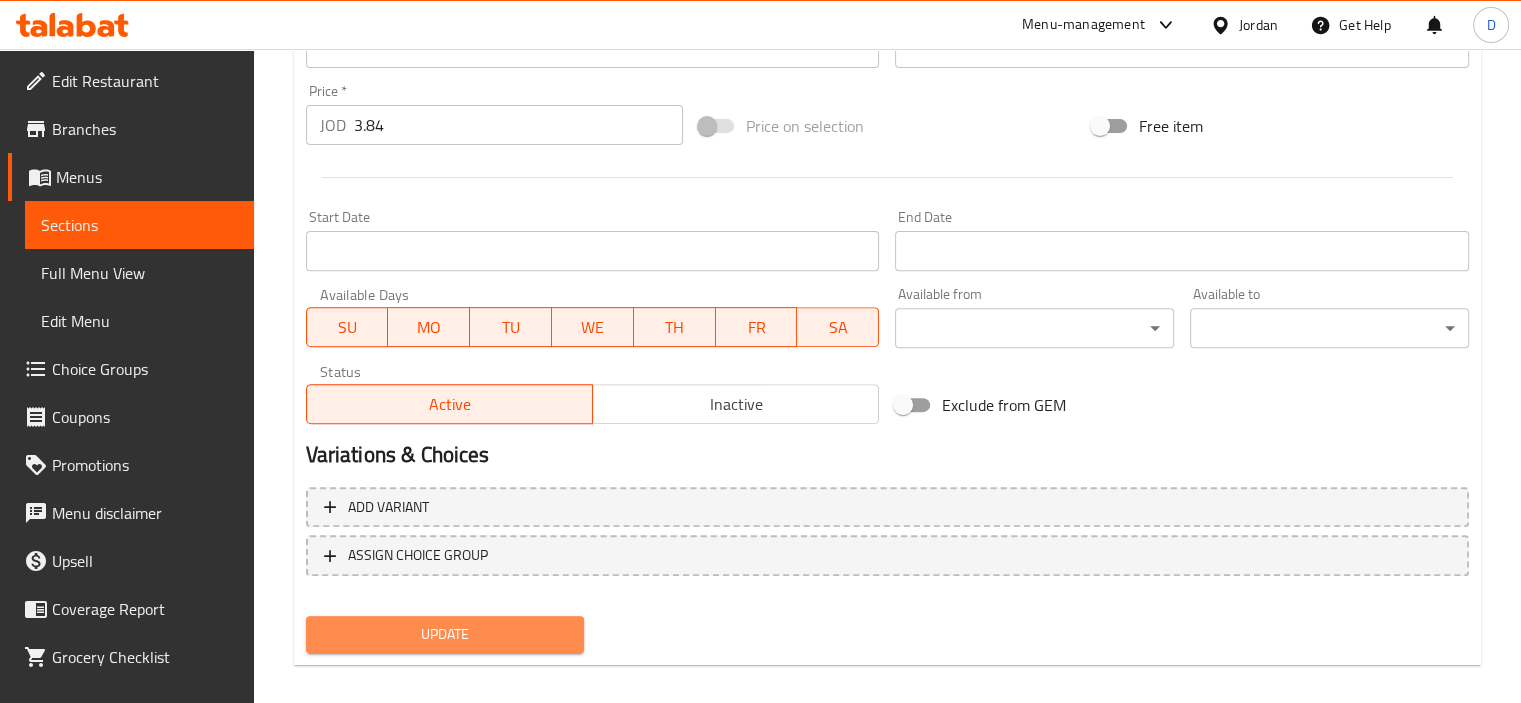 click on "Update" at bounding box center (445, 634) 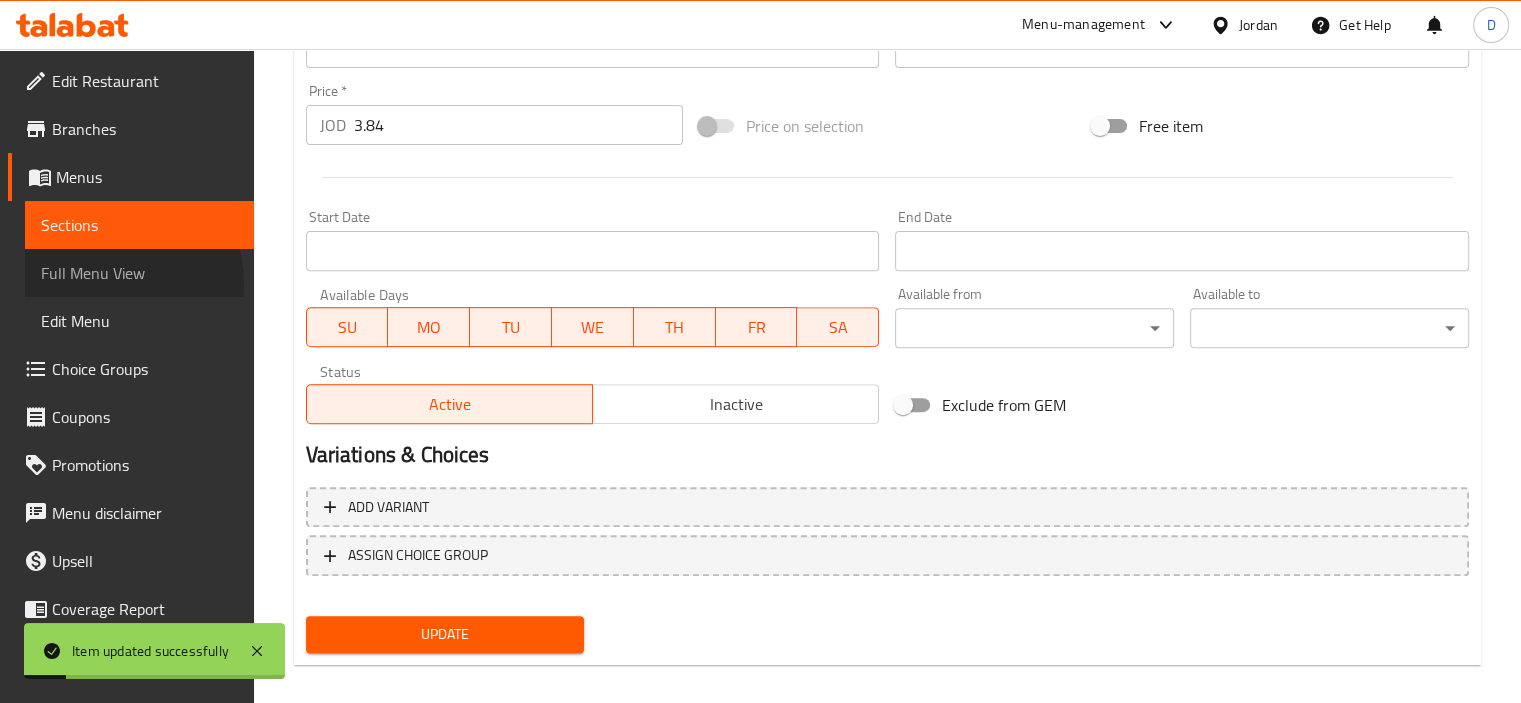 click on "Full Menu View" at bounding box center [139, 273] 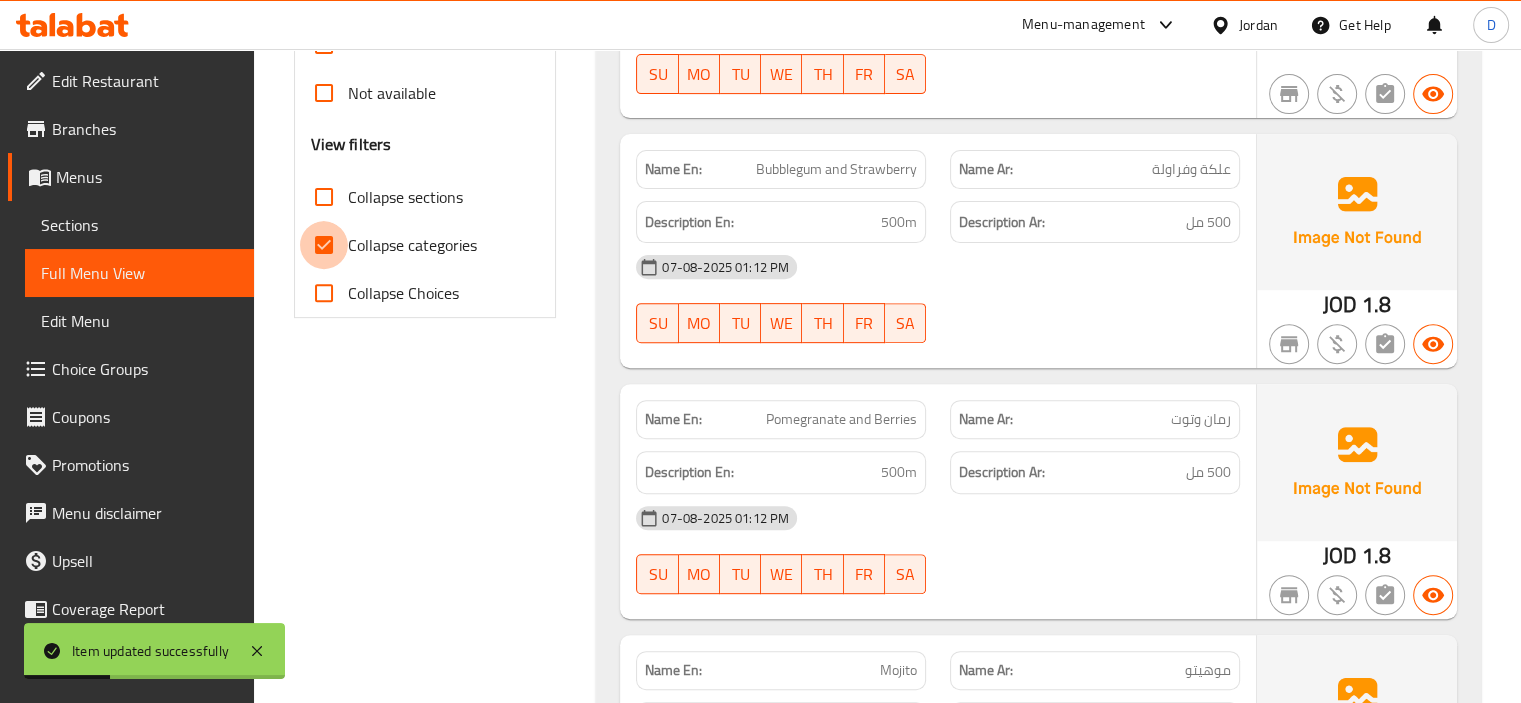 click on "Collapse categories" at bounding box center (324, 245) 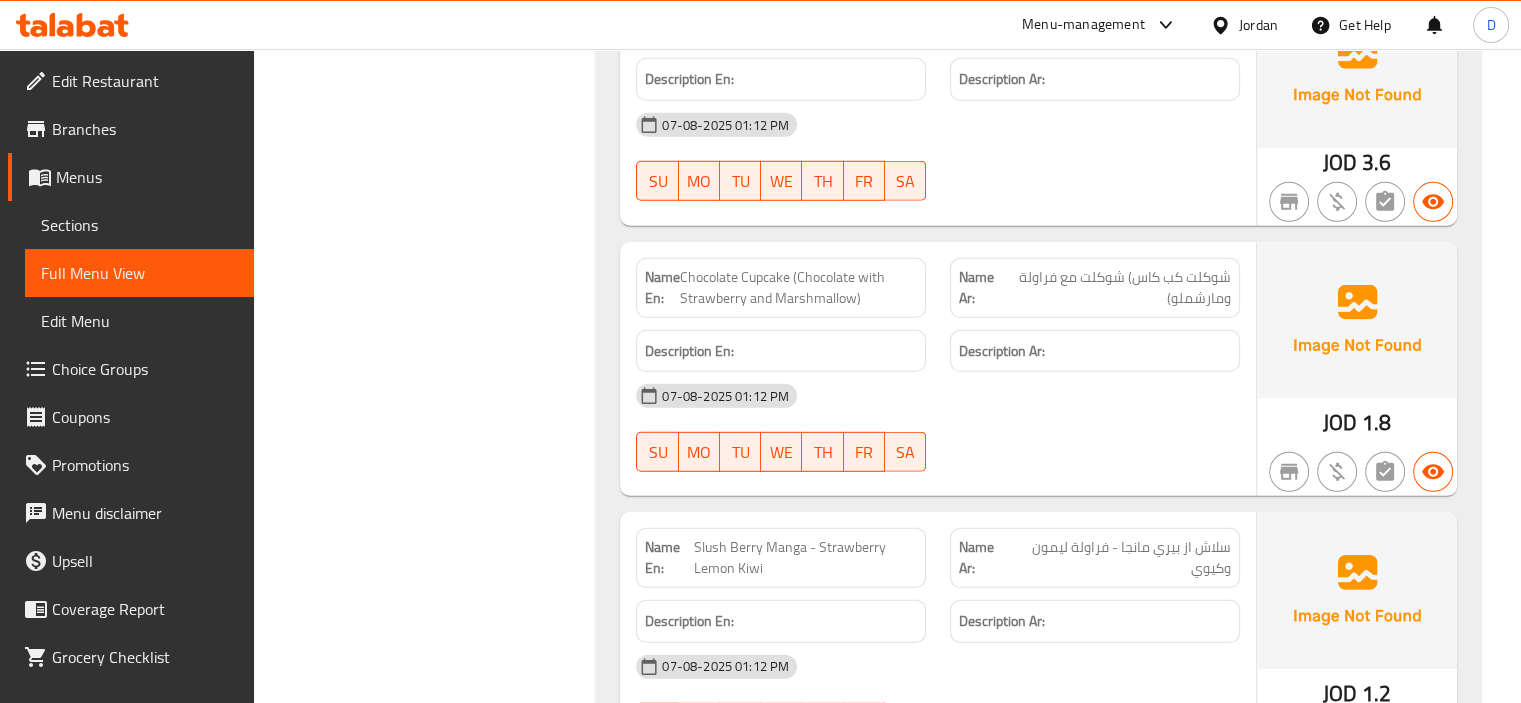 scroll, scrollTop: 13362, scrollLeft: 0, axis: vertical 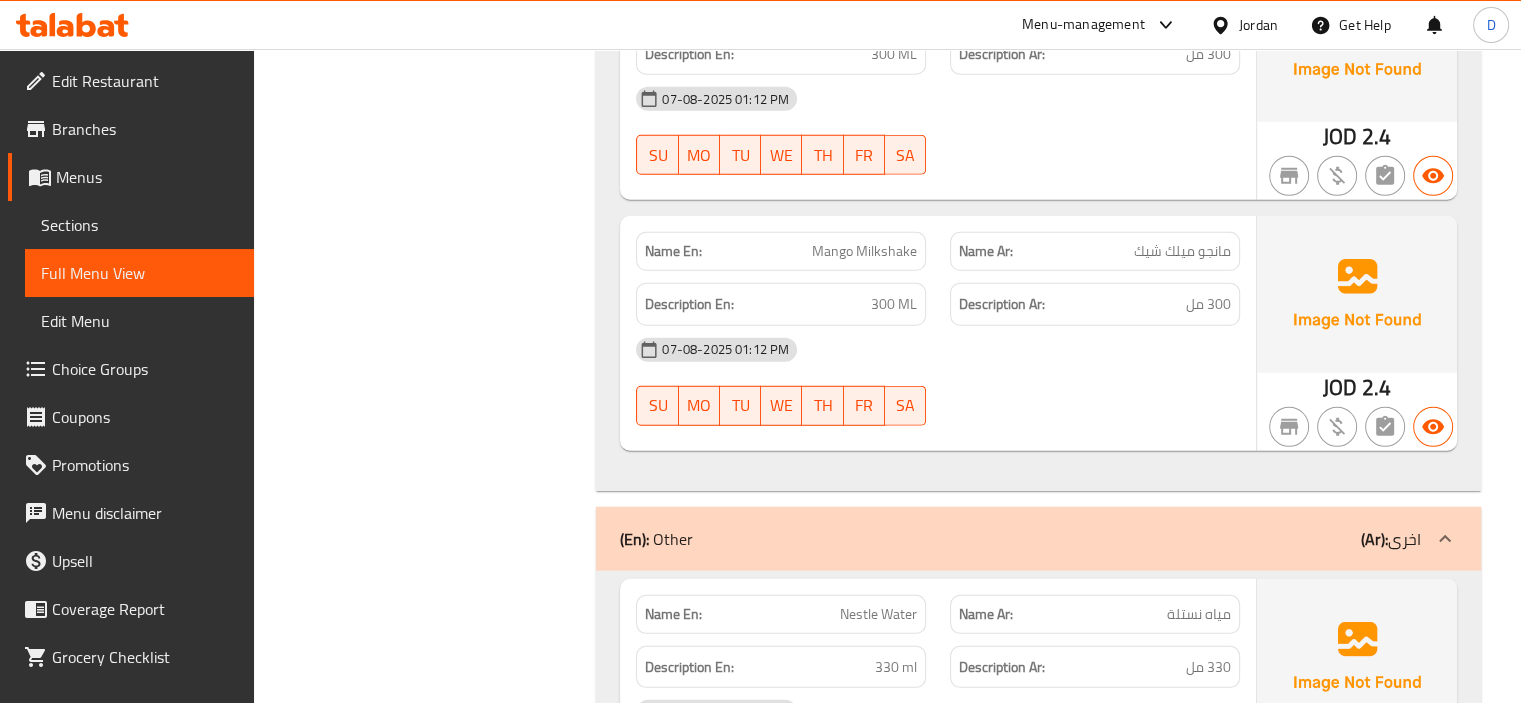 click on "Sections" at bounding box center [139, 225] 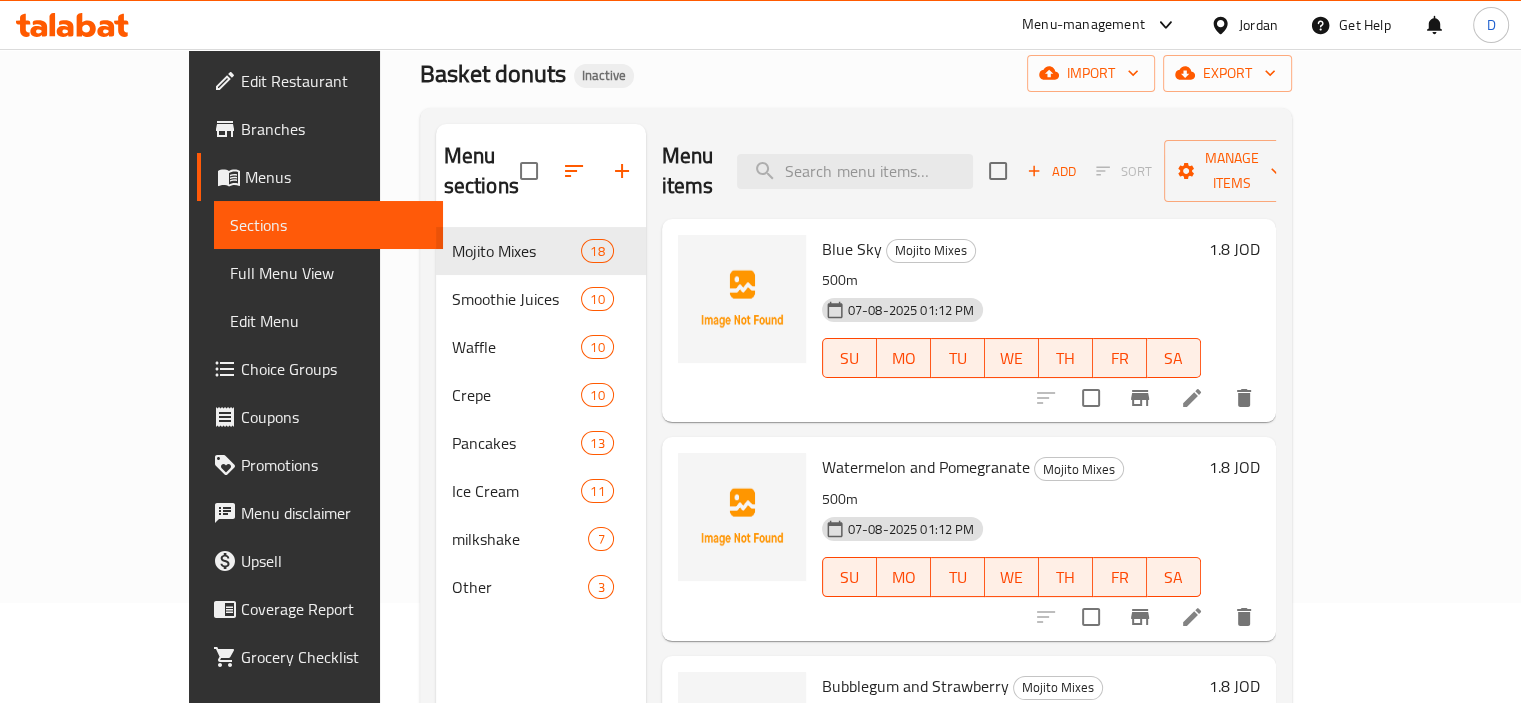 scroll, scrollTop: 40, scrollLeft: 0, axis: vertical 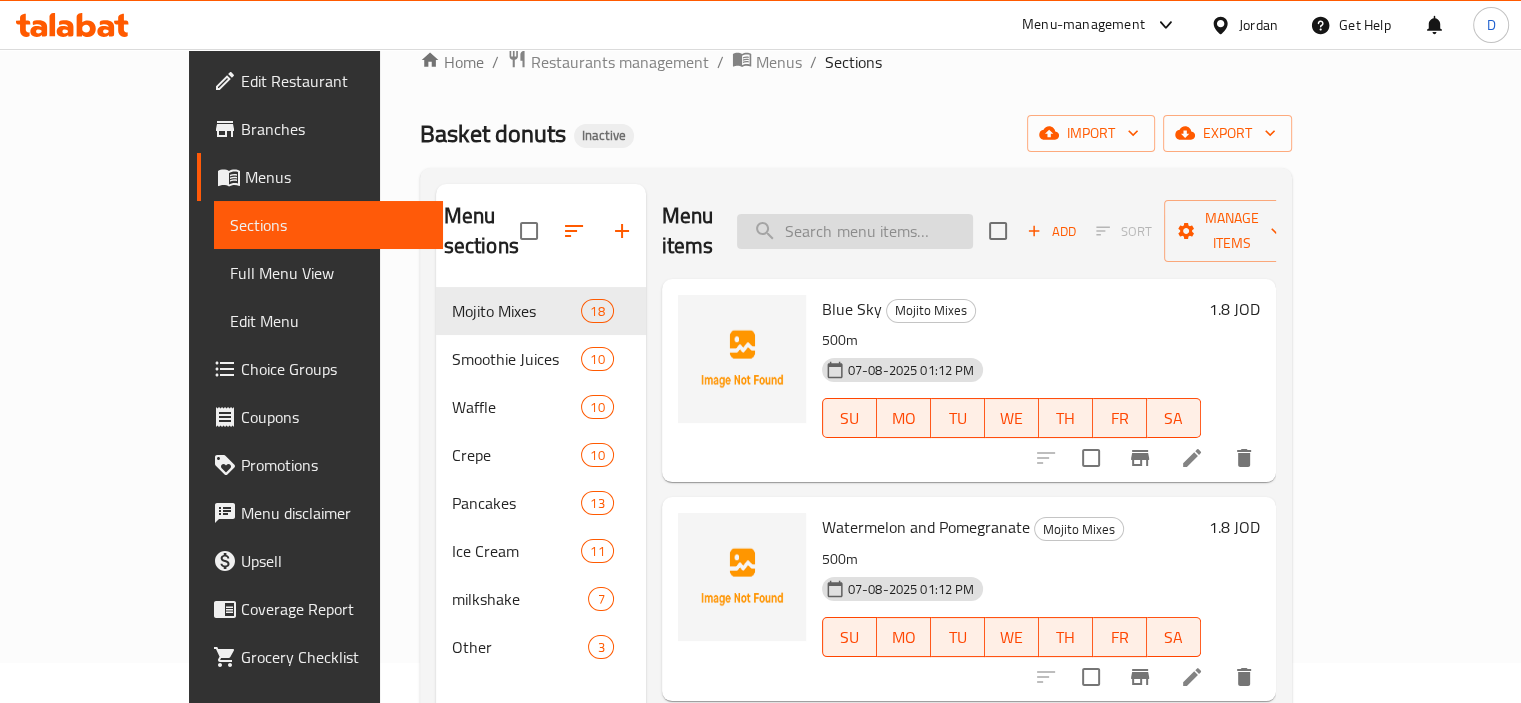 click at bounding box center (855, 231) 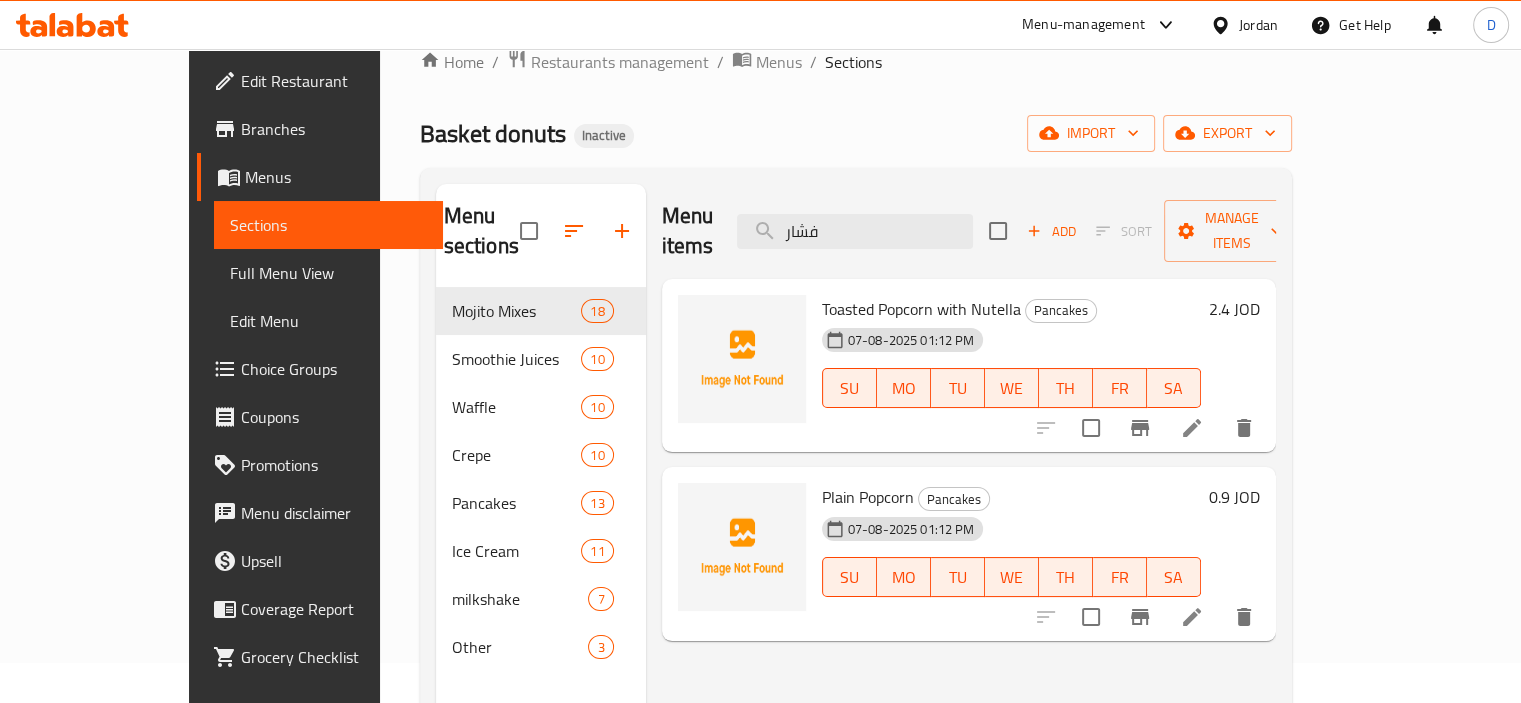 type on "فشار" 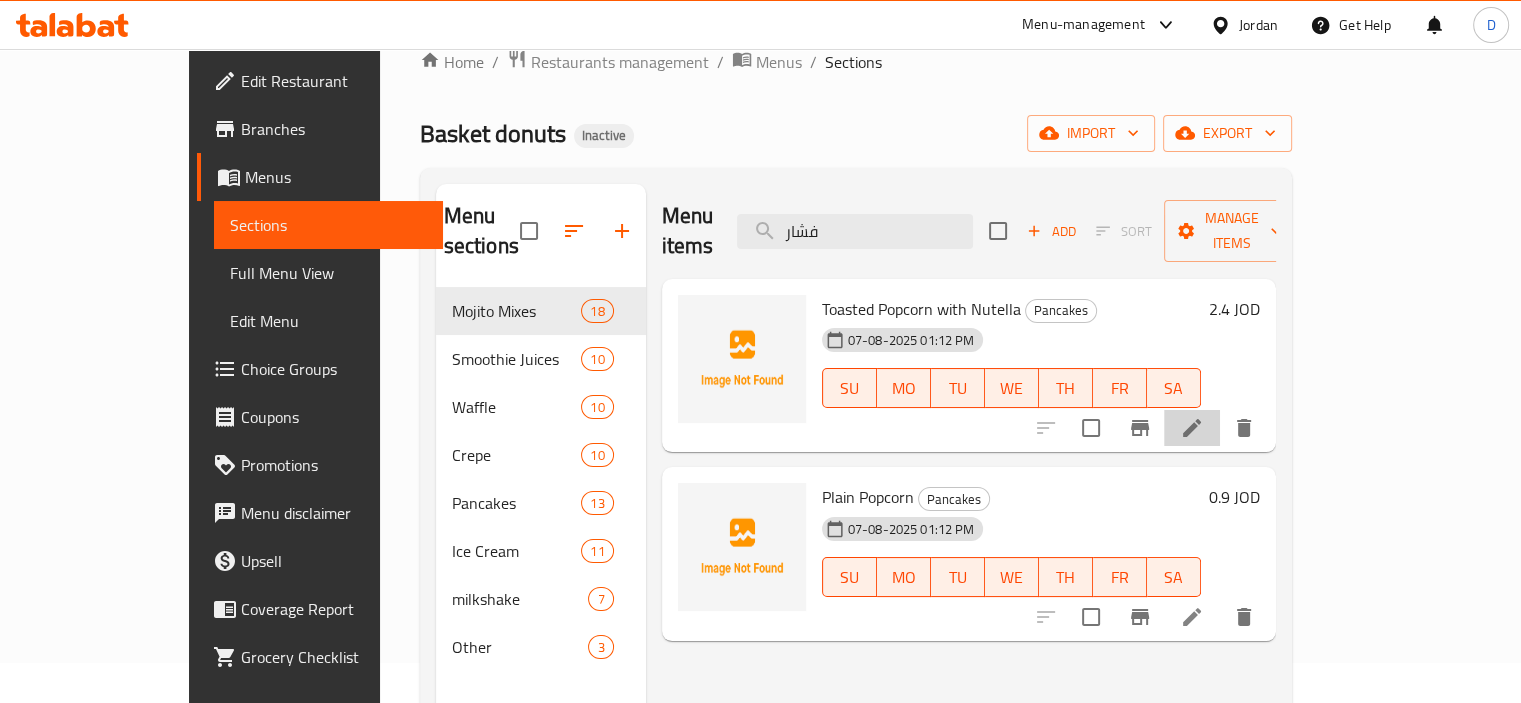 click at bounding box center [1192, 428] 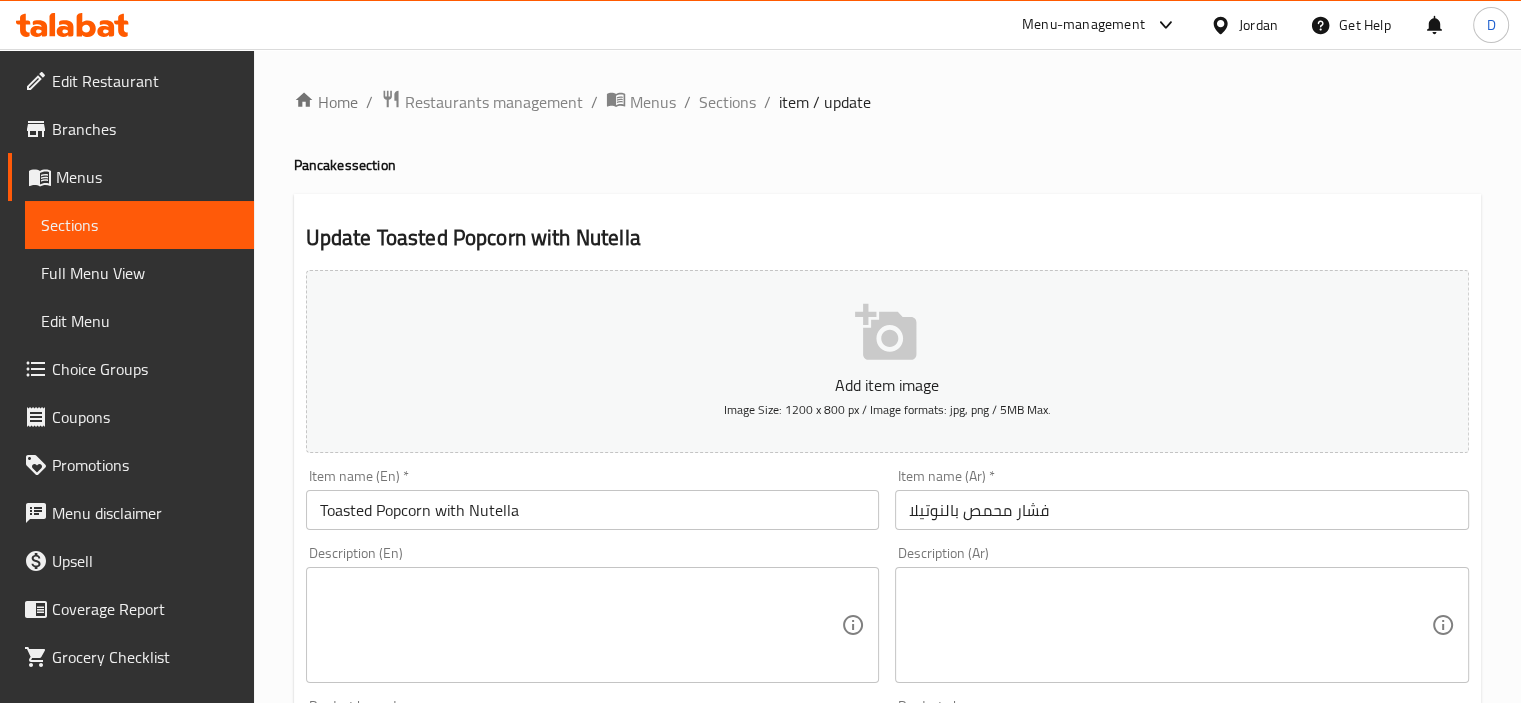 click on "فشار محمص بالنوتيلا" at bounding box center (1182, 510) 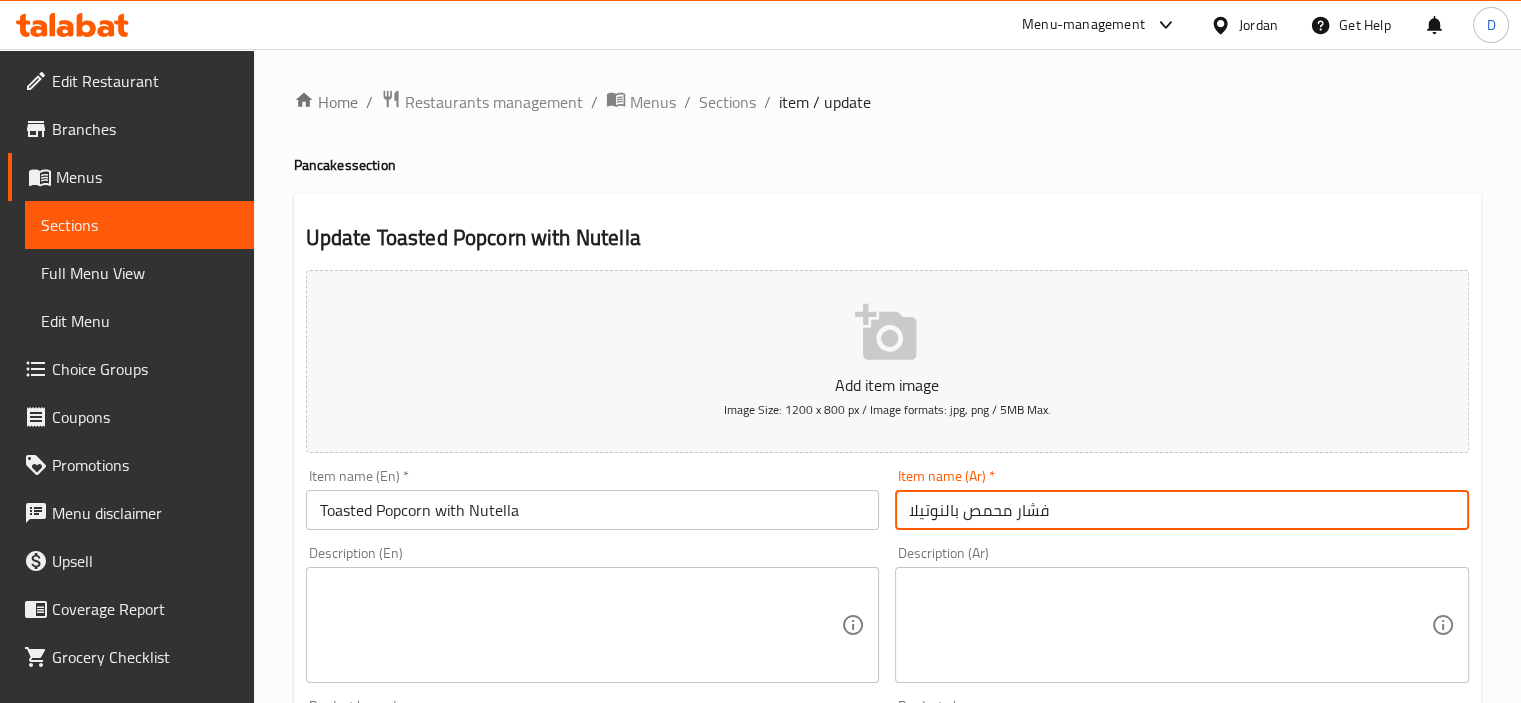 click on "فشار محمص بالنوتيلا" at bounding box center (1182, 510) 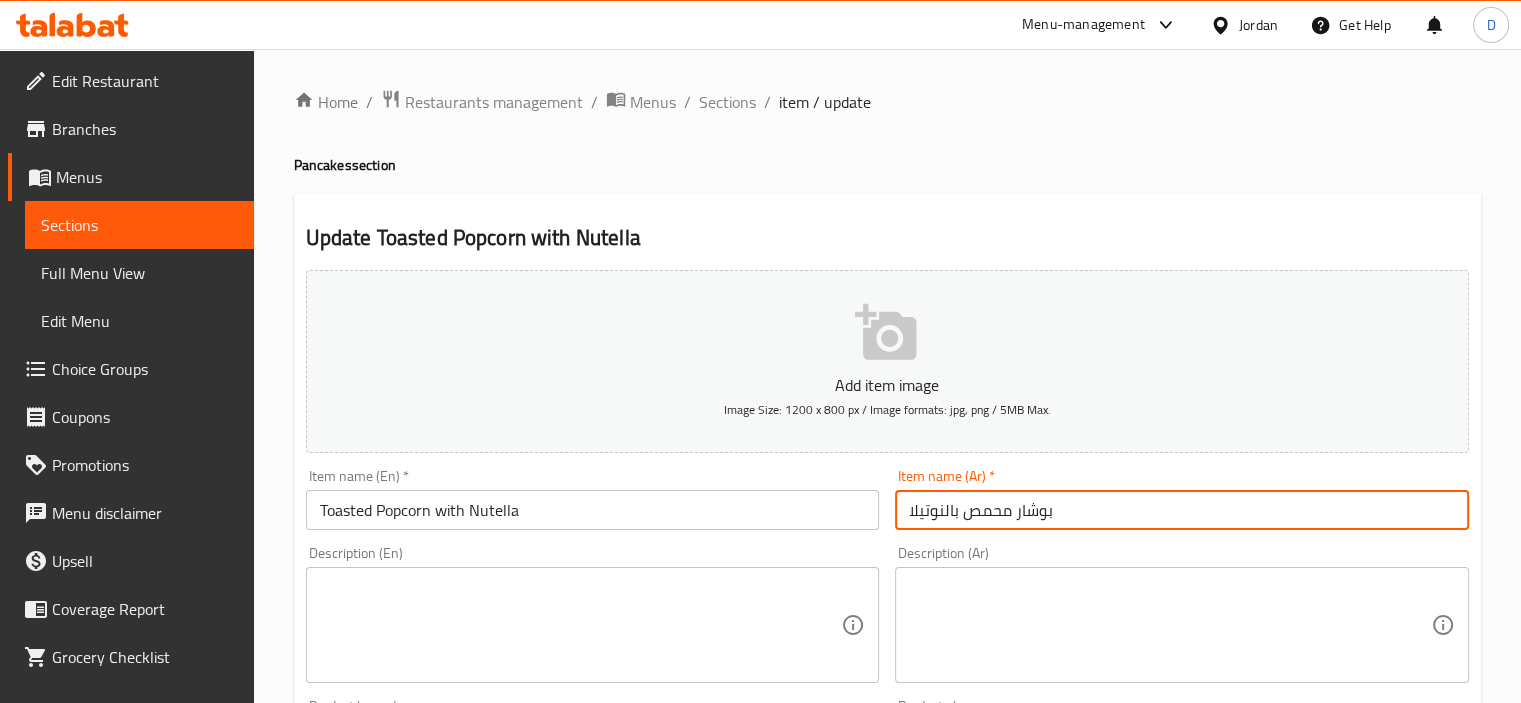 type on "بوشار محمص بالنوتيلا" 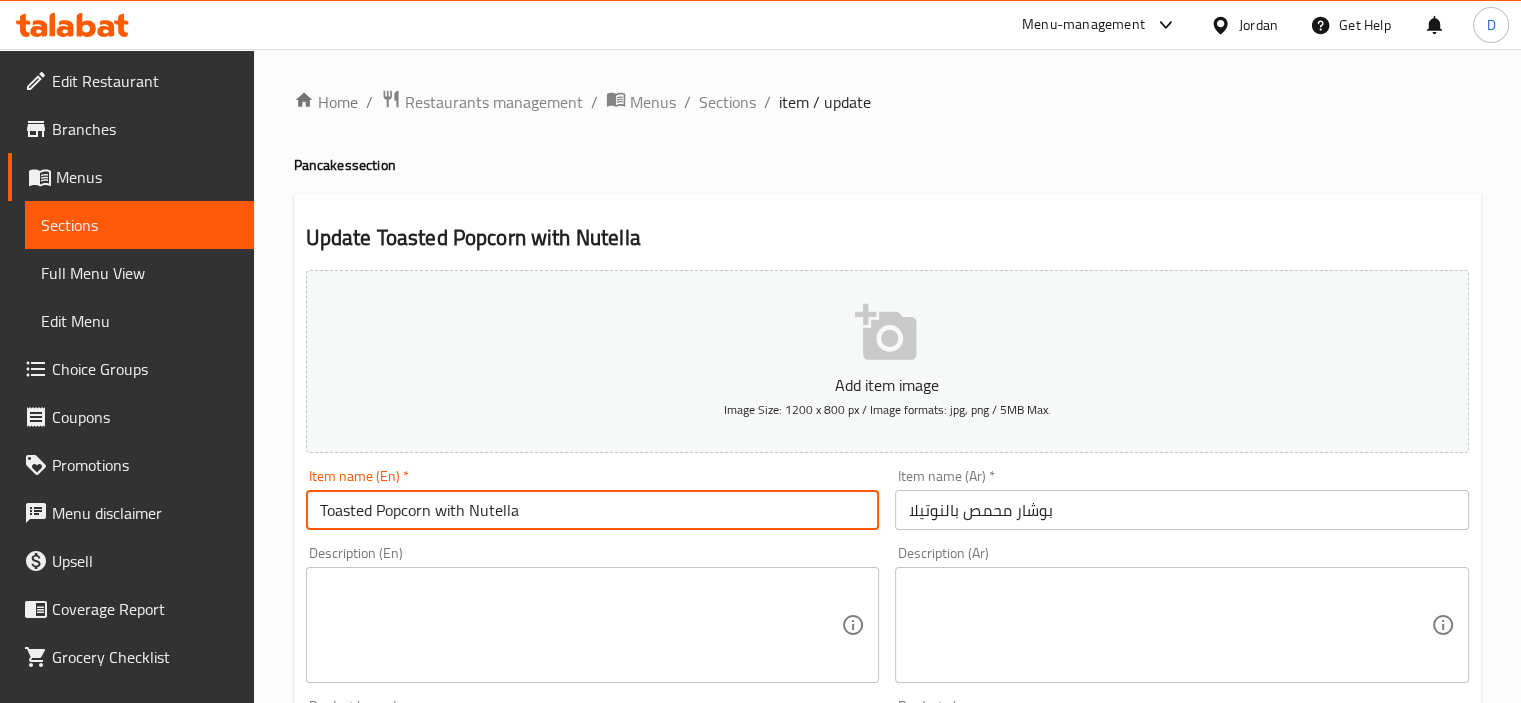 click on "Toasted Popcorn with Nutella" at bounding box center [593, 510] 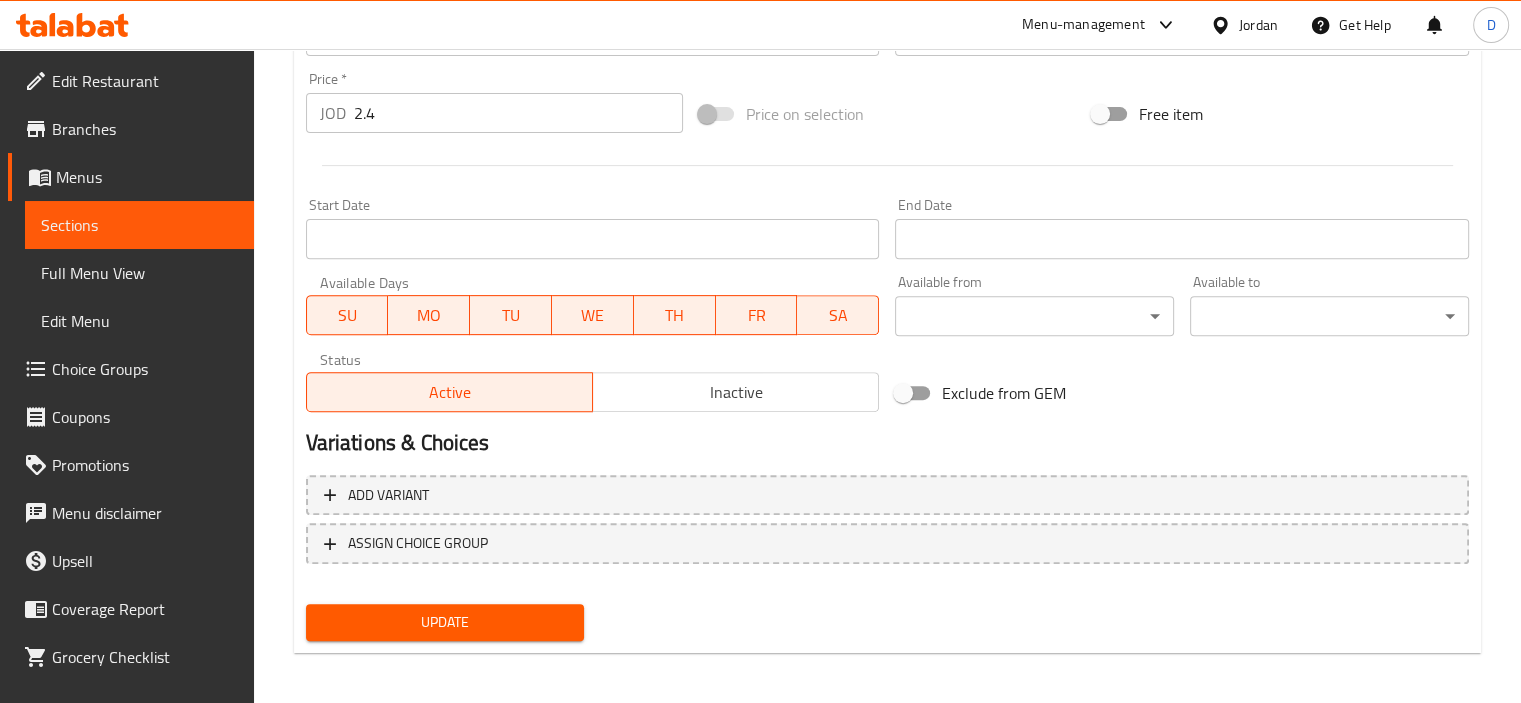 scroll, scrollTop: 709, scrollLeft: 0, axis: vertical 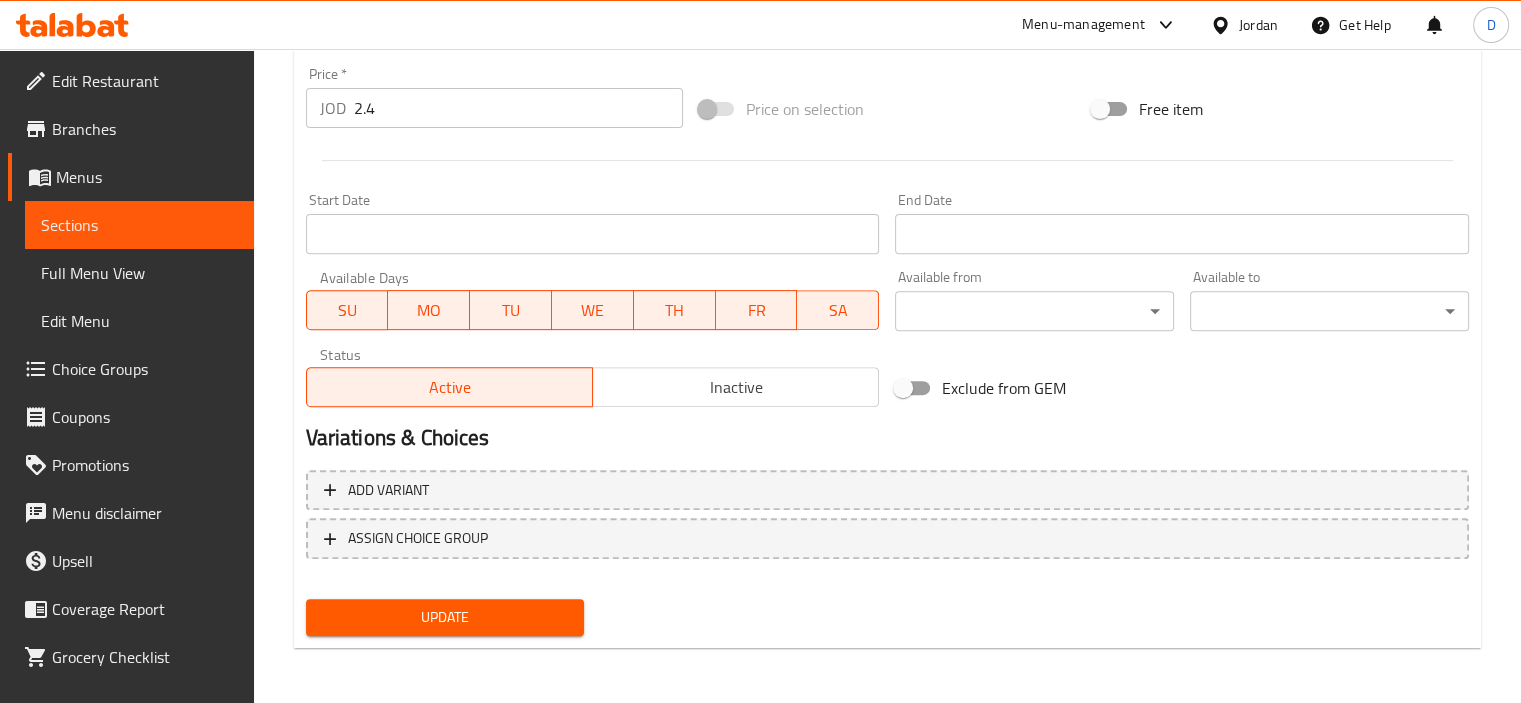 type on "Toasted boshar with Nutella" 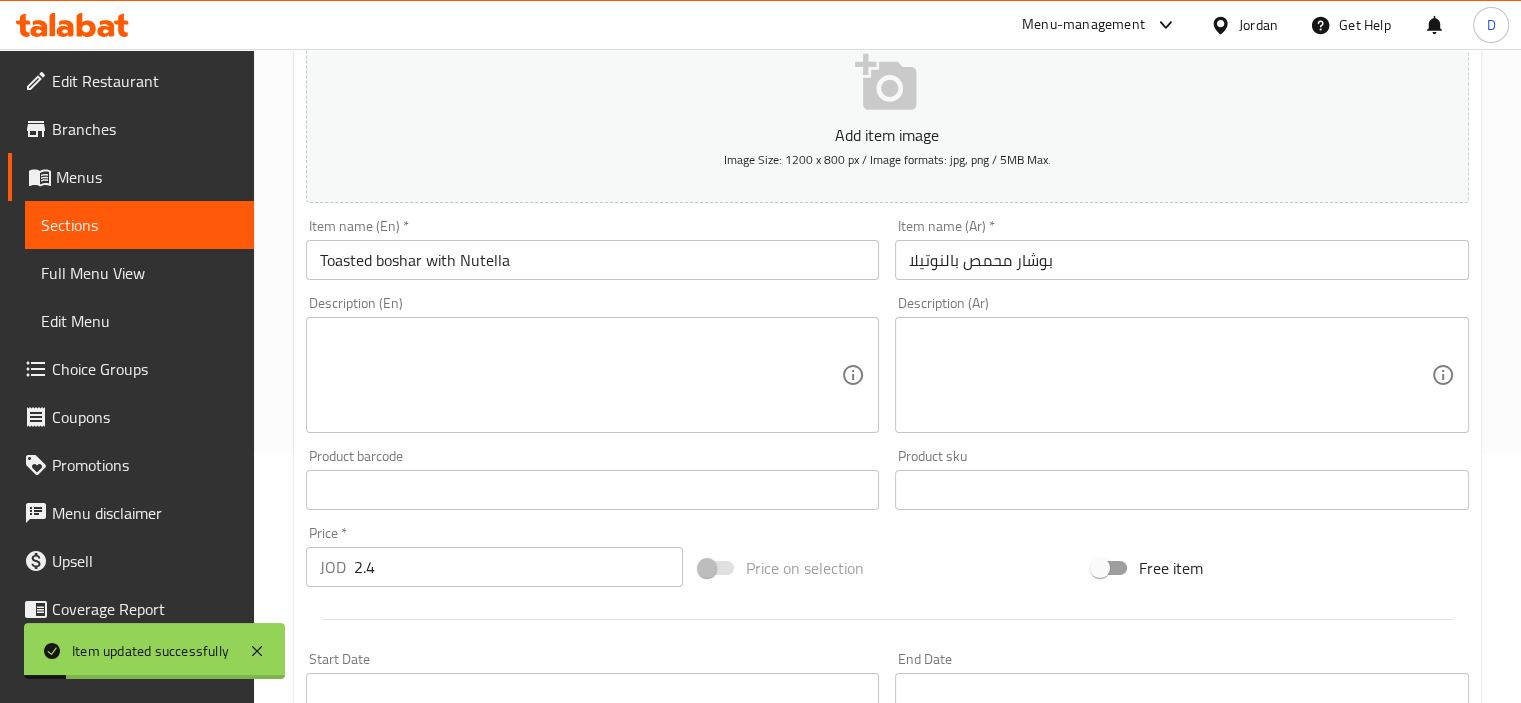 scroll, scrollTop: 0, scrollLeft: 0, axis: both 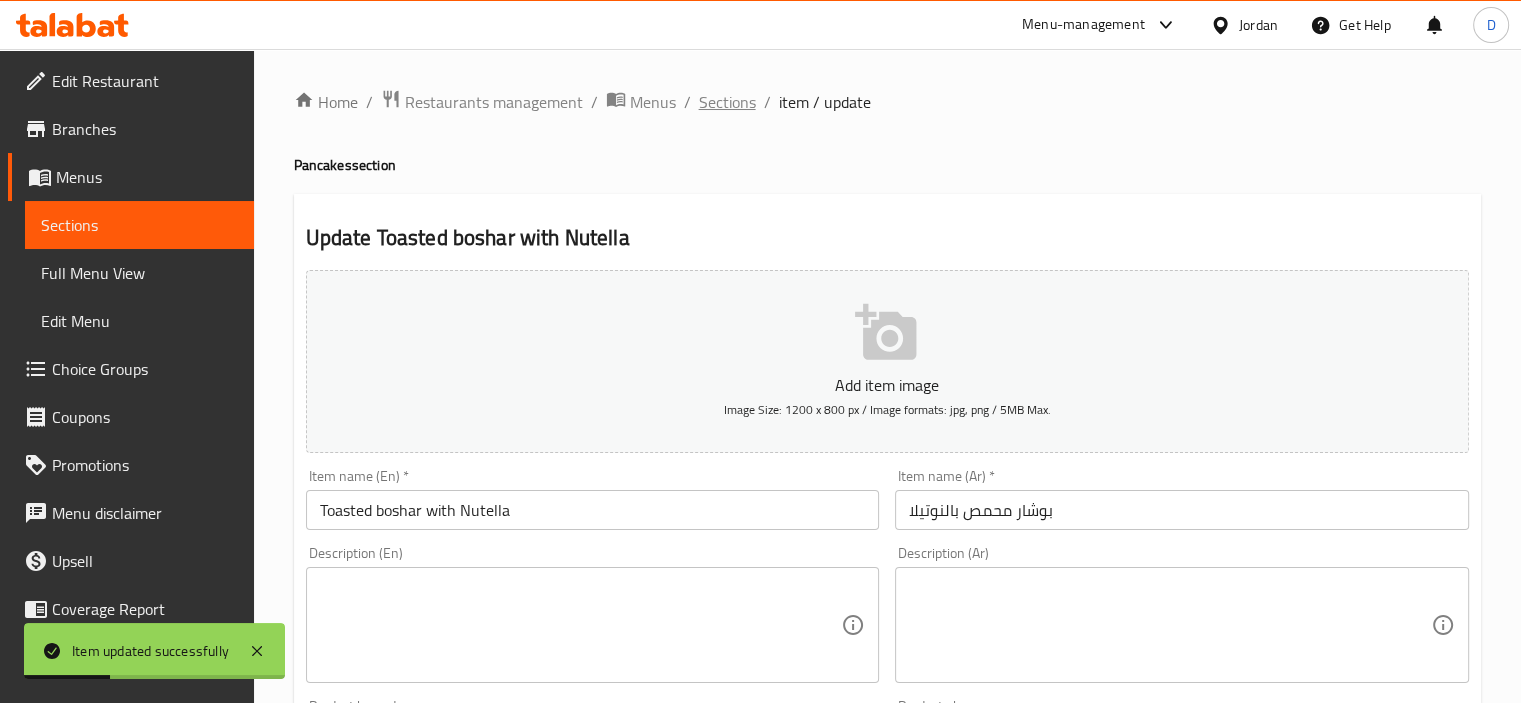 click on "Sections" at bounding box center (727, 102) 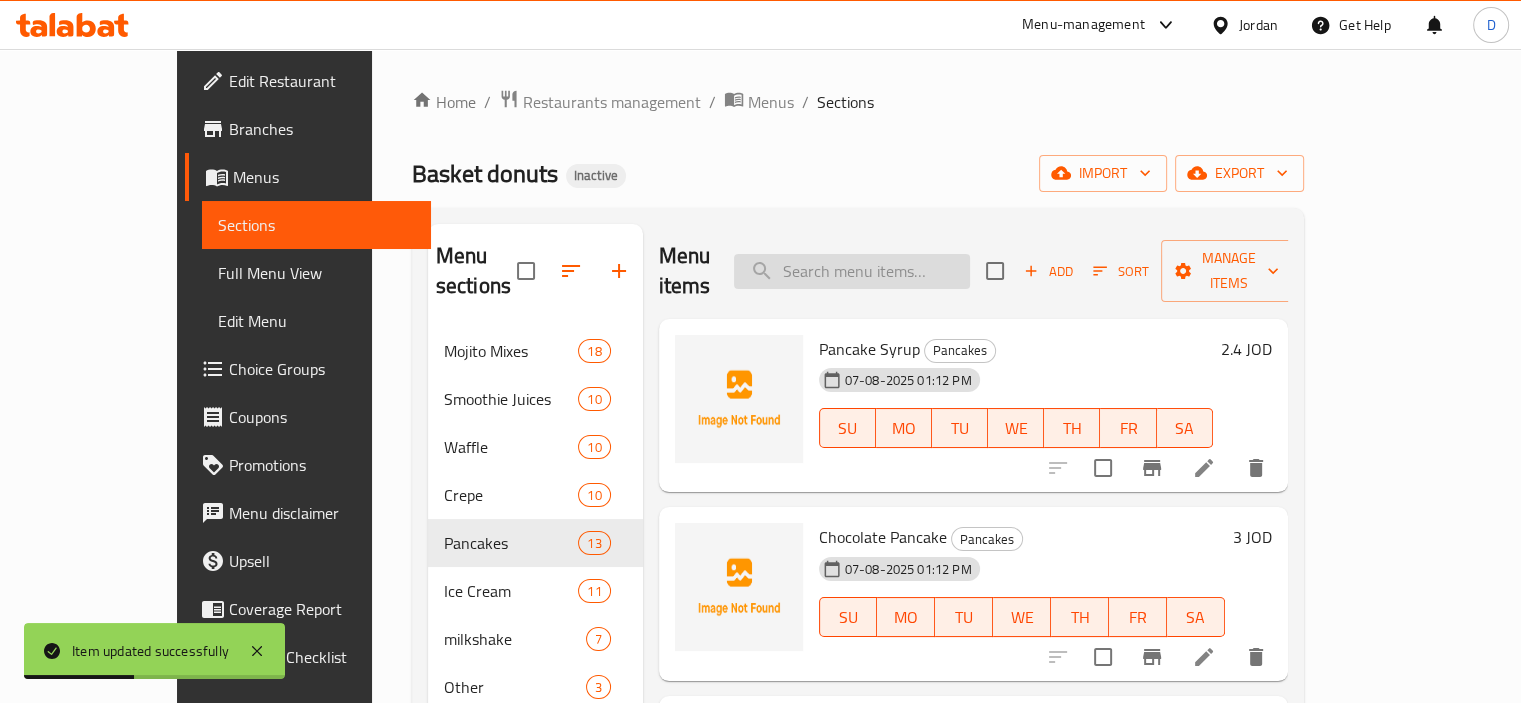 click at bounding box center (852, 271) 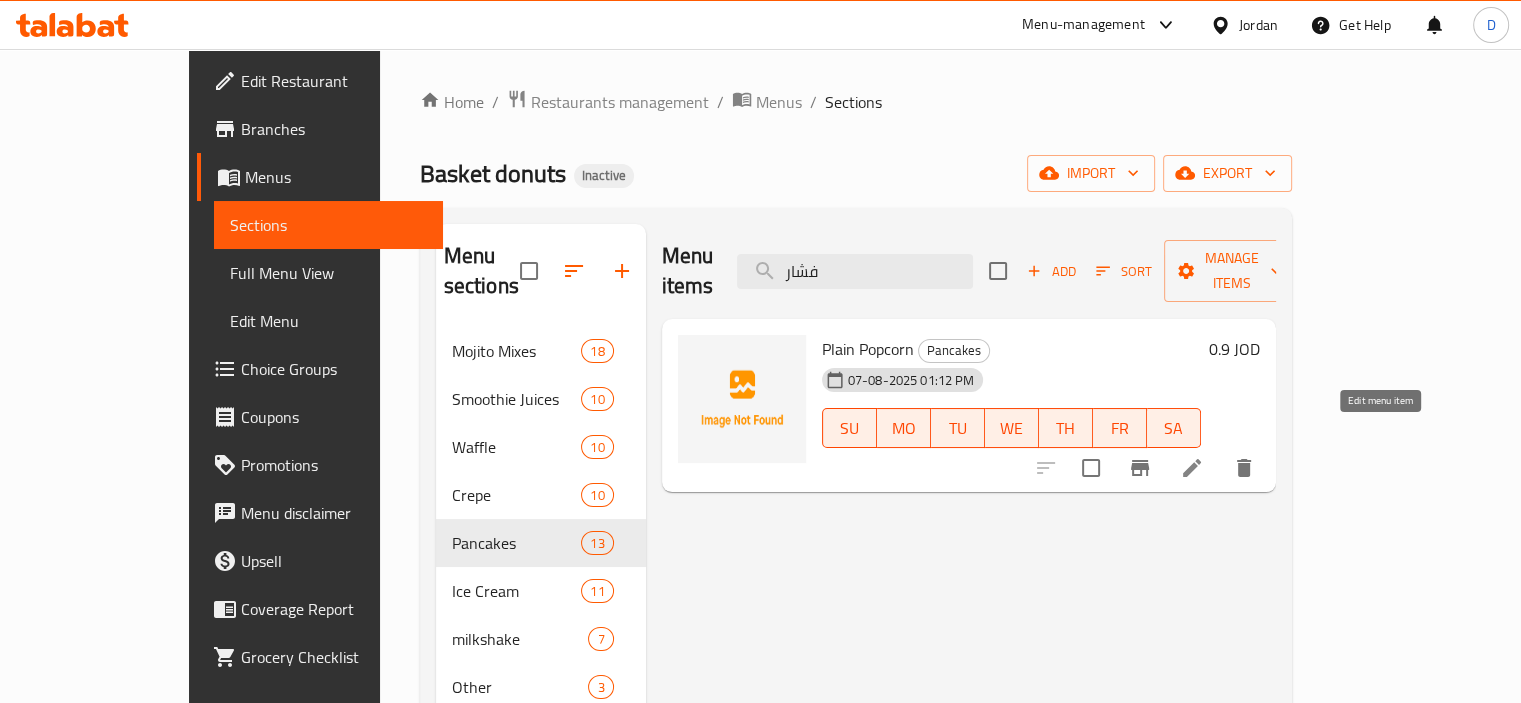 type on "فشار" 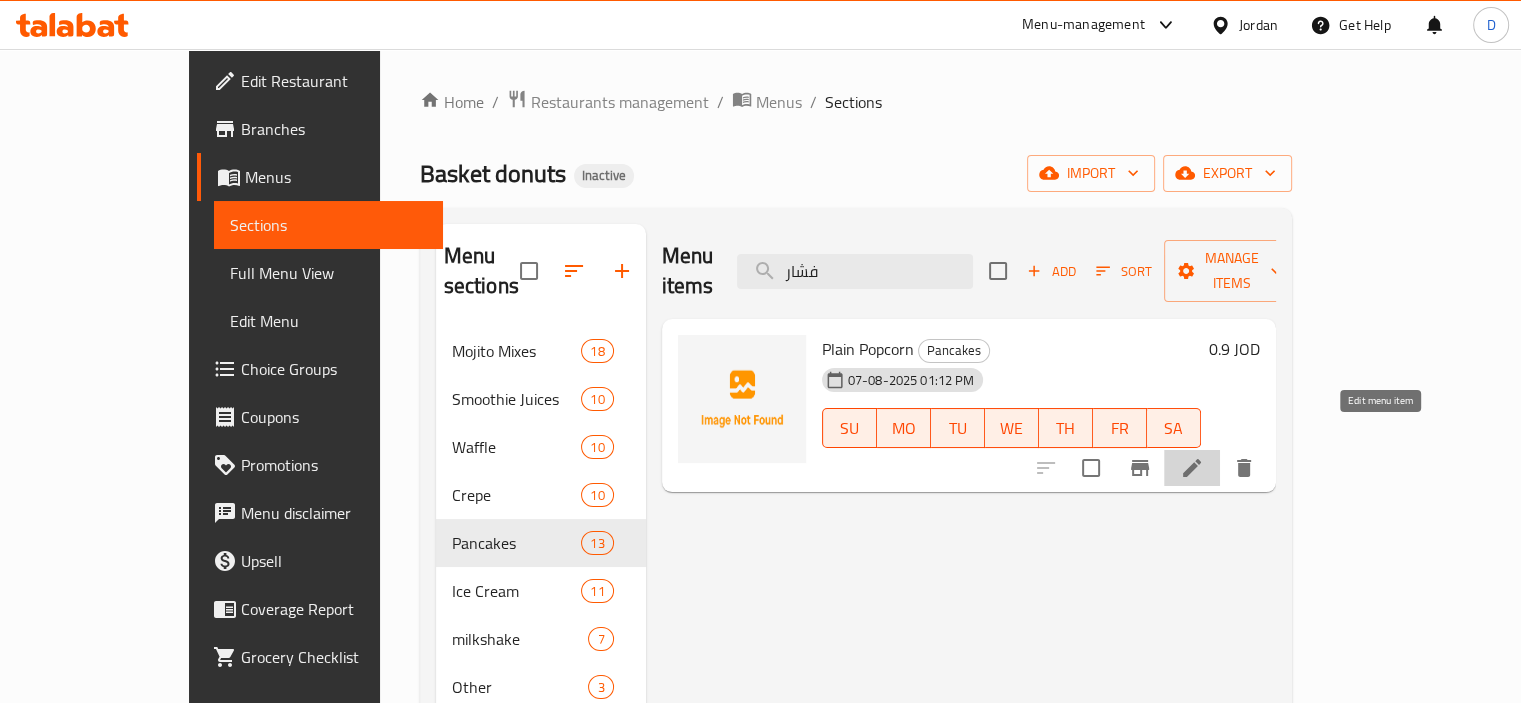 click 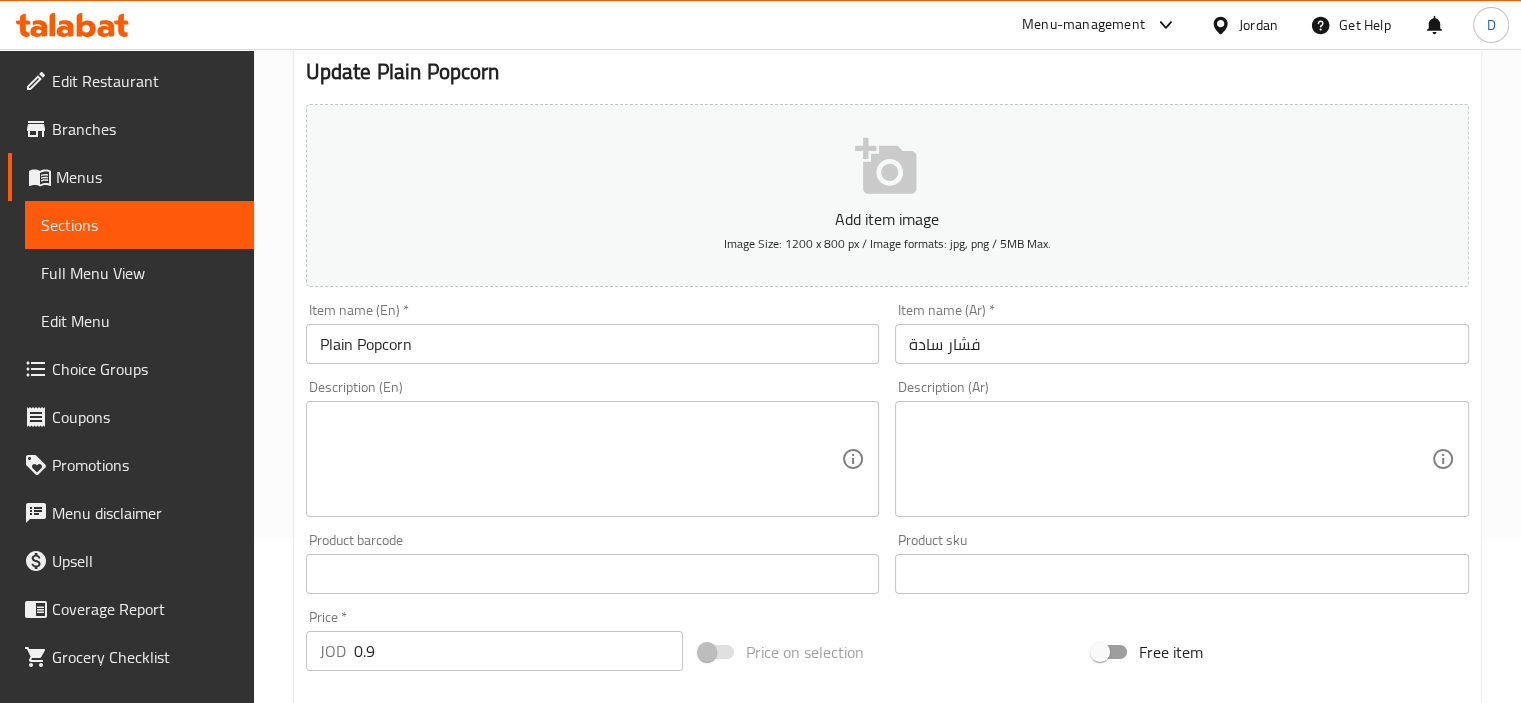 scroll, scrollTop: 243, scrollLeft: 0, axis: vertical 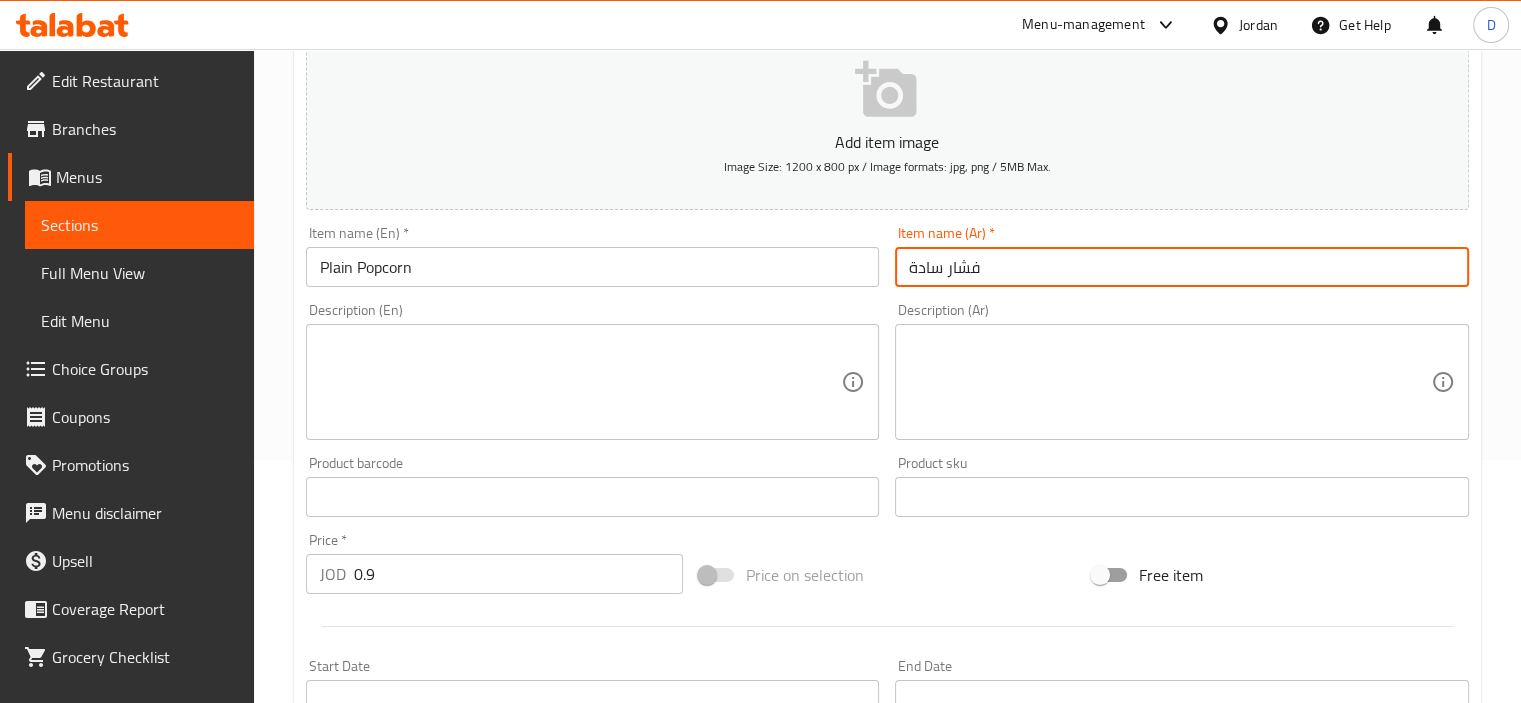 click on "فشار سادة" at bounding box center (1182, 267) 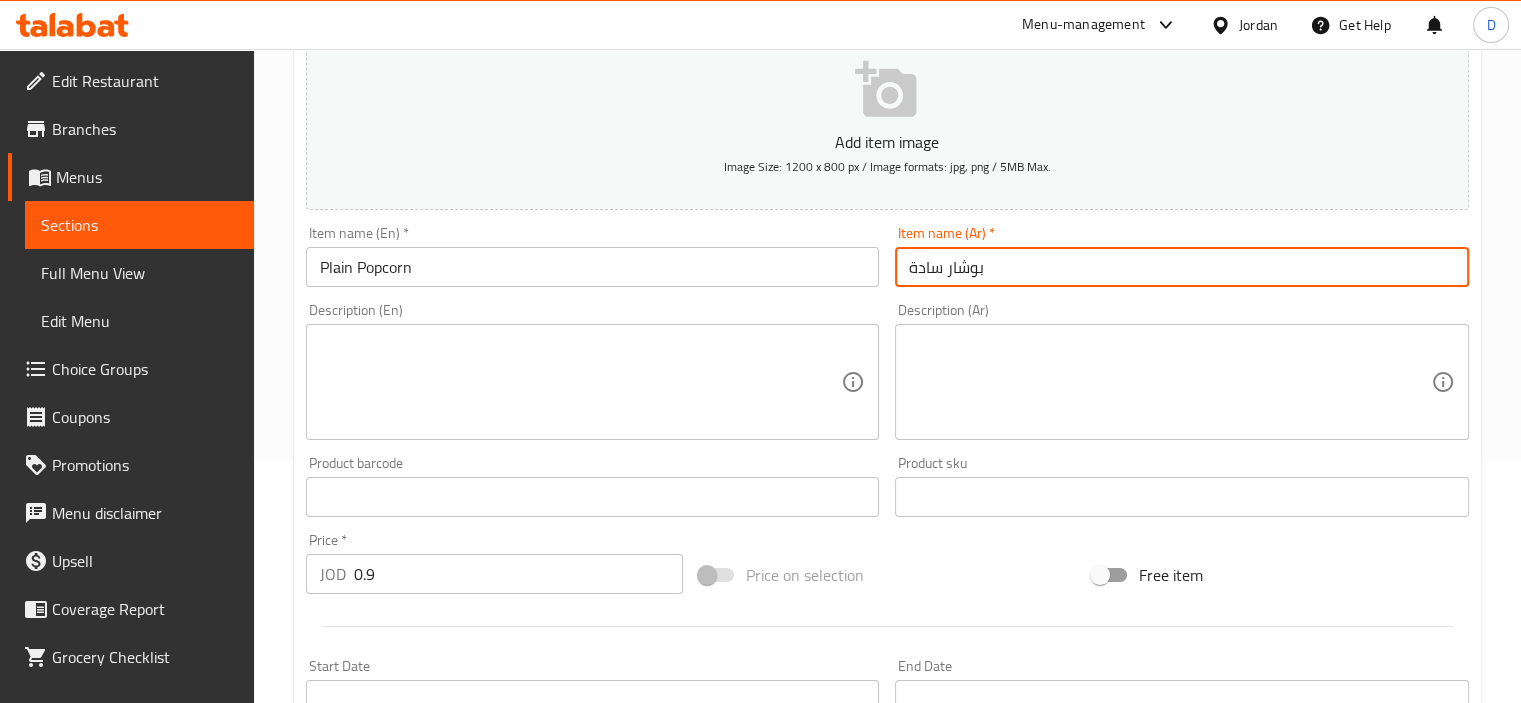 type on "بوشار سادة" 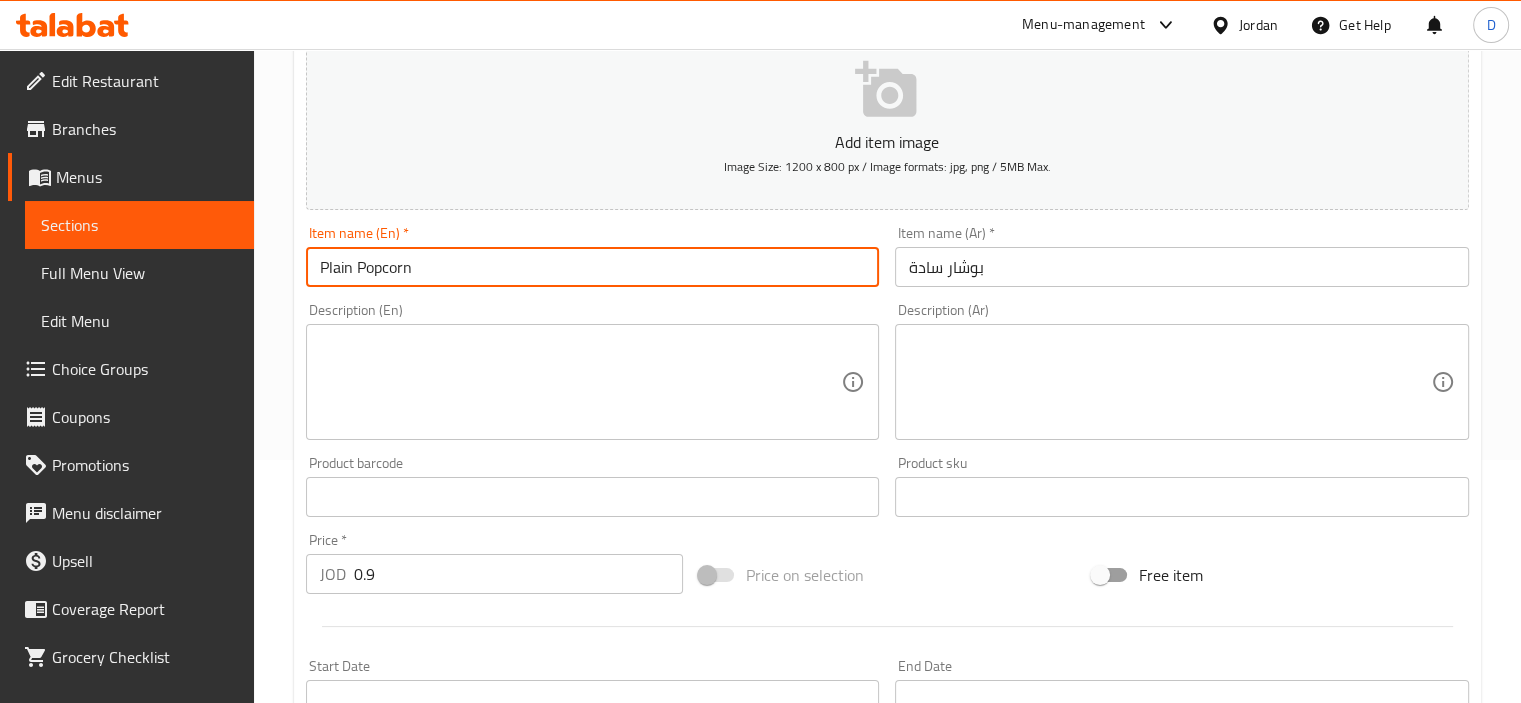 click on "Plain Popcorn" at bounding box center (593, 267) 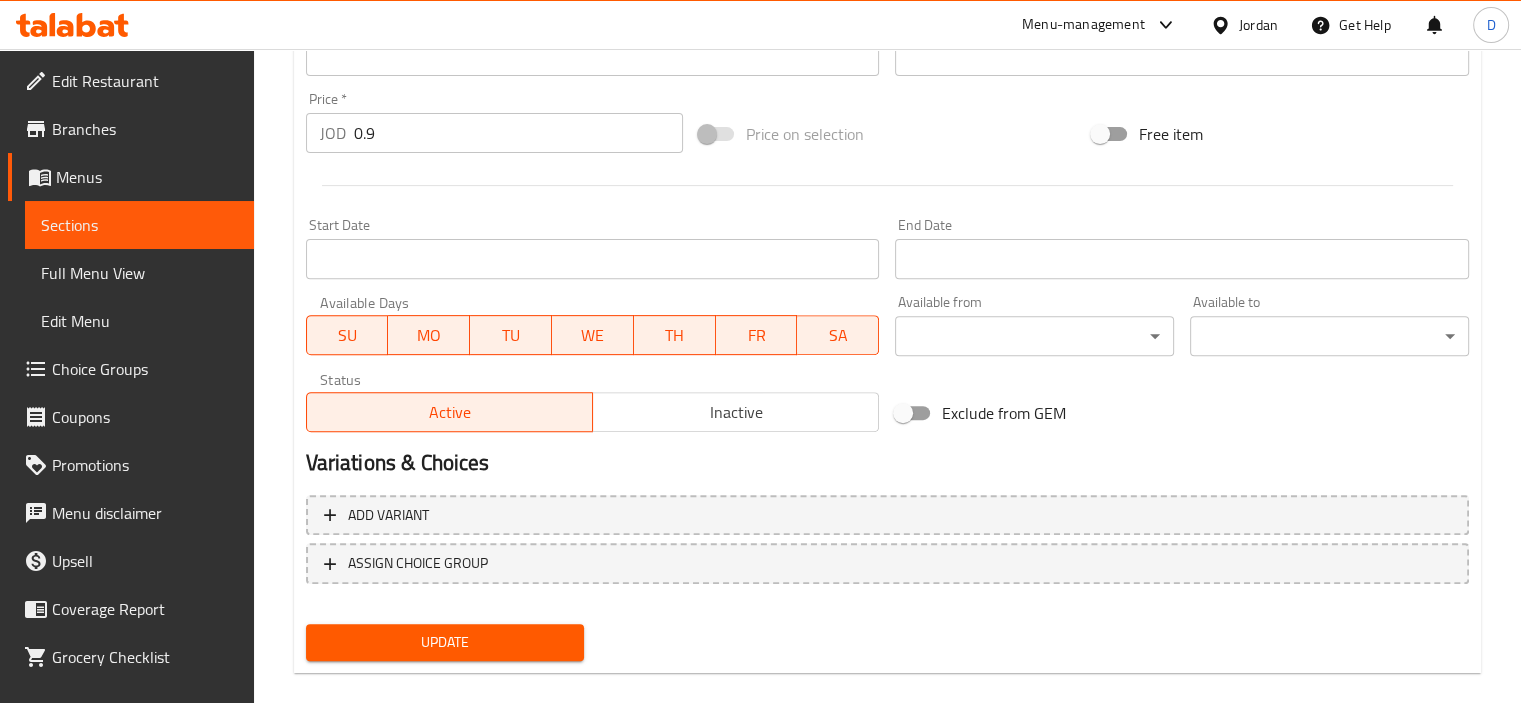 scroll, scrollTop: 709, scrollLeft: 0, axis: vertical 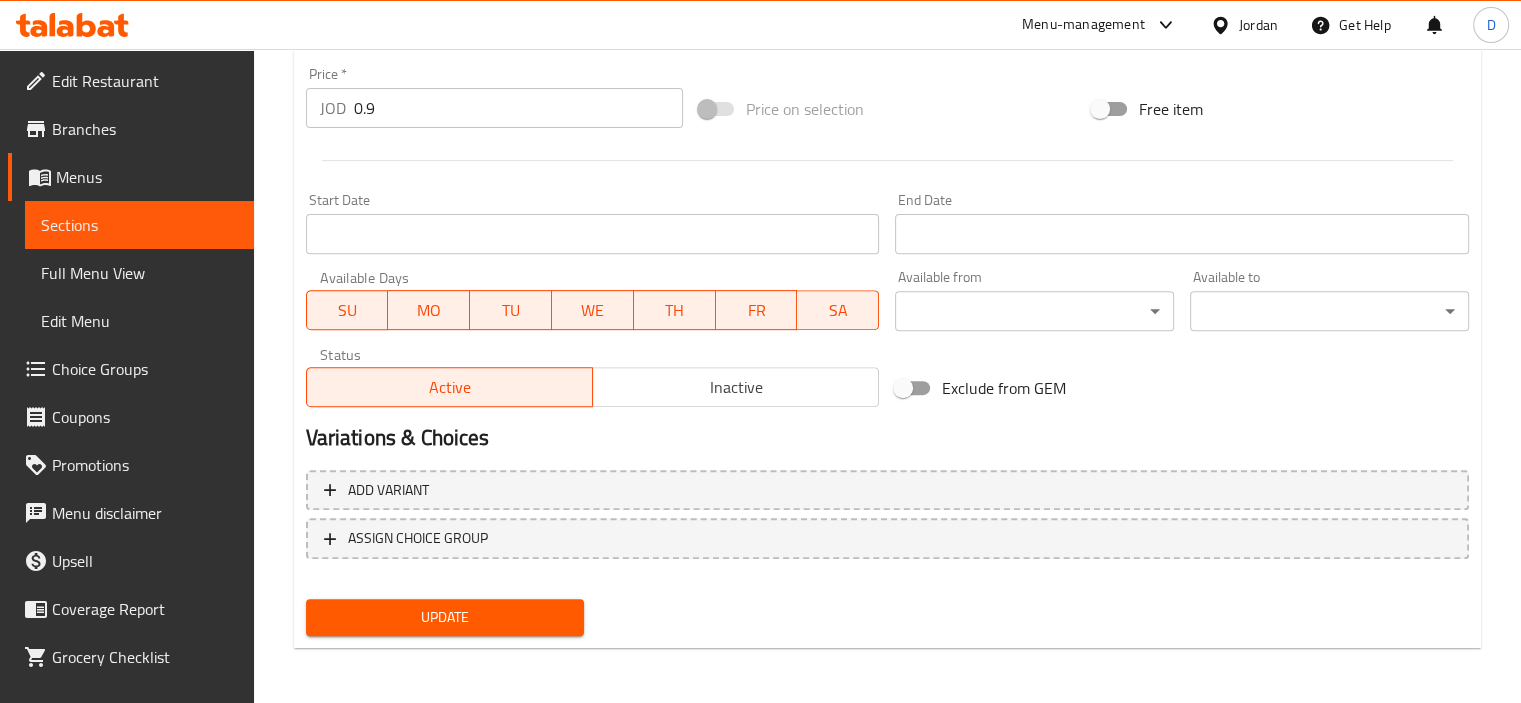 type on "Plain boshar" 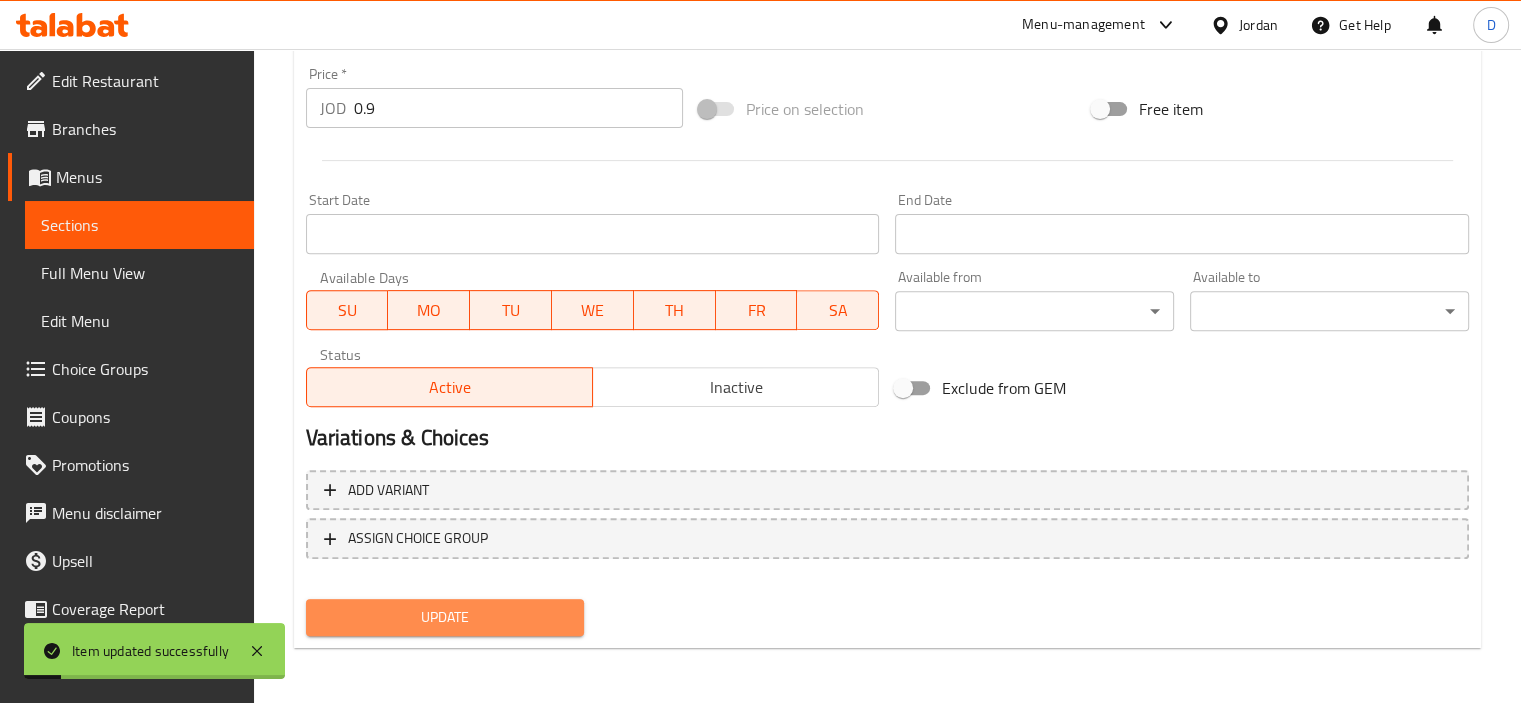 click on "Update" at bounding box center [445, 617] 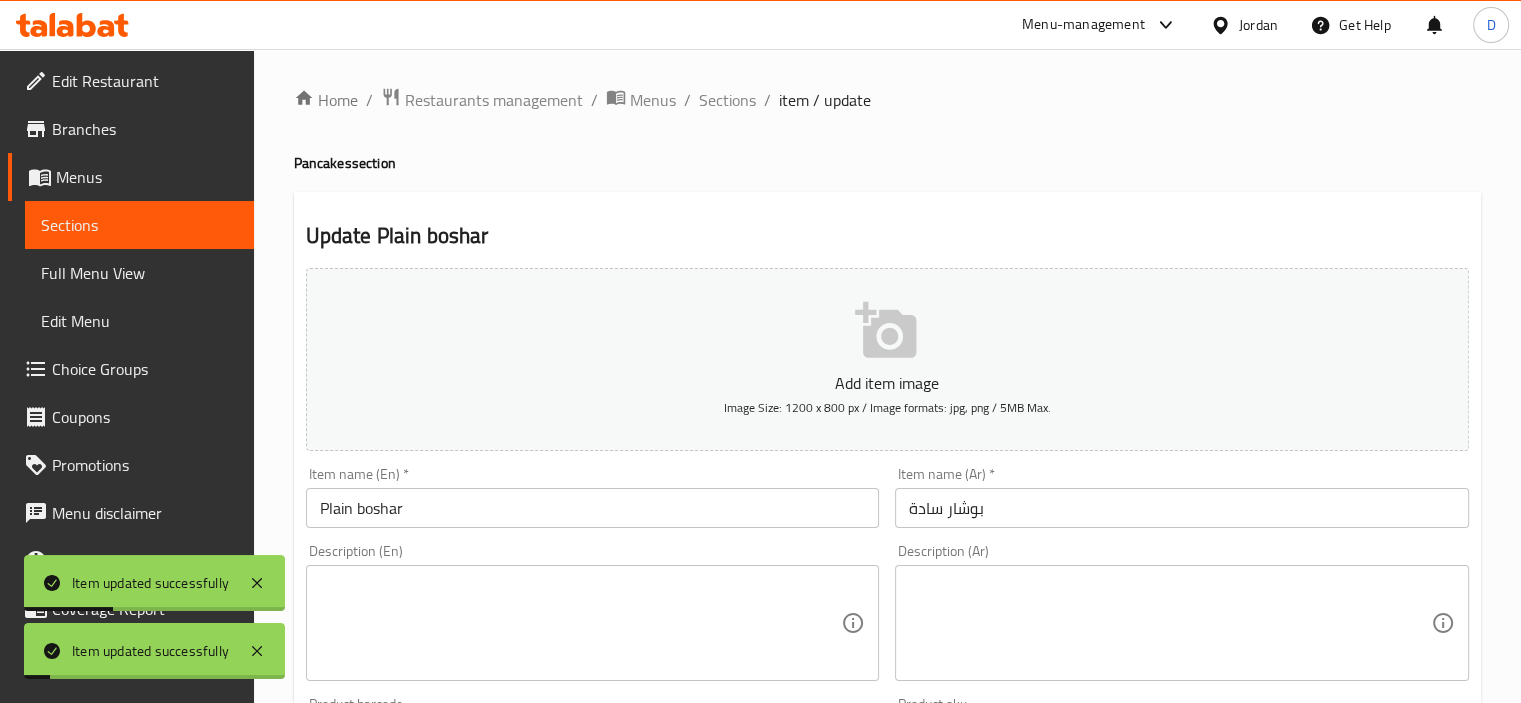 scroll, scrollTop: 0, scrollLeft: 0, axis: both 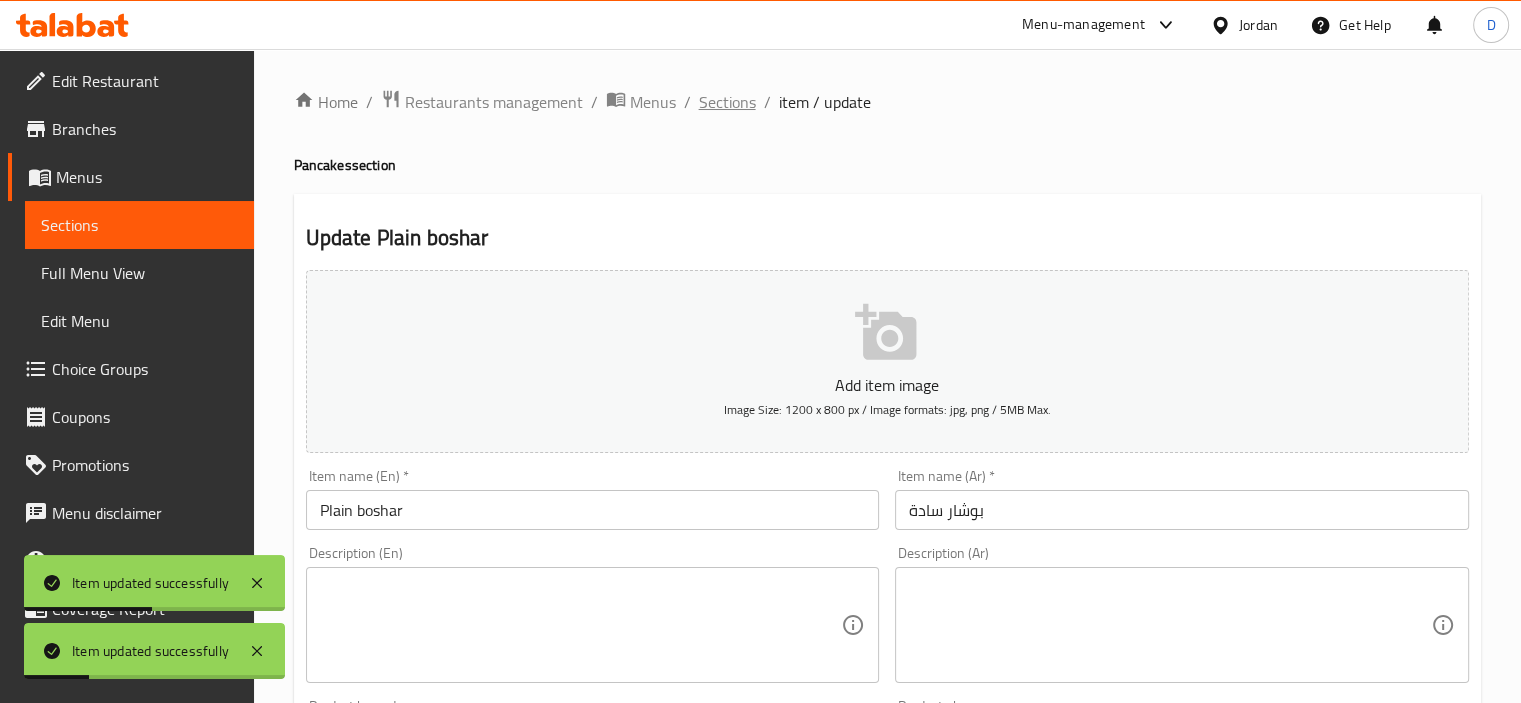 click on "Sections" at bounding box center [727, 102] 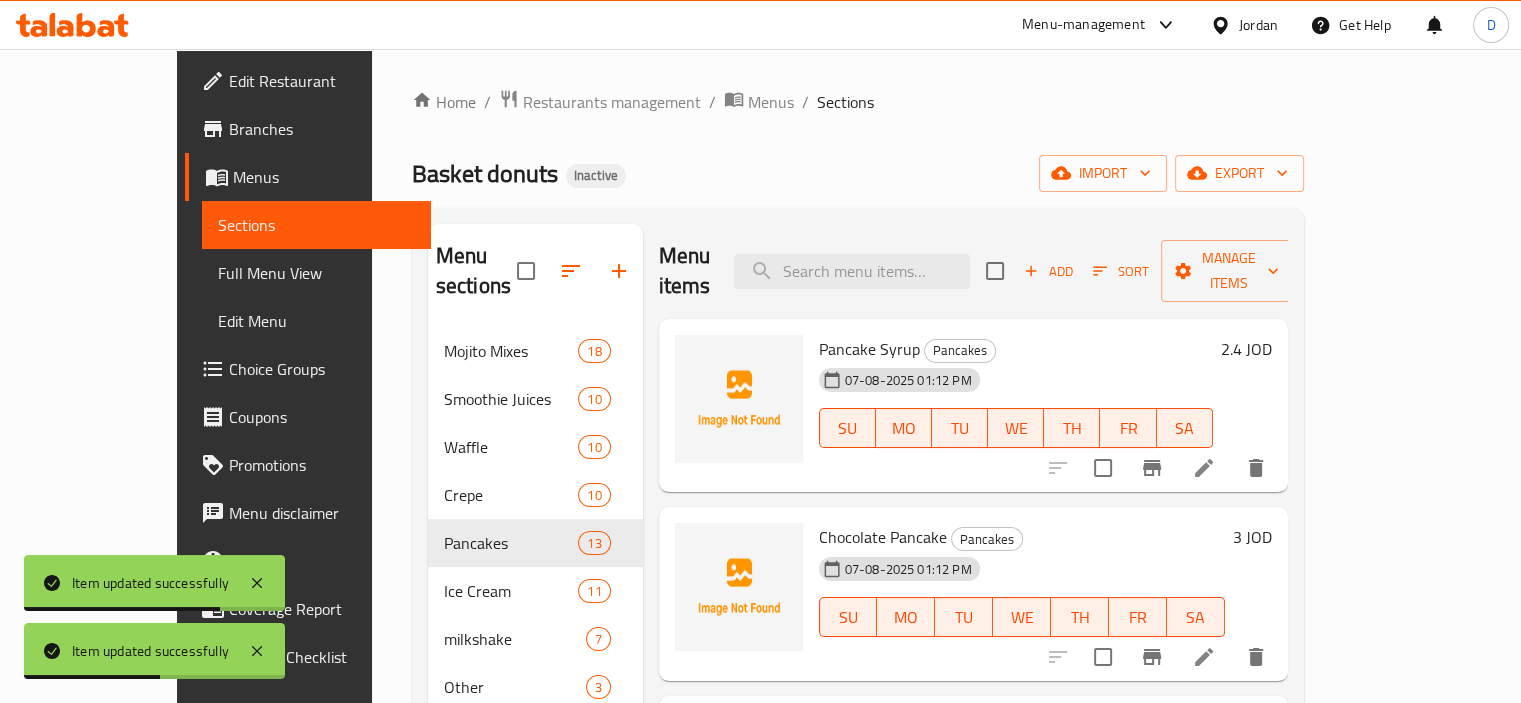 click on "Full Menu View" at bounding box center (316, 273) 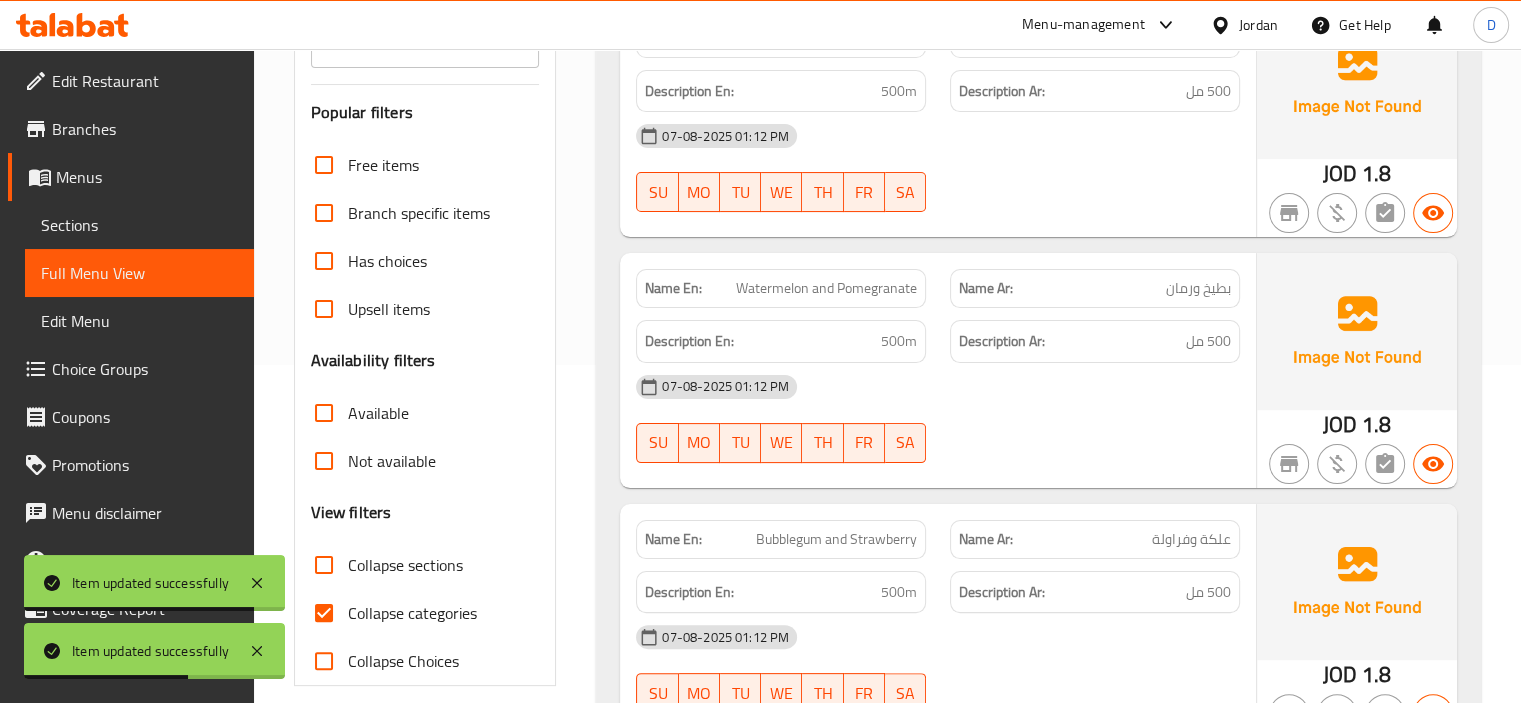 scroll, scrollTop: 420, scrollLeft: 0, axis: vertical 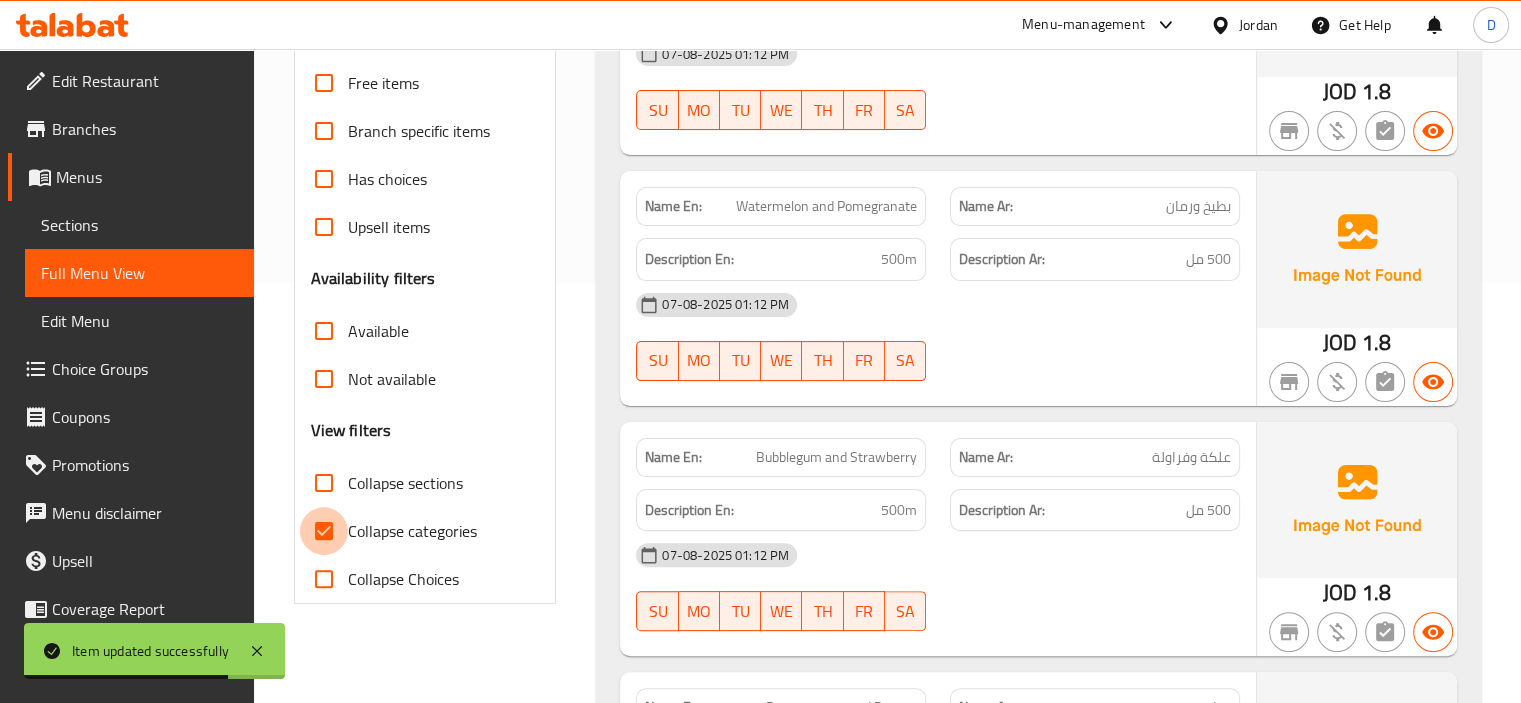 click on "Collapse categories" at bounding box center [324, 531] 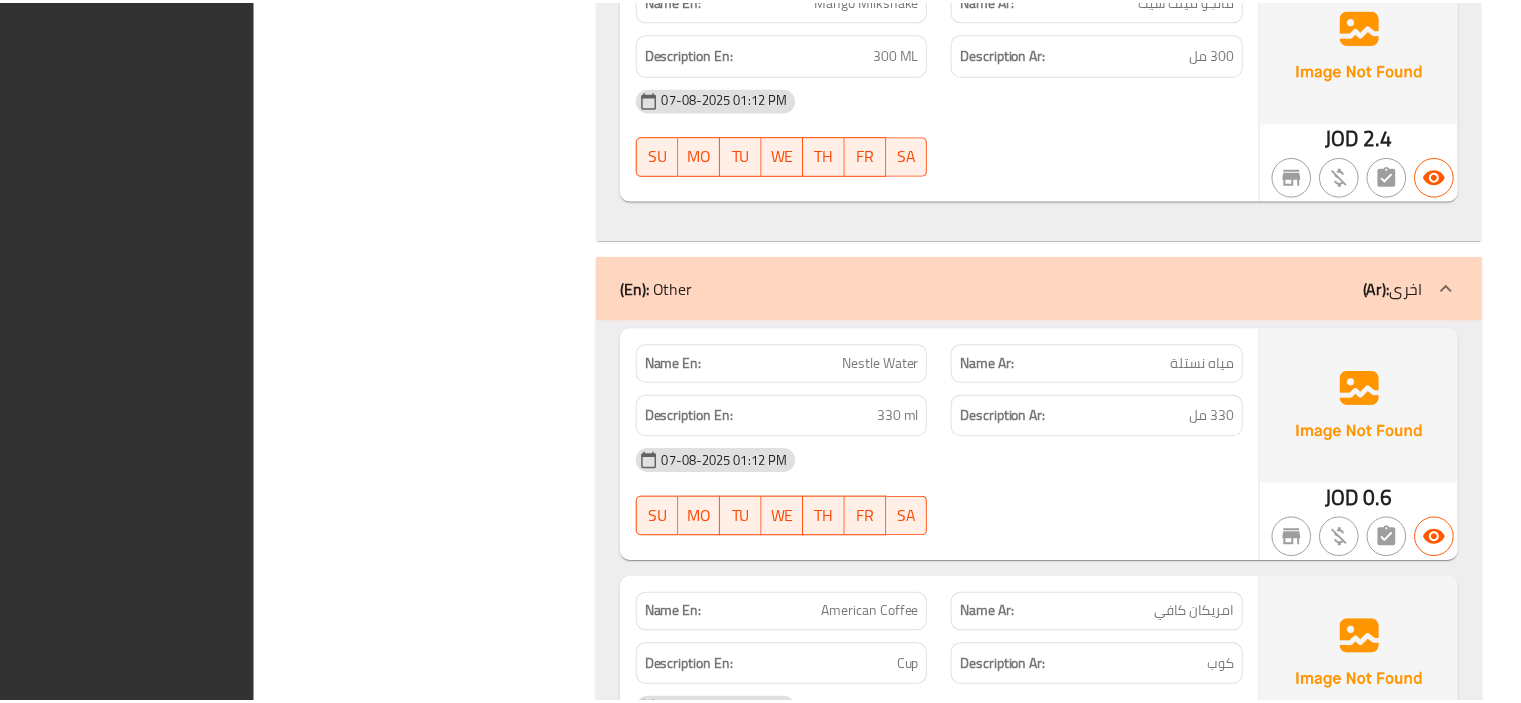 scroll, scrollTop: 21478, scrollLeft: 0, axis: vertical 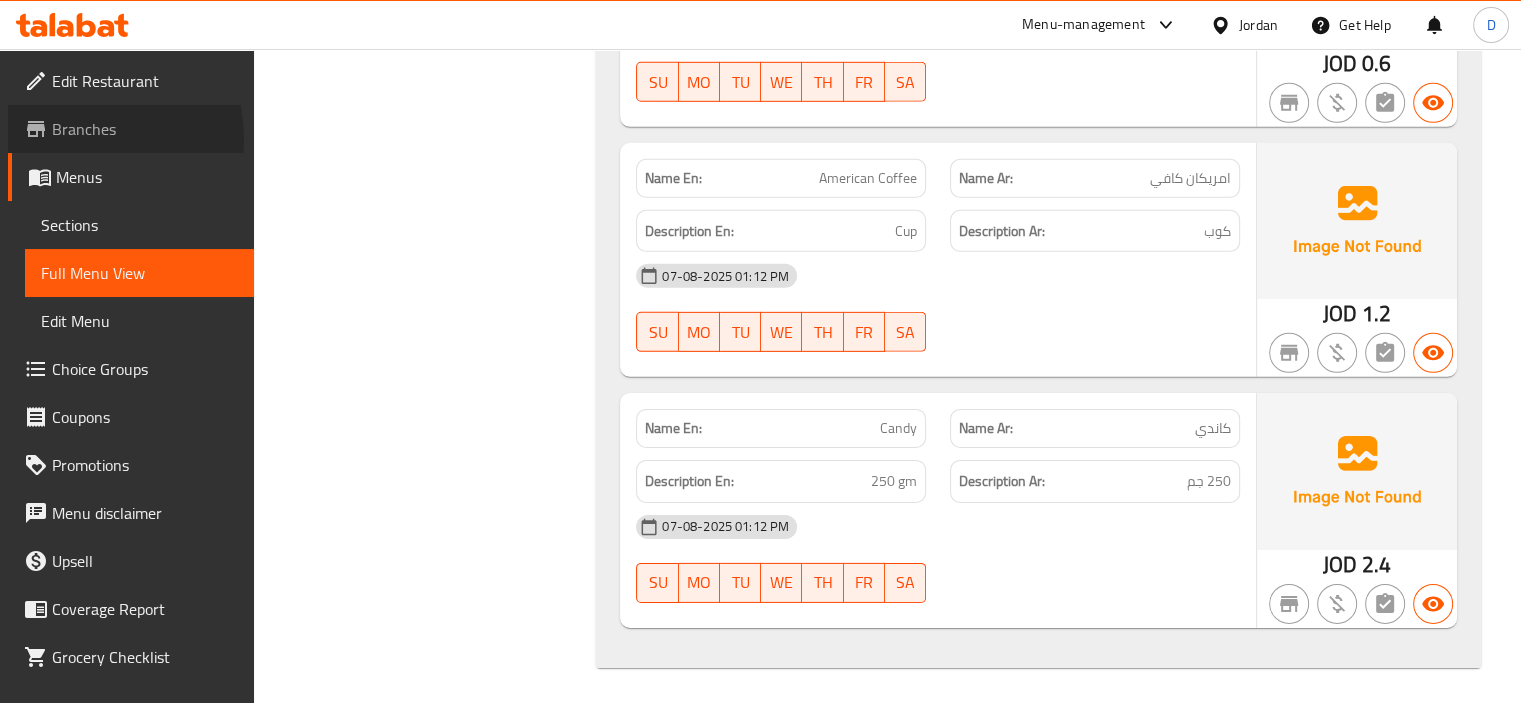 click on "Branches" at bounding box center [145, 129] 